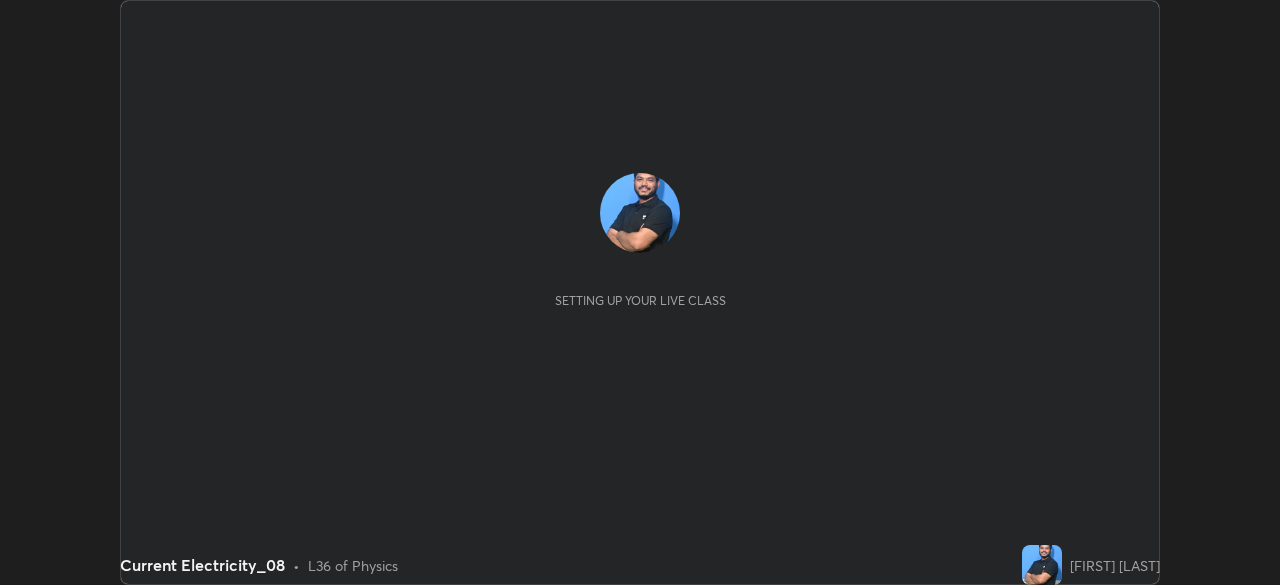 scroll, scrollTop: 0, scrollLeft: 0, axis: both 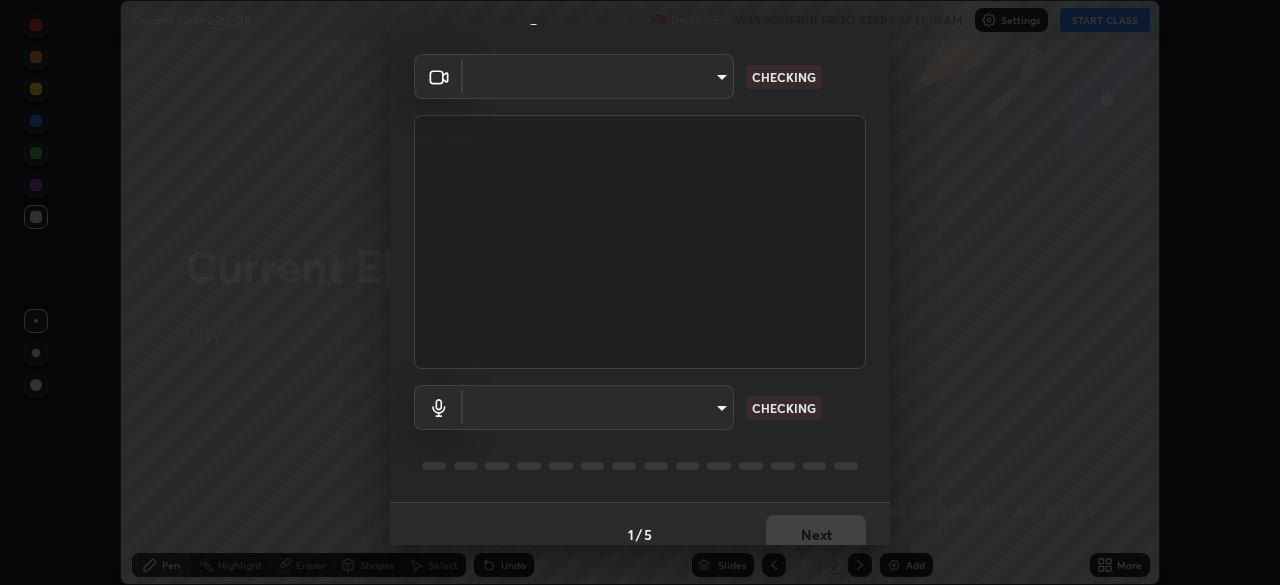 type on "e2b4cb918b4400ba02a0192ae9998b18c1f09d36479f8a70bd3f64f4de27a966" 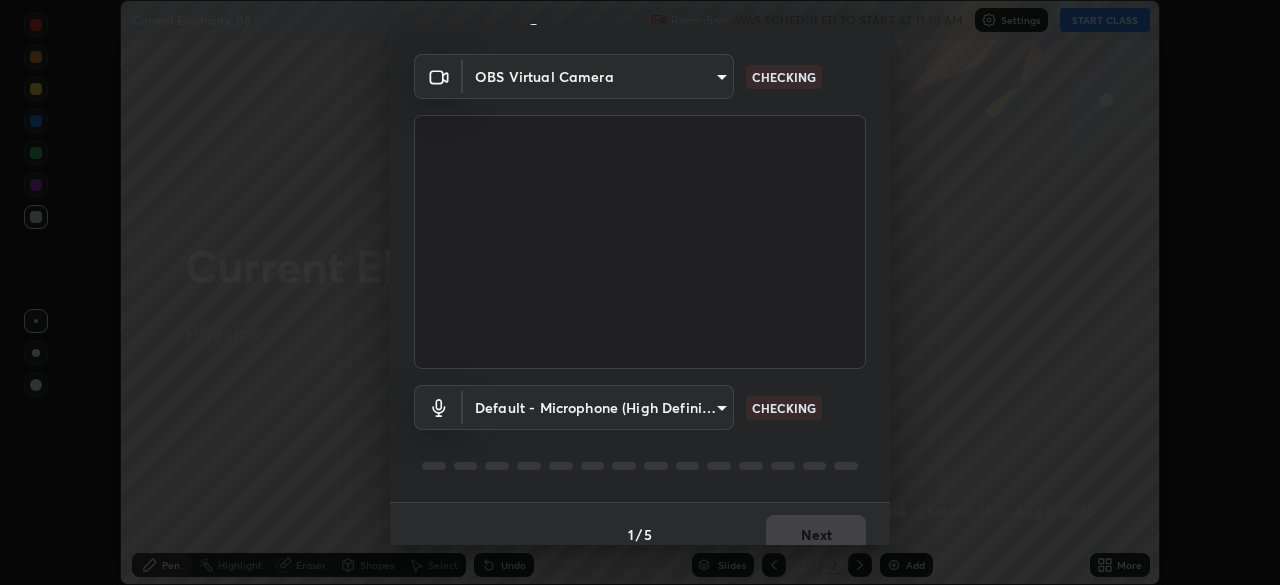 scroll, scrollTop: 71, scrollLeft: 0, axis: vertical 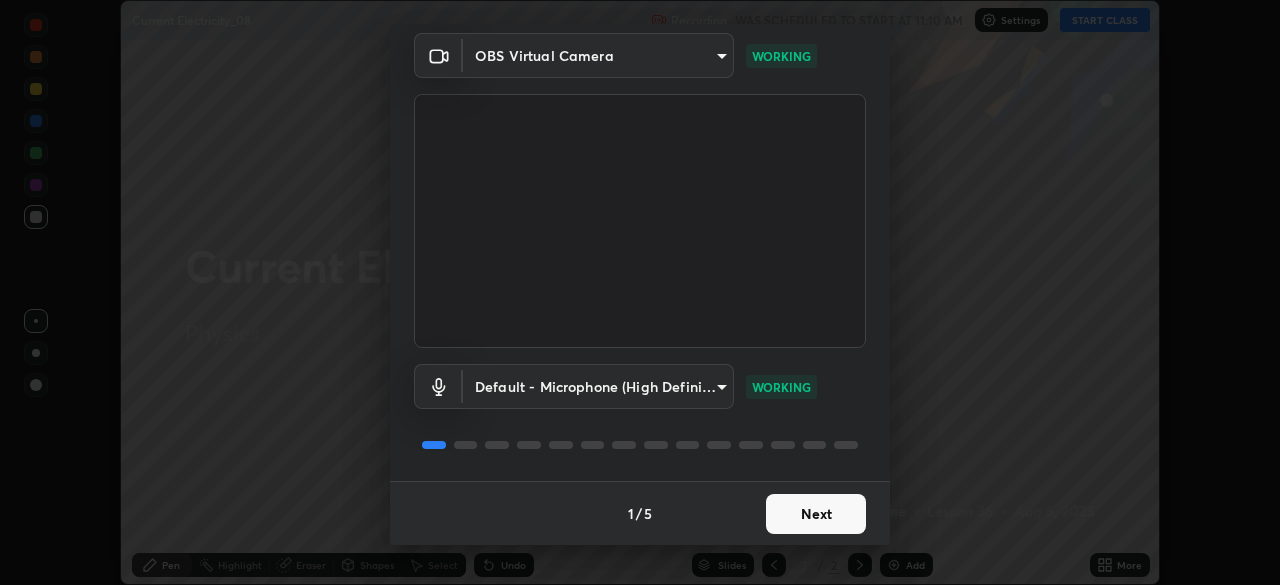 click on "Next" at bounding box center [816, 514] 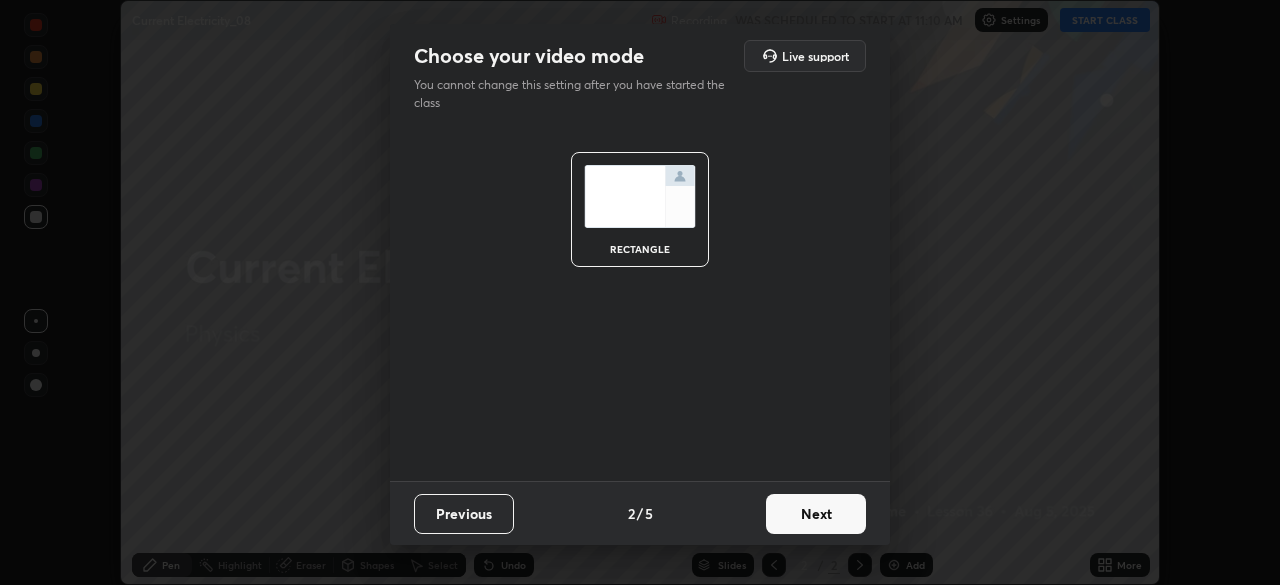 scroll, scrollTop: 0, scrollLeft: 0, axis: both 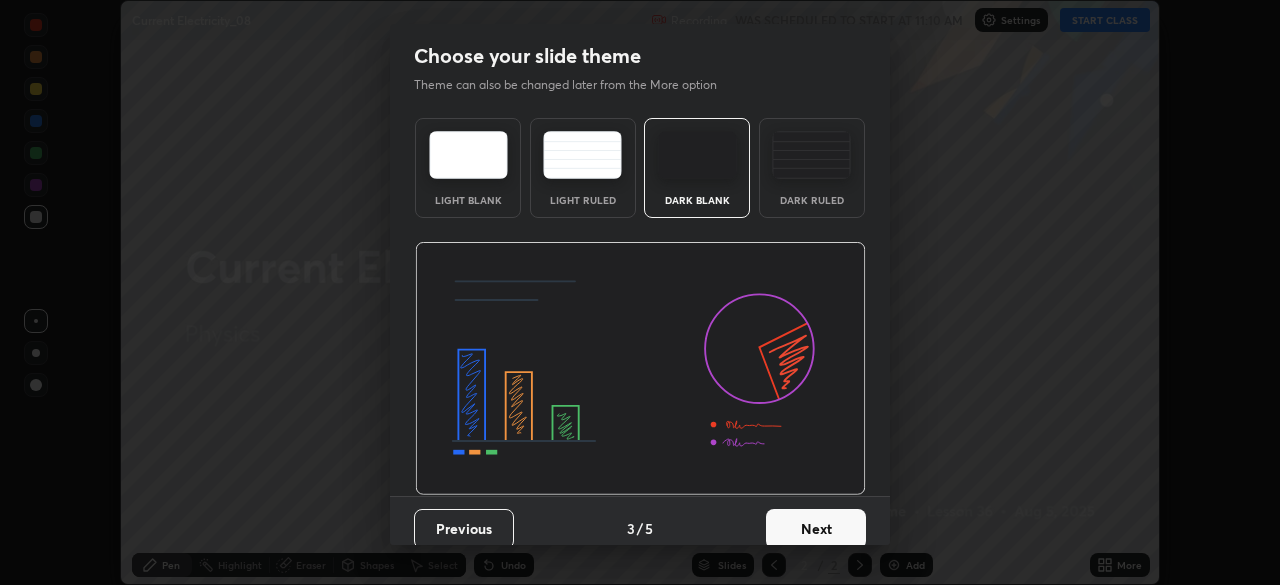 click on "Next" at bounding box center (816, 529) 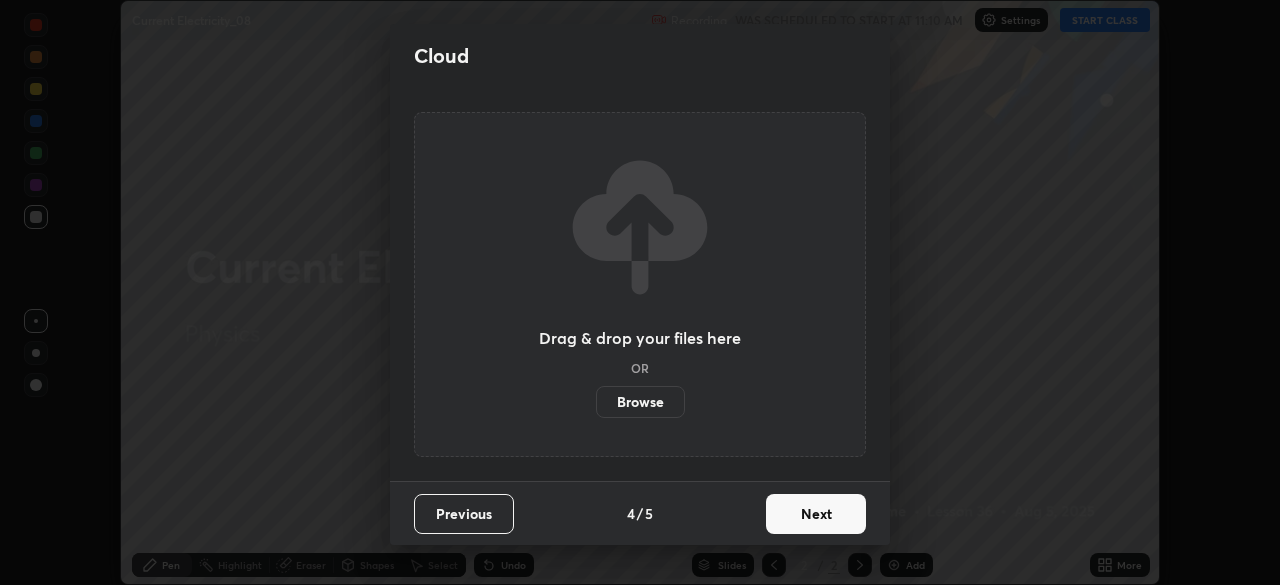 click on "Next" at bounding box center [816, 514] 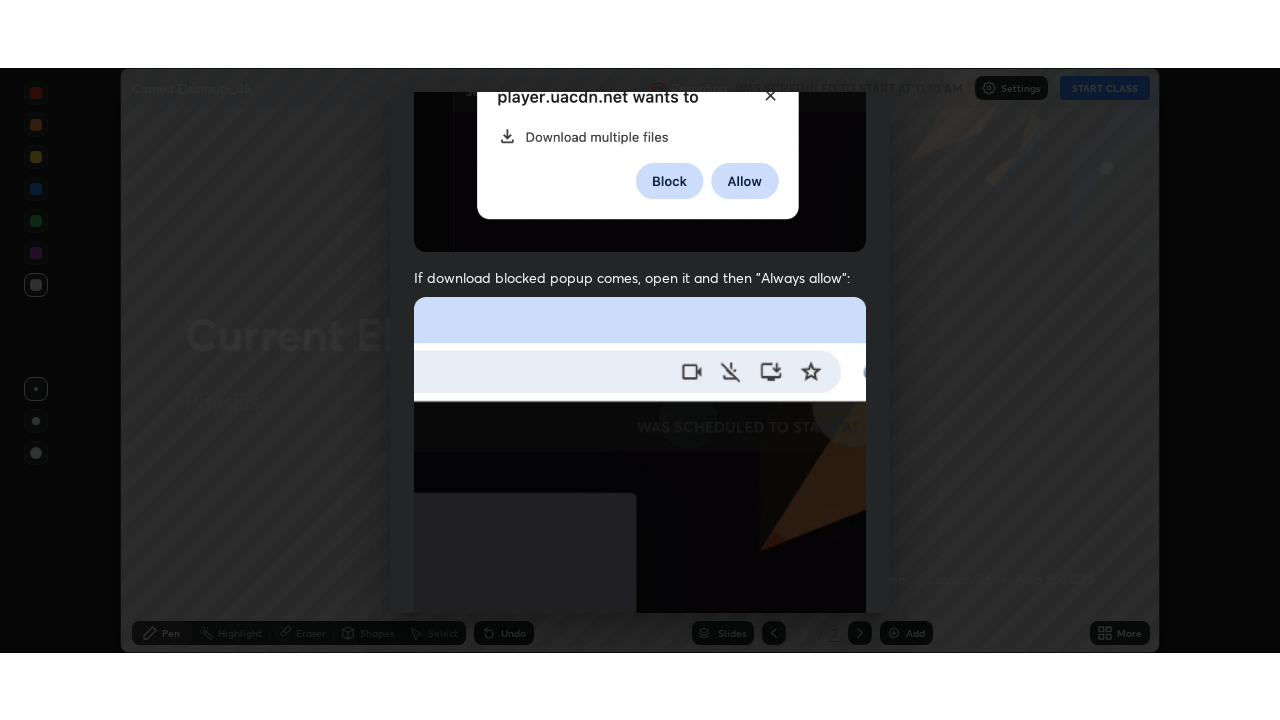 scroll, scrollTop: 479, scrollLeft: 0, axis: vertical 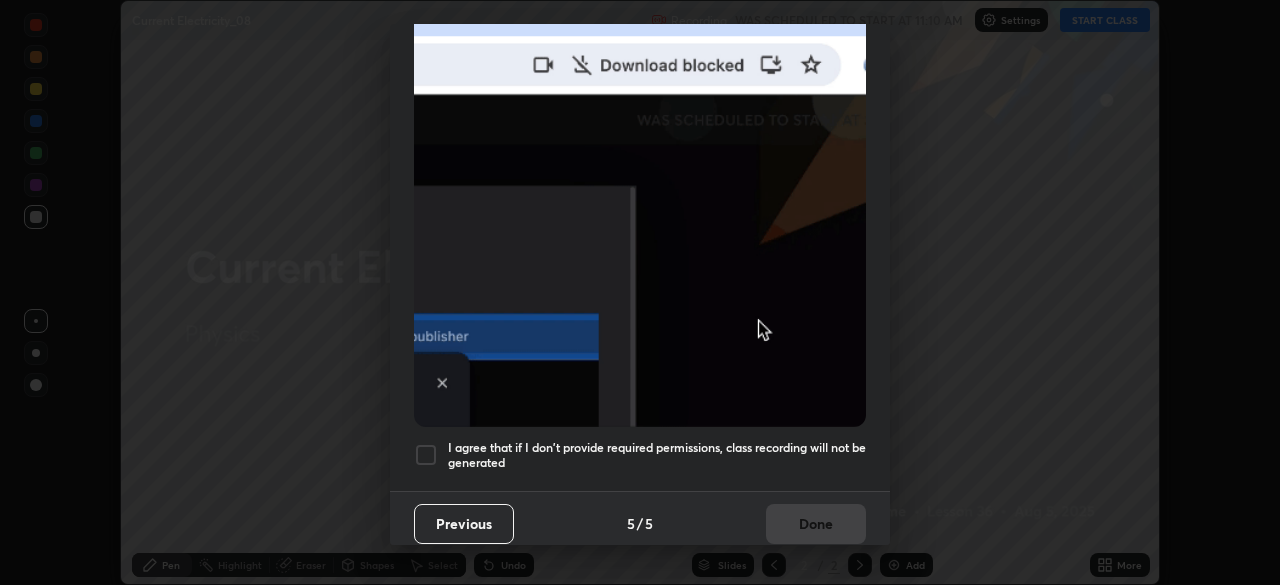 click at bounding box center (426, 455) 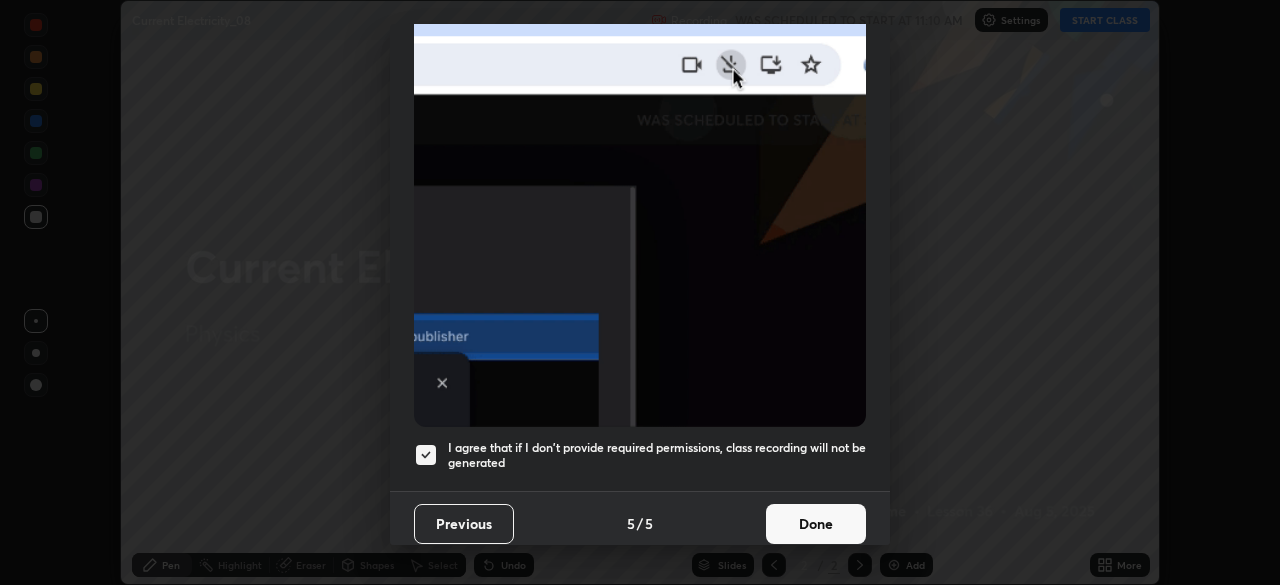 click on "Done" at bounding box center [816, 524] 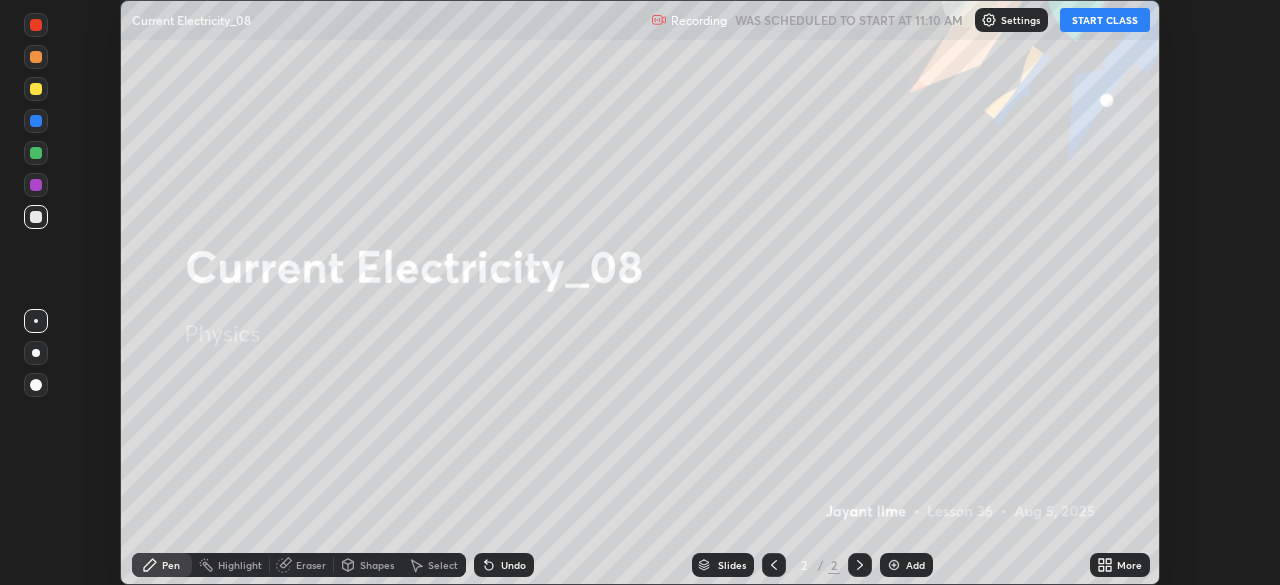 click on "START CLASS" at bounding box center [1105, 20] 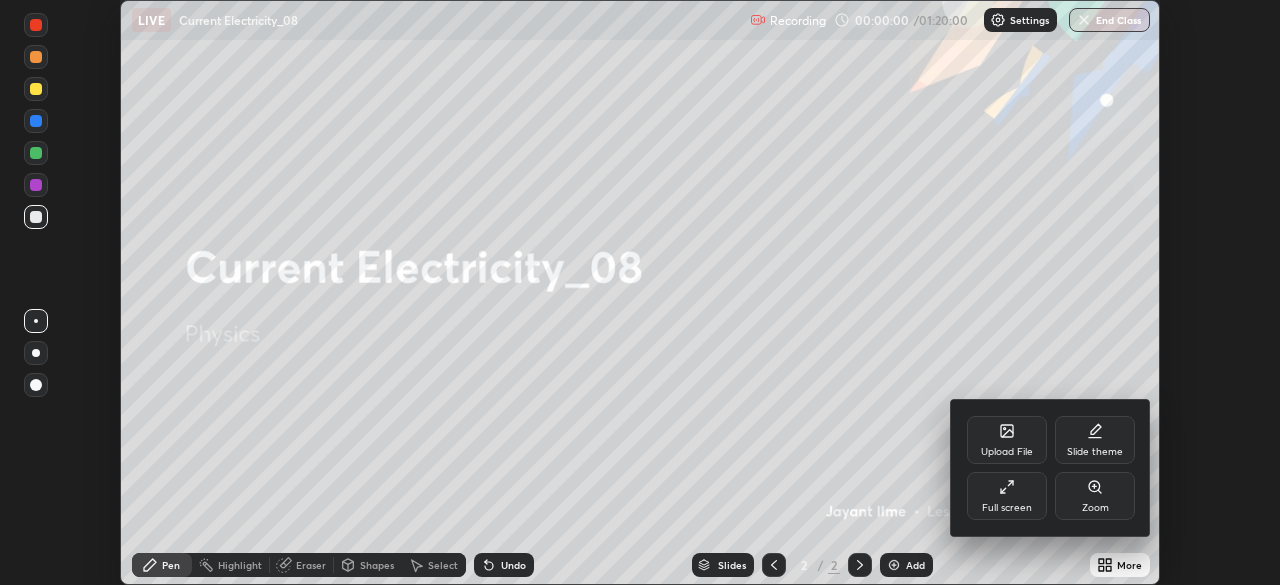 click 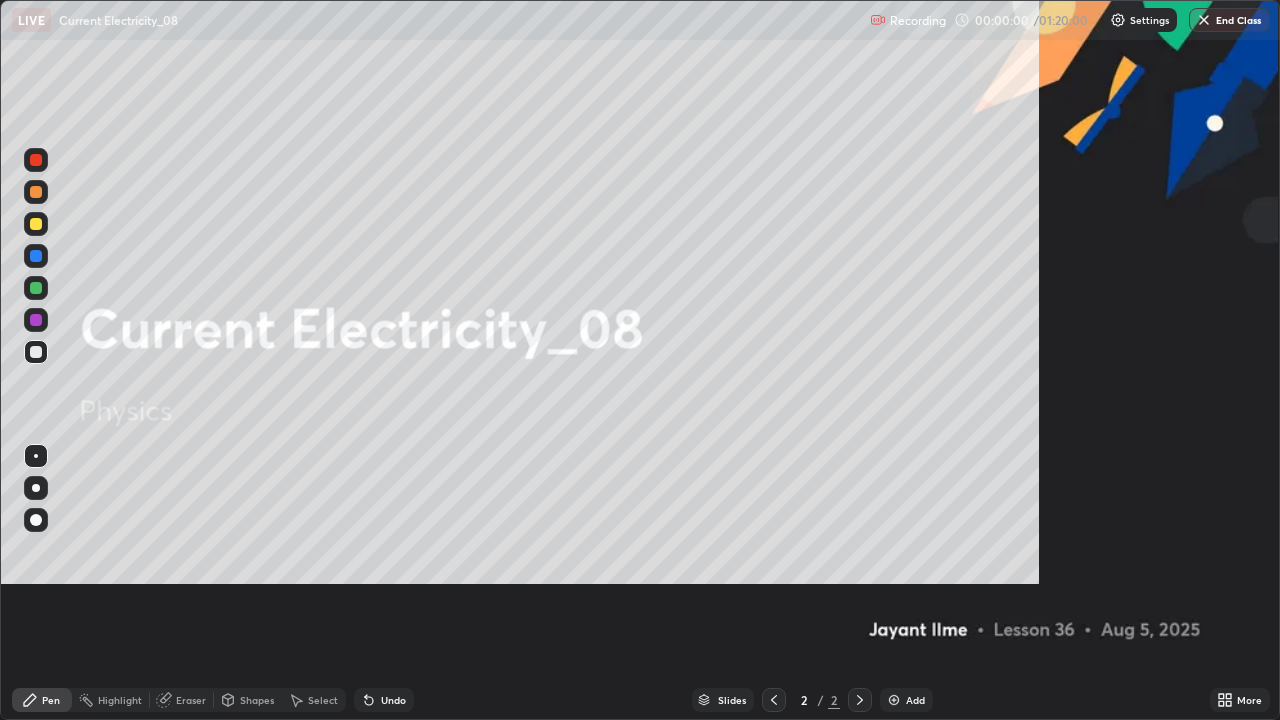 scroll, scrollTop: 99280, scrollLeft: 98720, axis: both 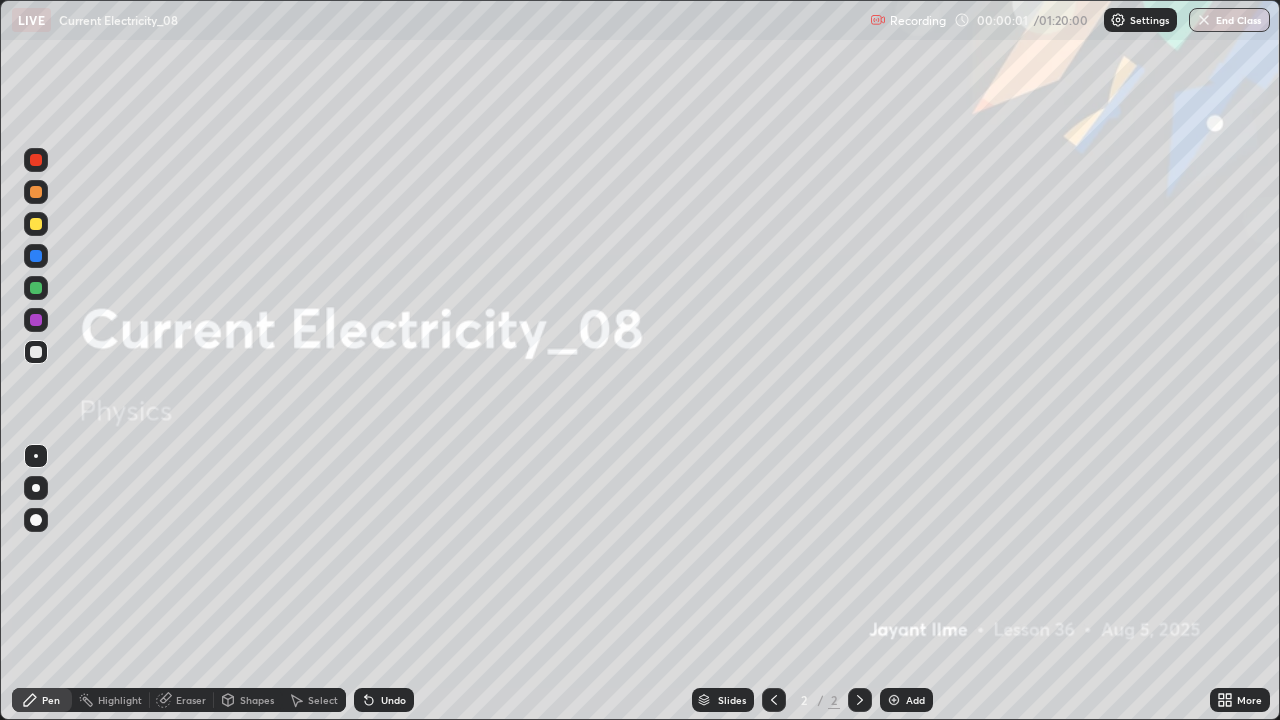 click on "Add" at bounding box center (915, 700) 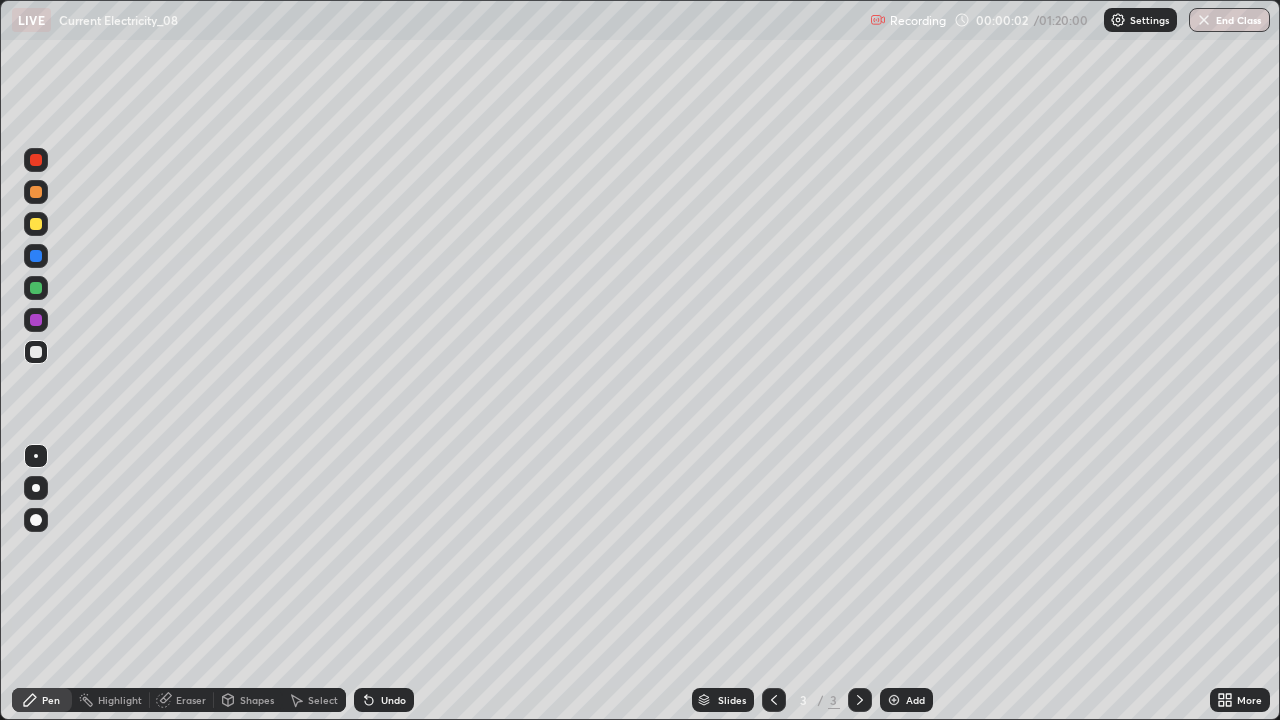 click at bounding box center (36, 520) 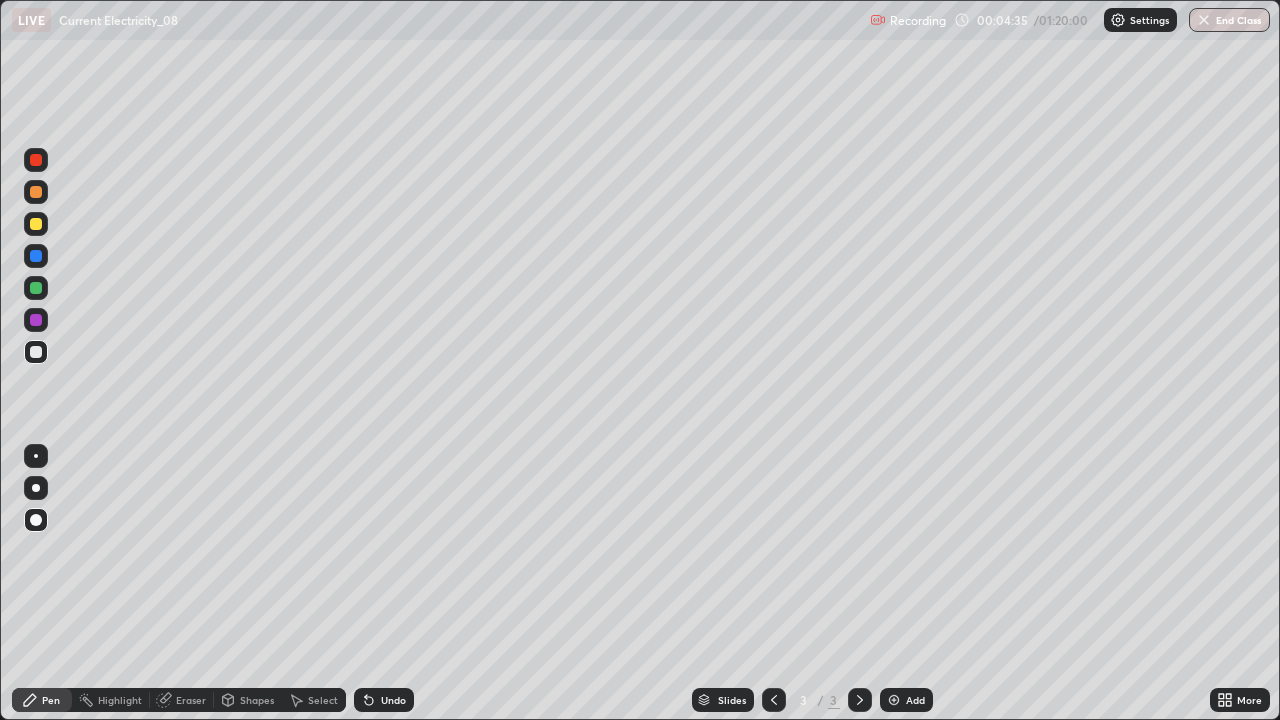 click at bounding box center [36, 224] 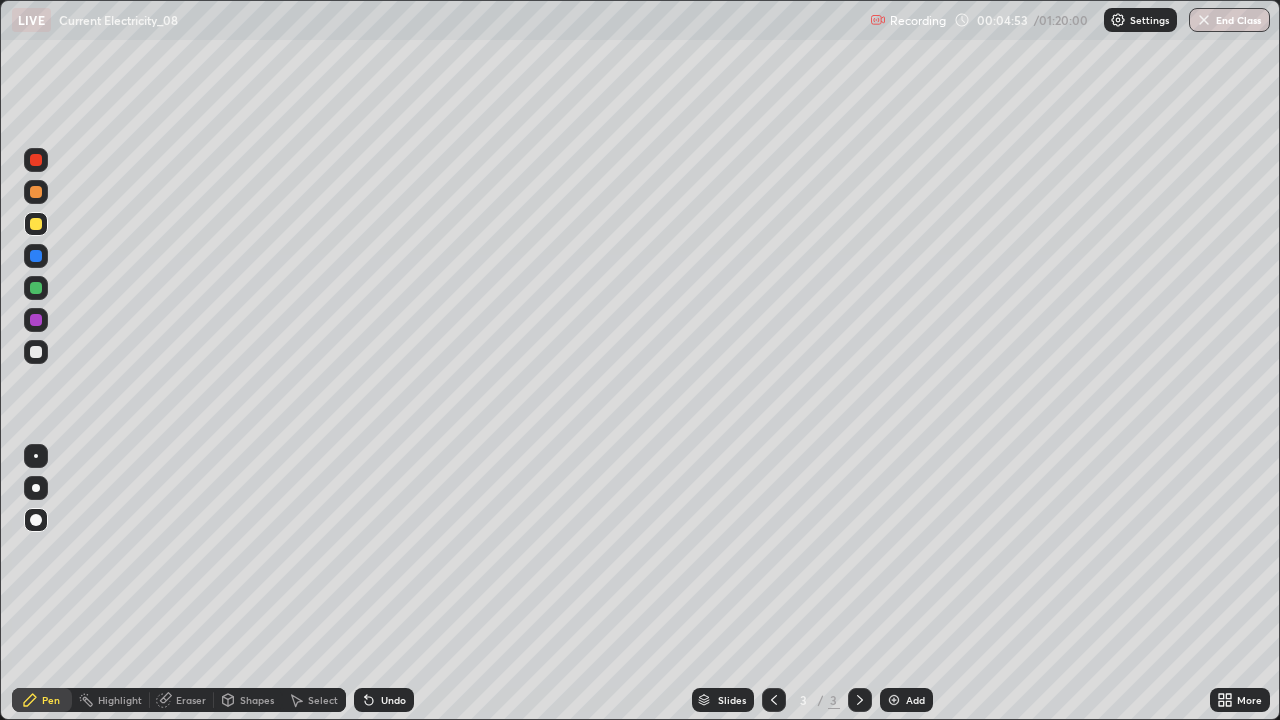 click at bounding box center (36, 352) 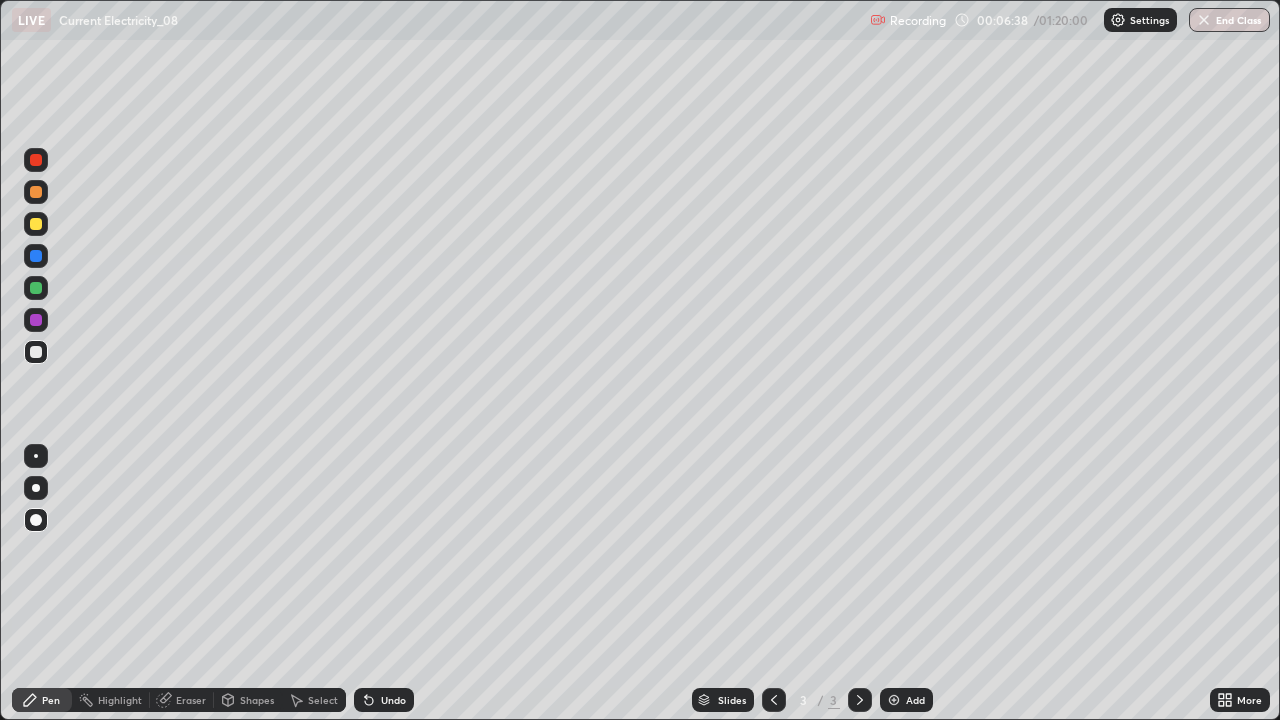 click at bounding box center (36, 288) 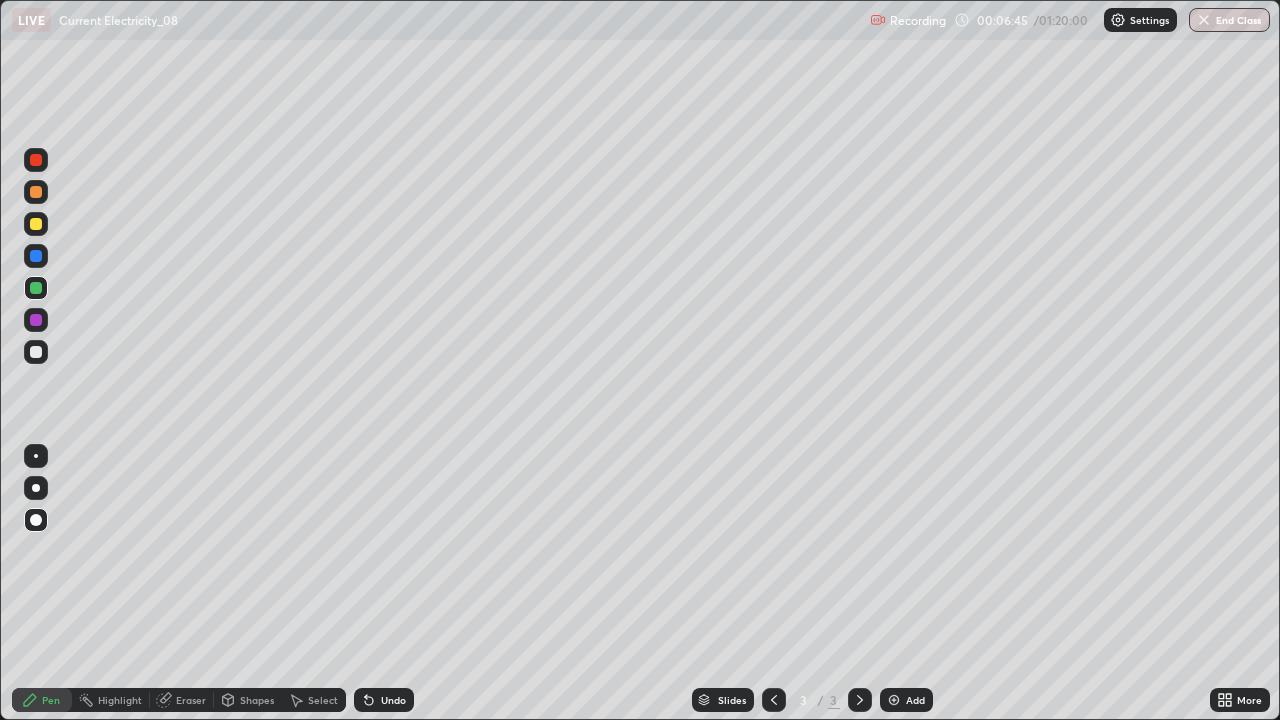 click at bounding box center (36, 352) 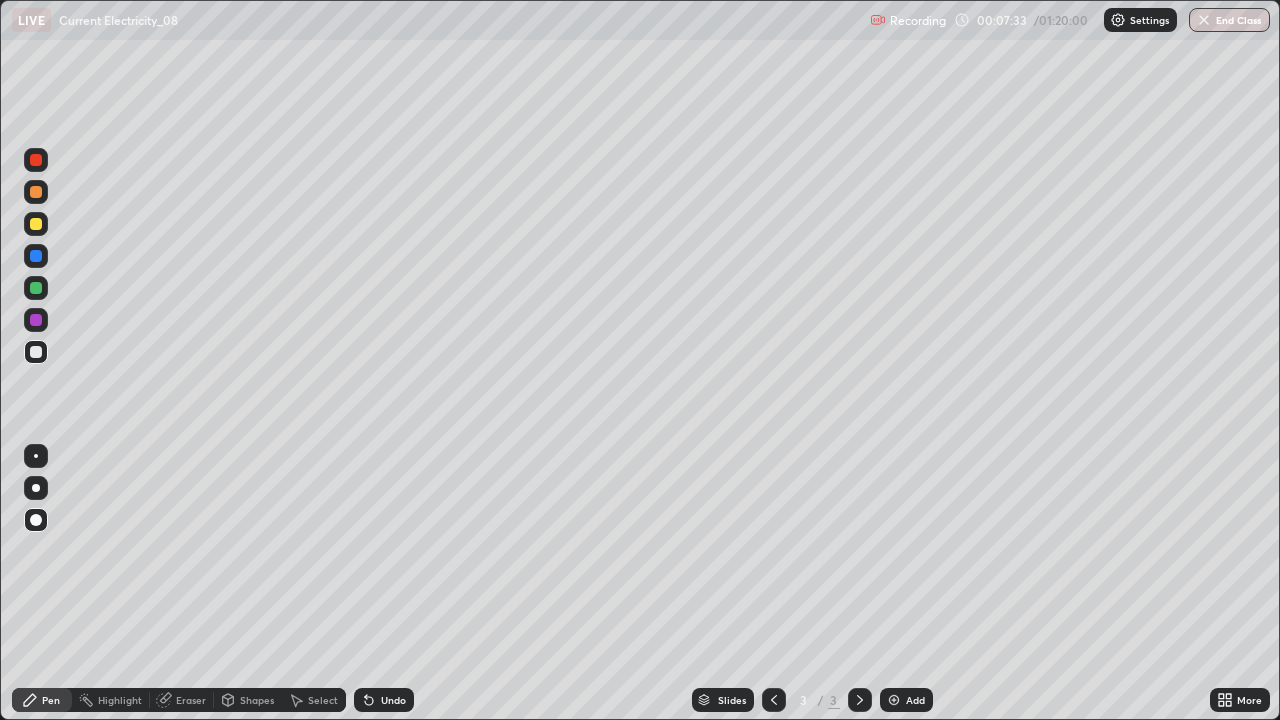 click on "Undo" at bounding box center [384, 700] 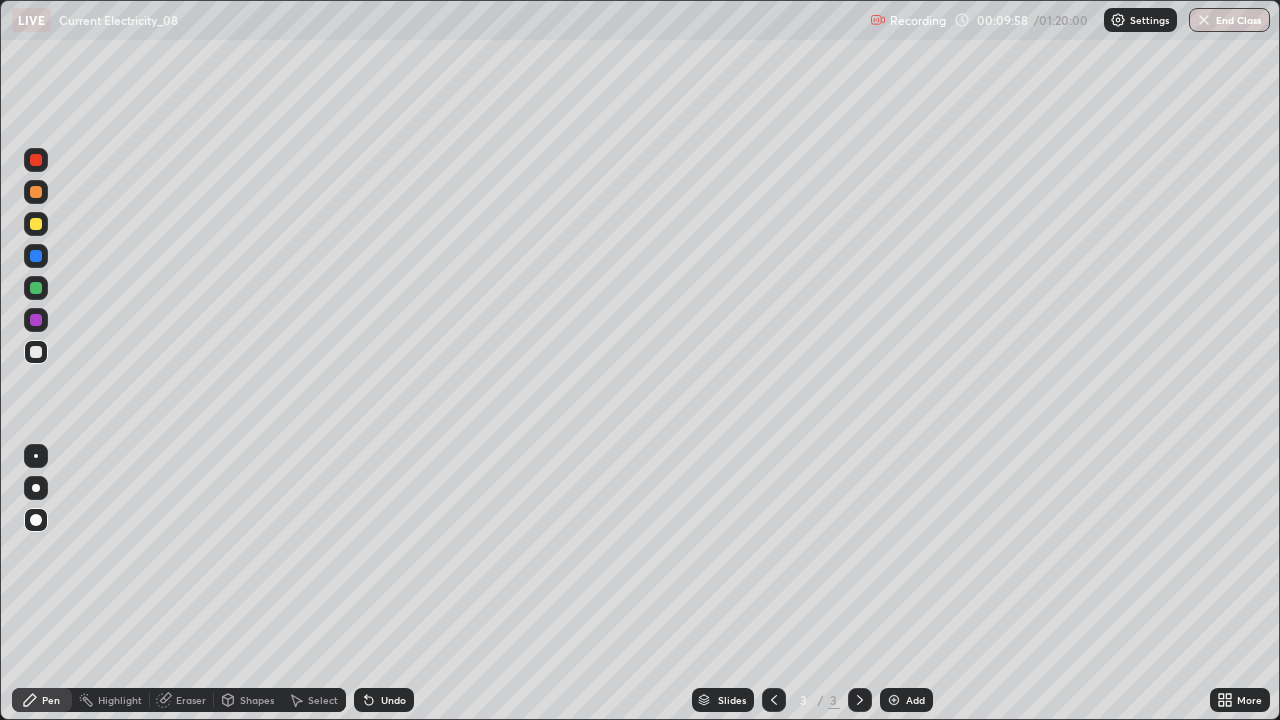 click on "Undo" at bounding box center (384, 700) 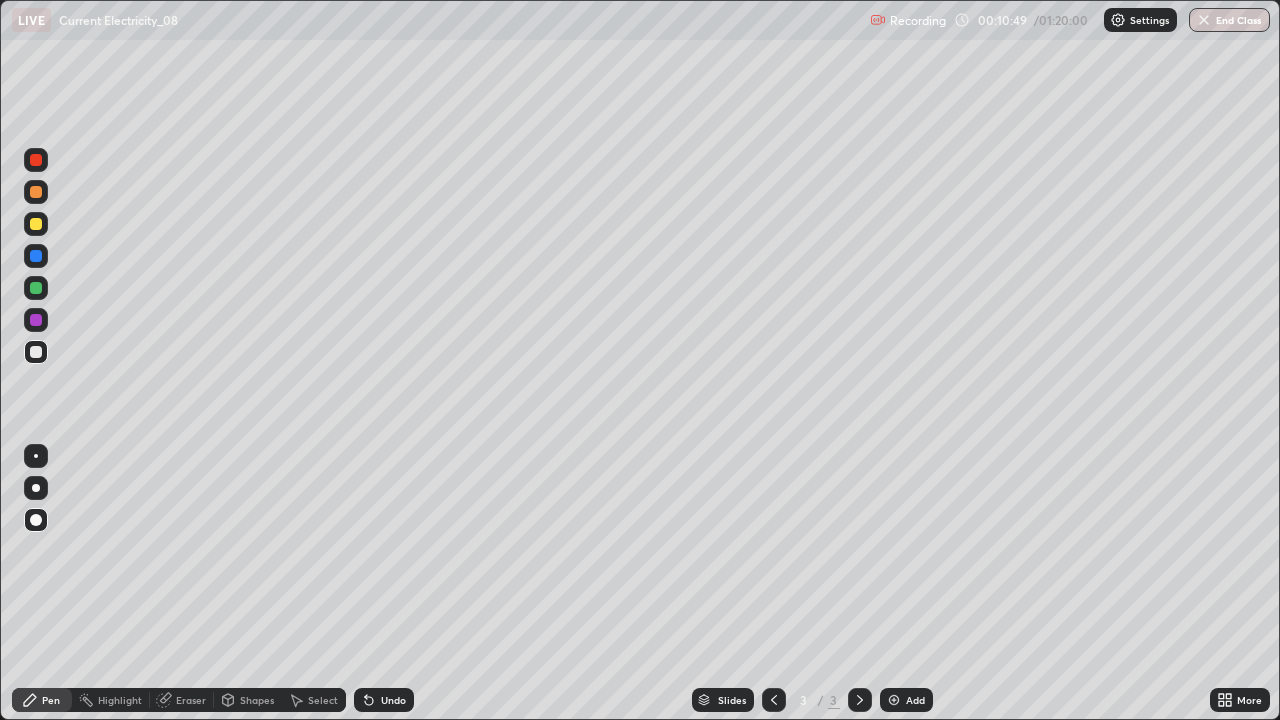 click on "Pen" at bounding box center (42, 700) 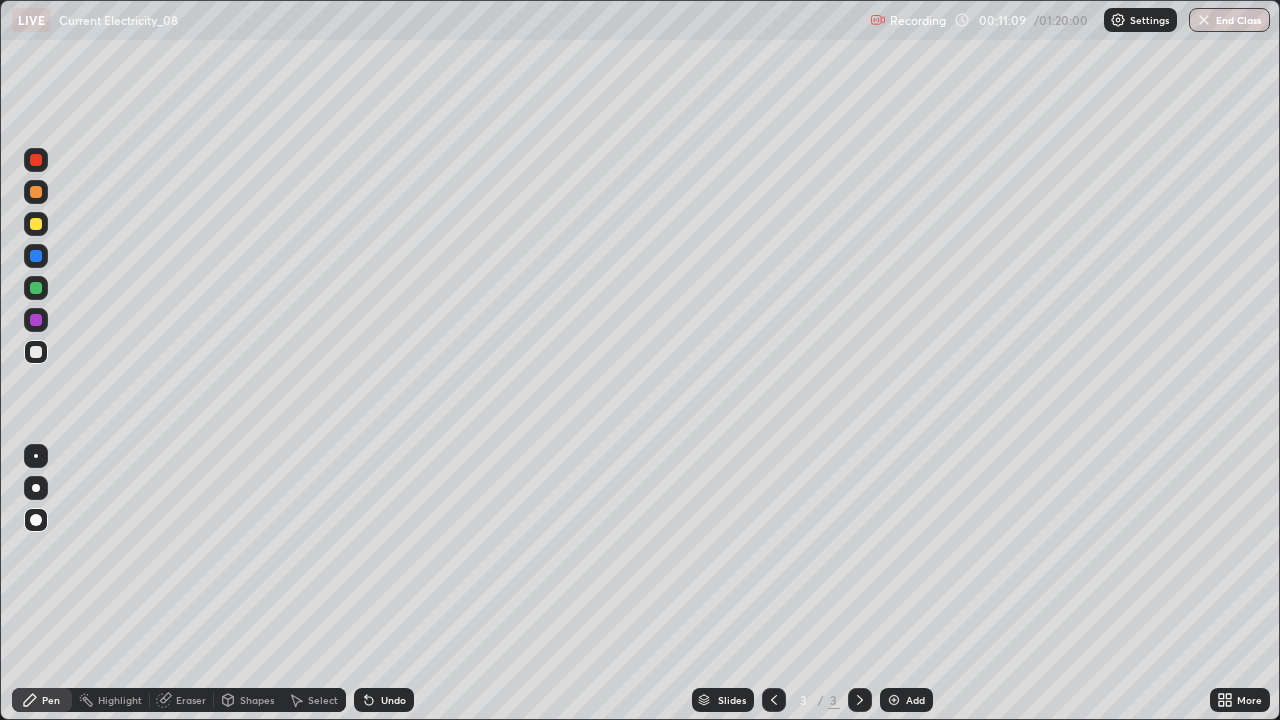 click on "Add" at bounding box center [915, 700] 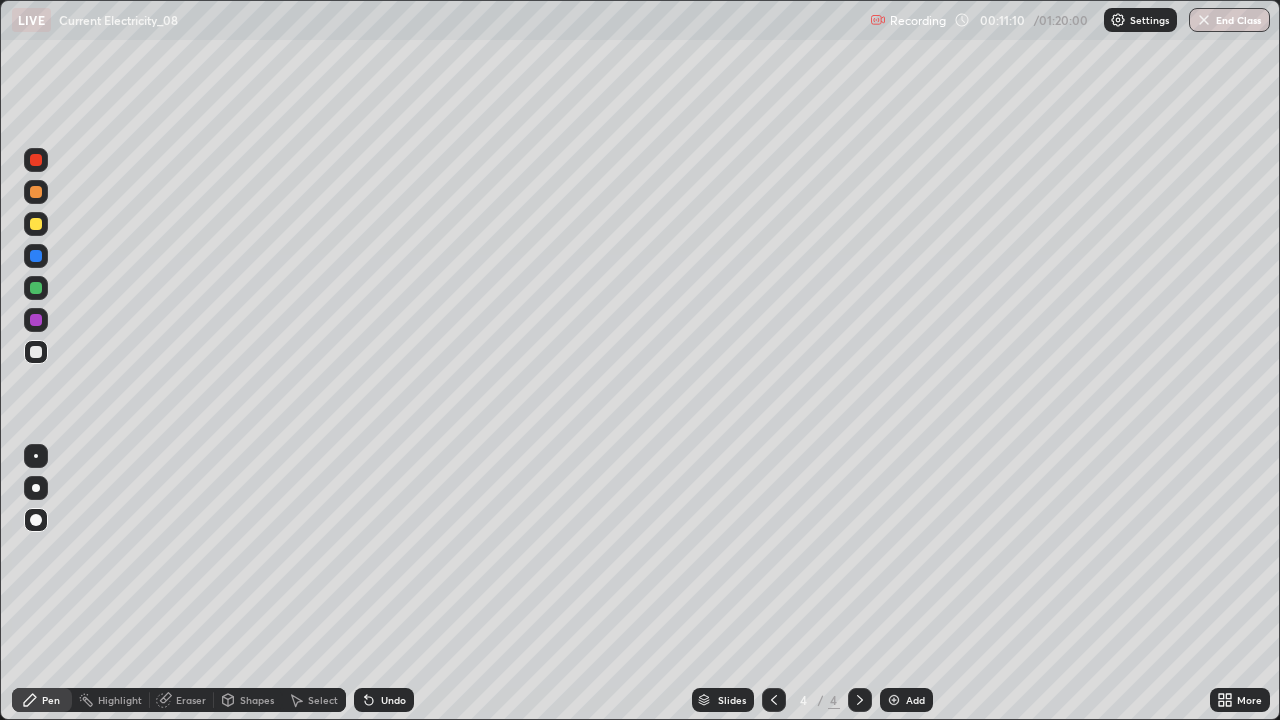 click 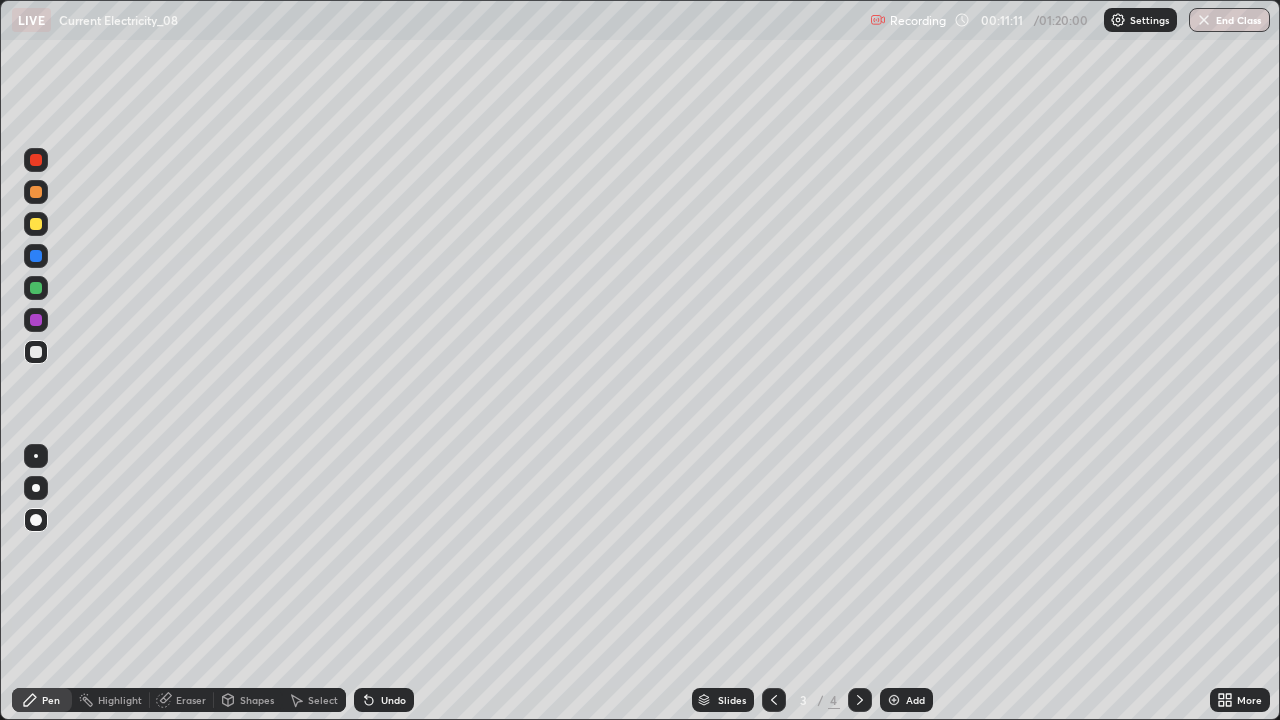 click on "Undo" at bounding box center [380, 700] 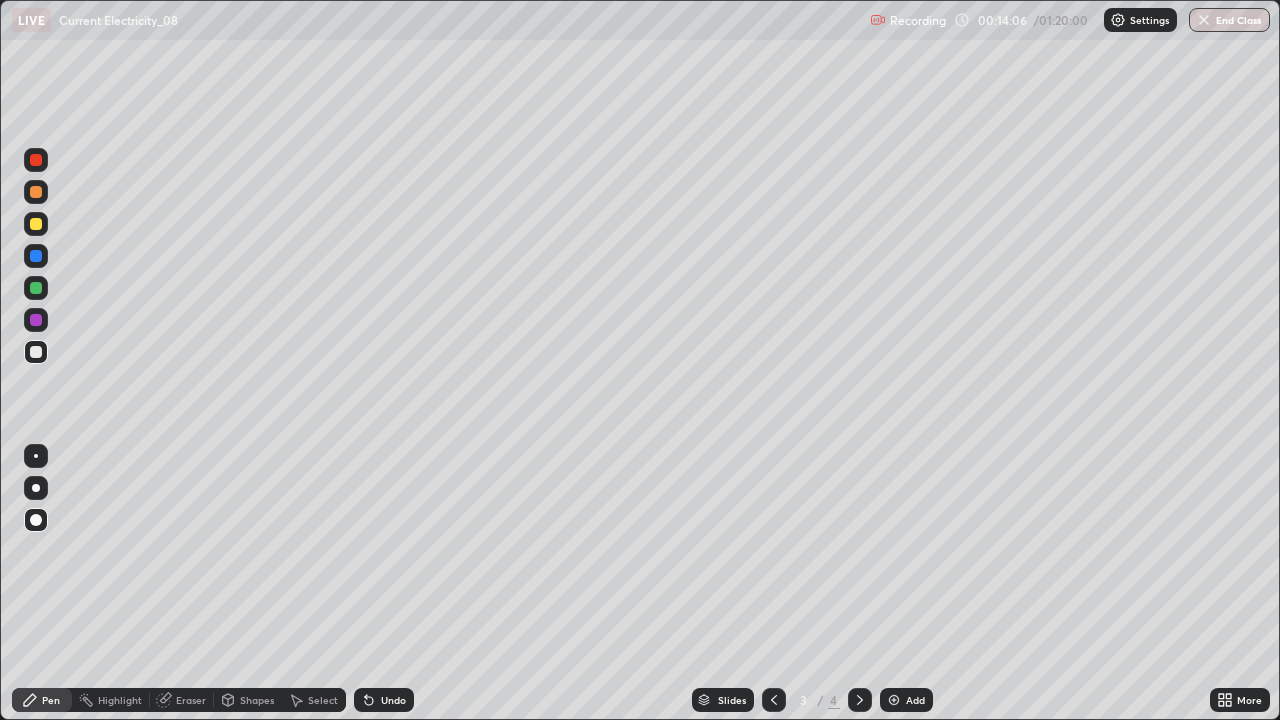 click on "Add" at bounding box center (906, 700) 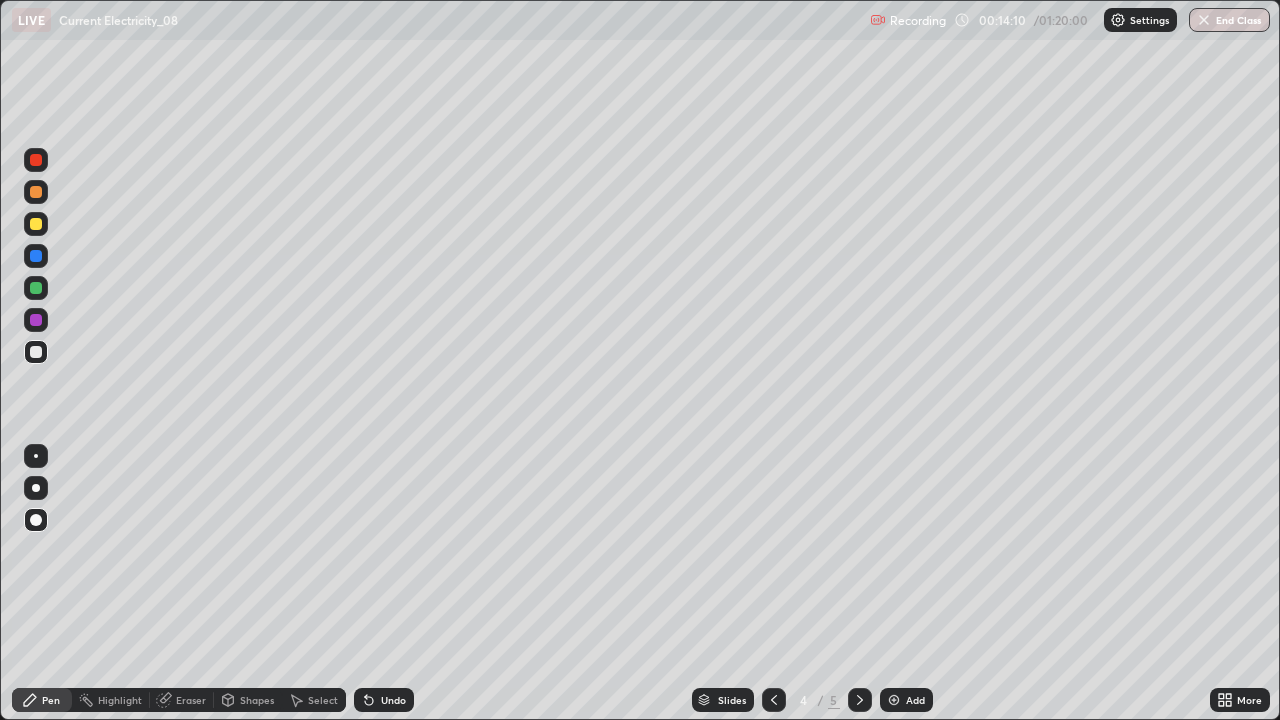 click at bounding box center (36, 224) 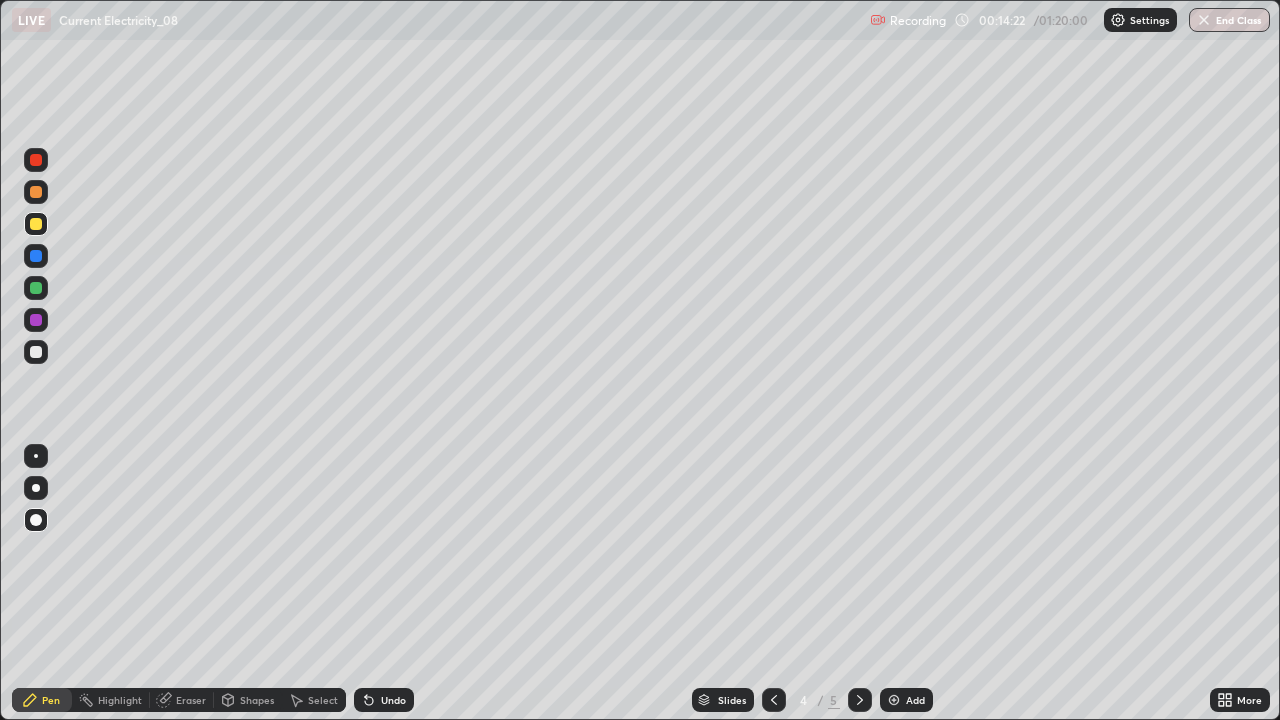click at bounding box center [36, 352] 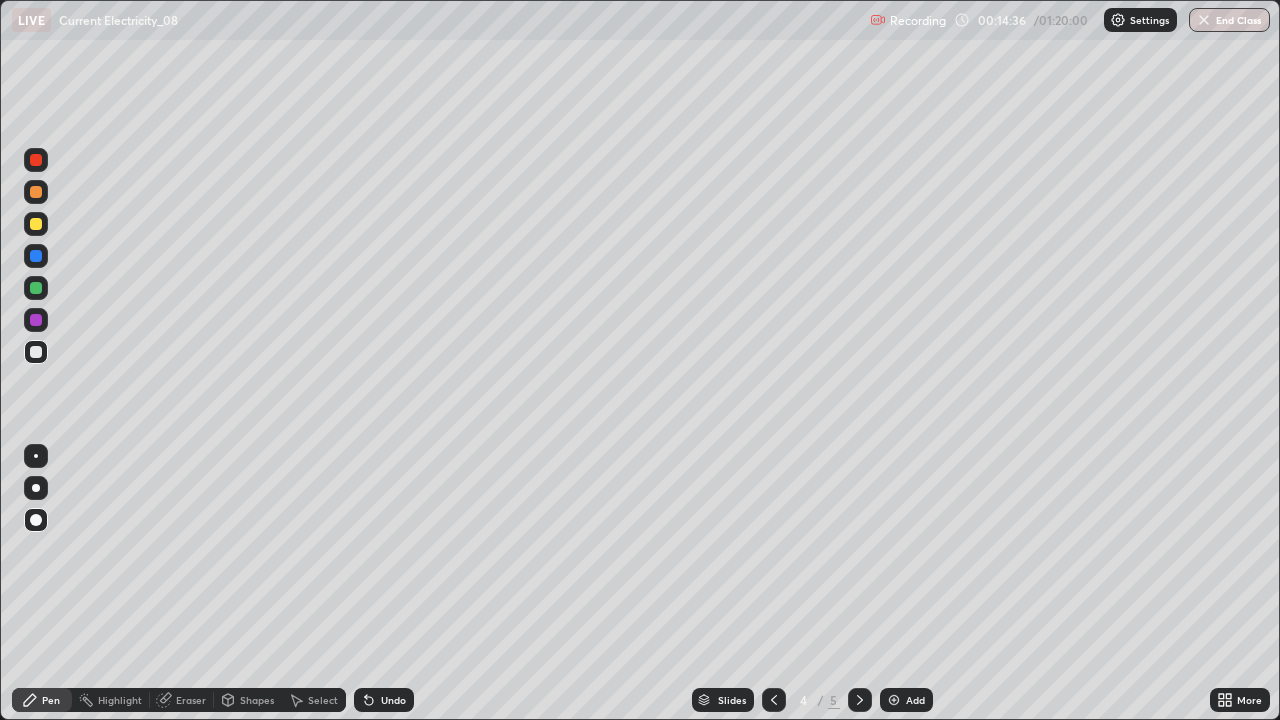 click on "Undo" at bounding box center (384, 700) 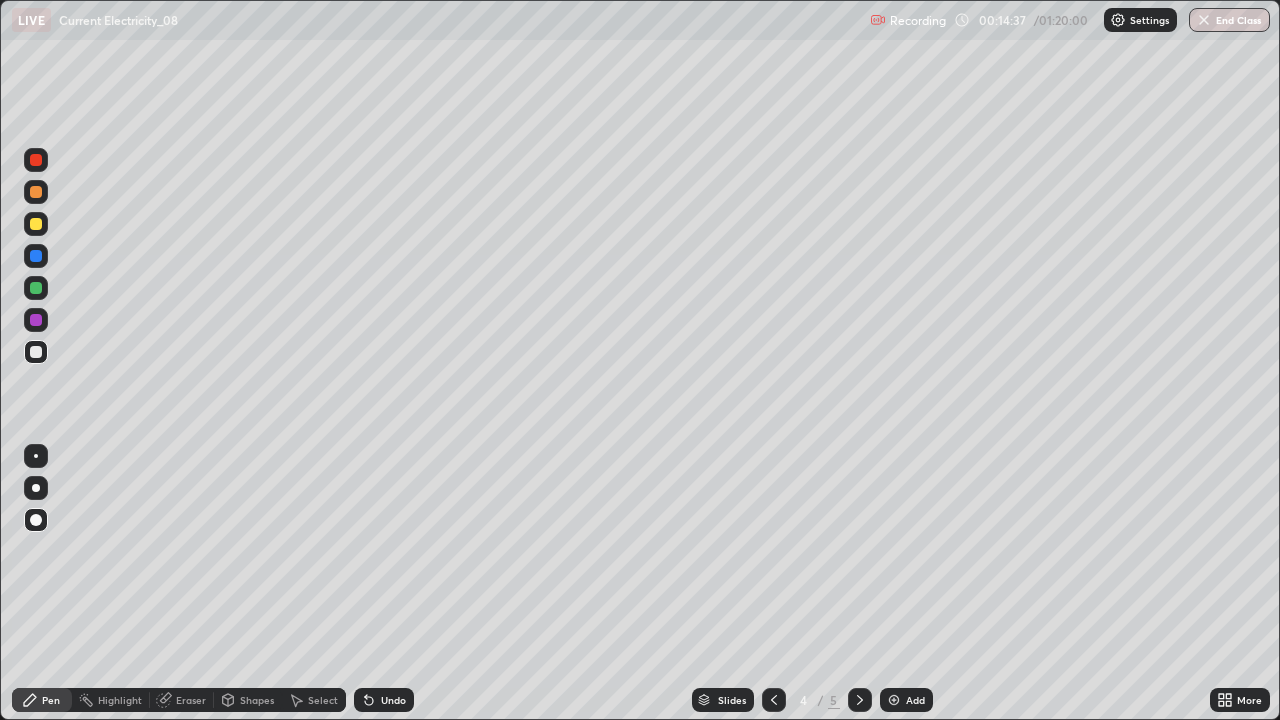 click on "Undo" at bounding box center (384, 700) 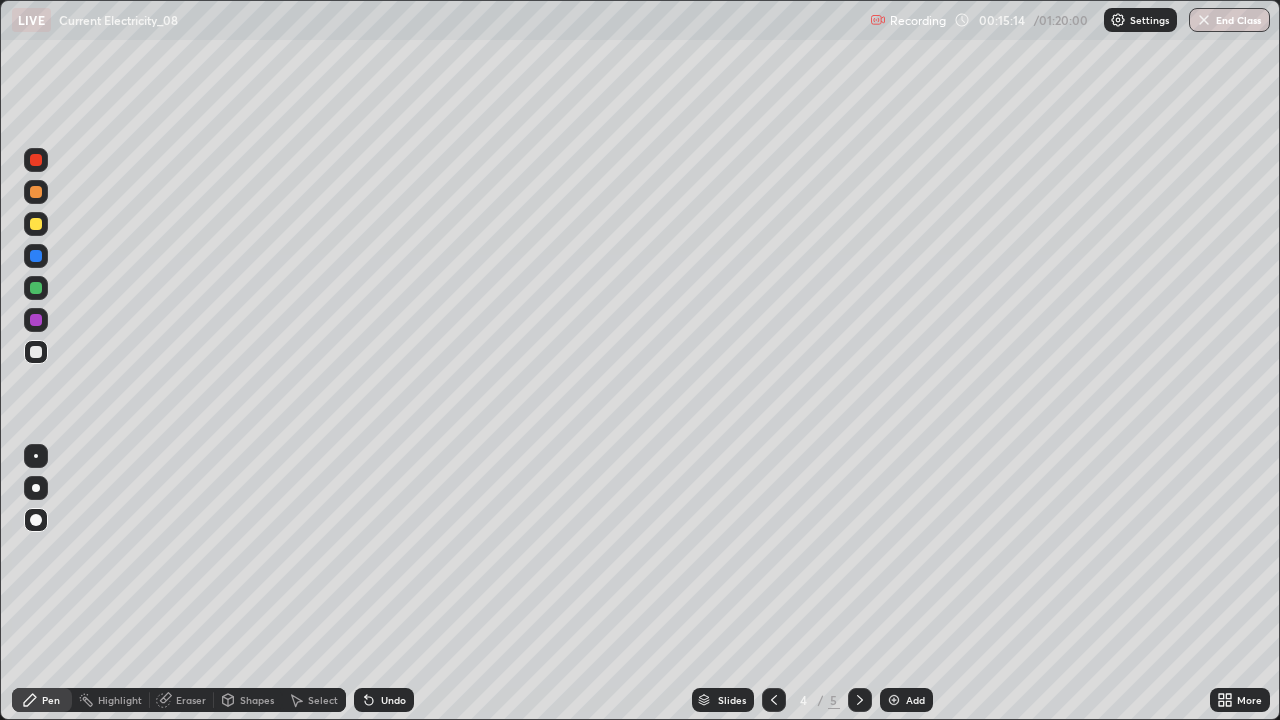 click on "Undo" at bounding box center (393, 700) 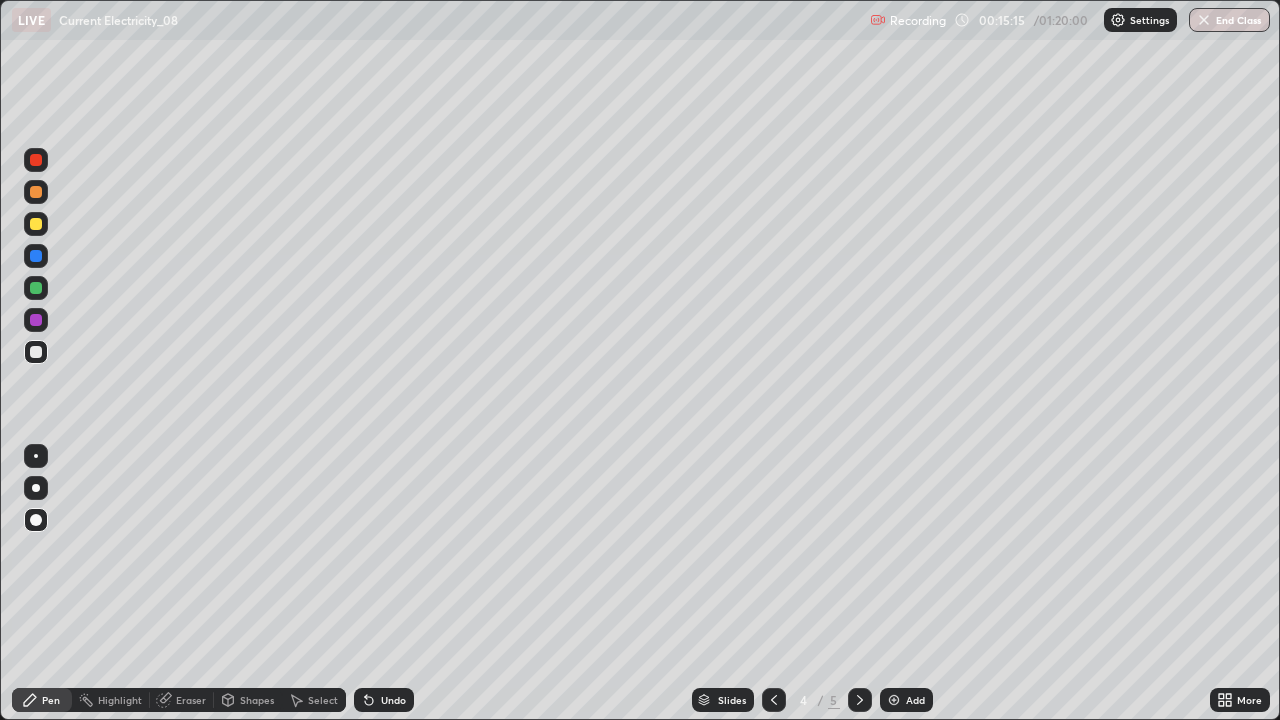 click on "Undo" at bounding box center [393, 700] 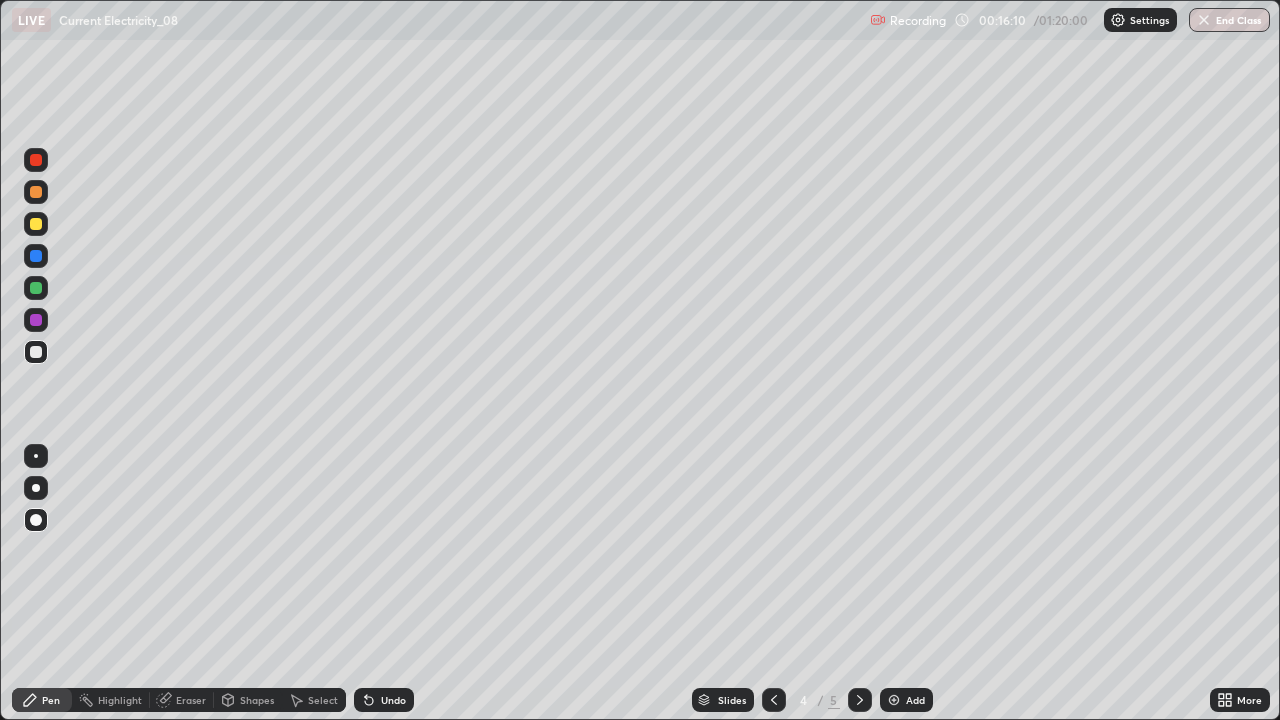 click at bounding box center (36, 224) 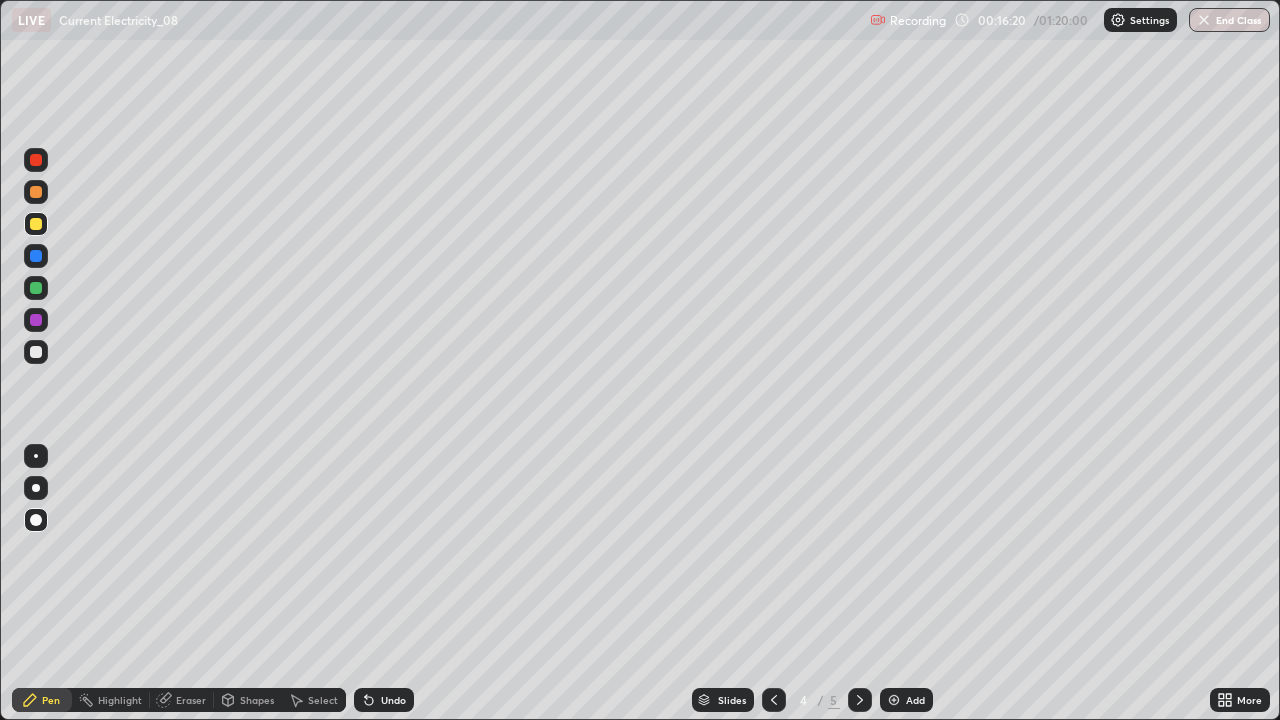 click at bounding box center (36, 352) 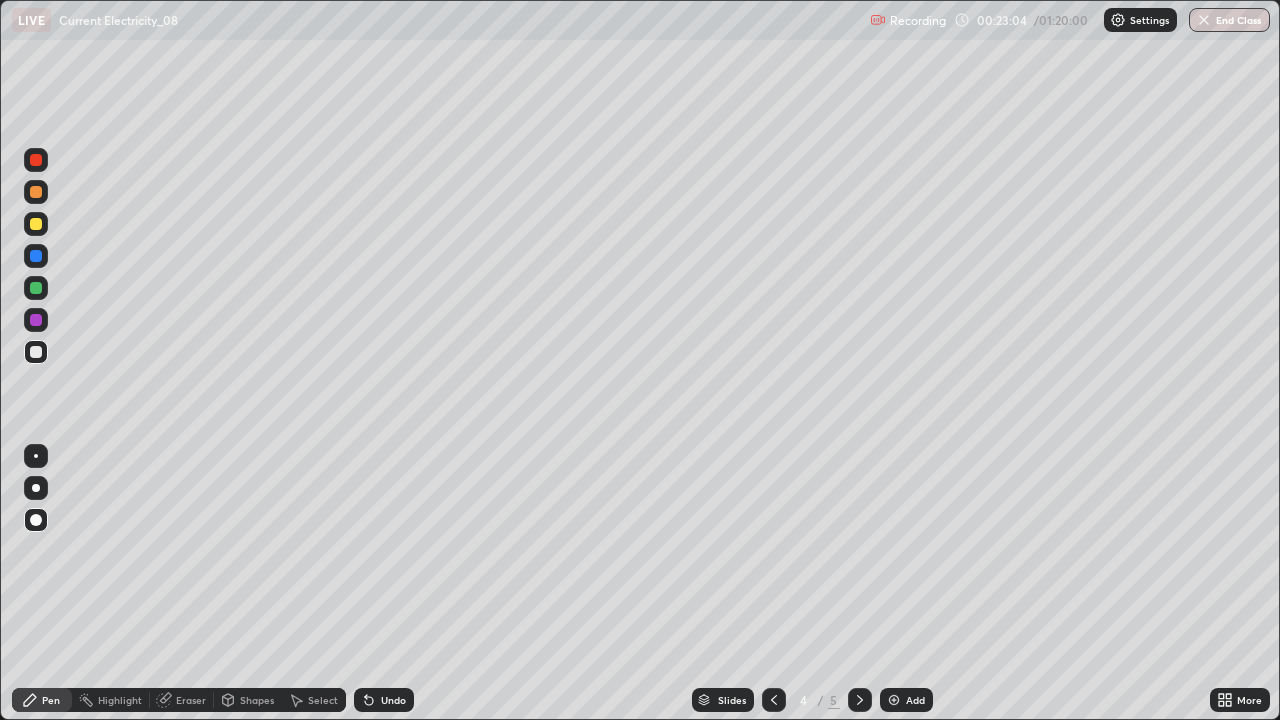click on "Add" at bounding box center [915, 700] 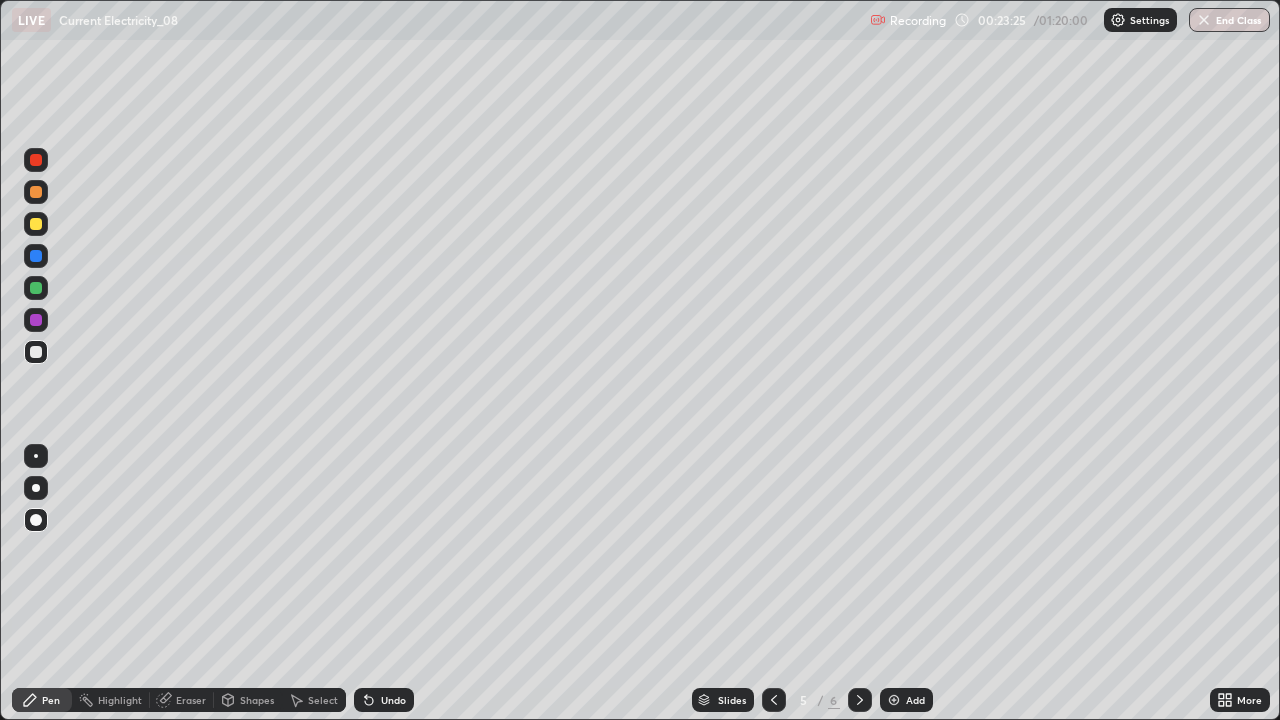 click at bounding box center [36, 288] 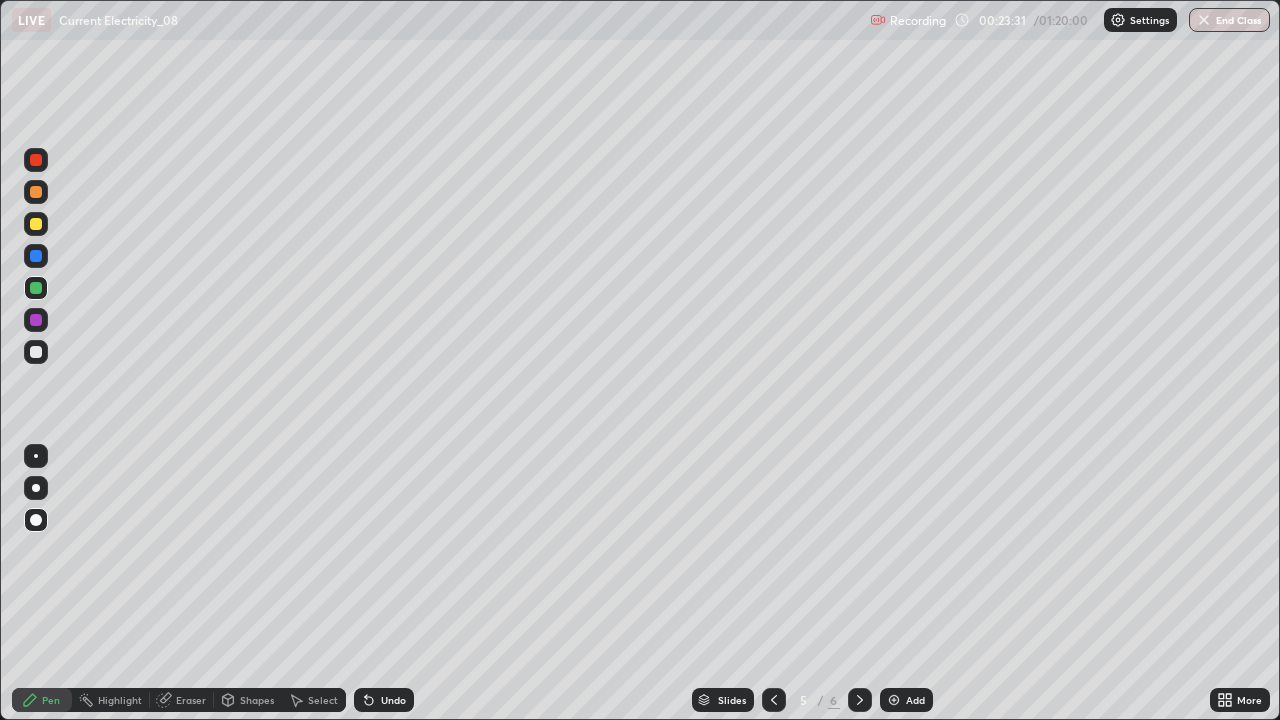 click at bounding box center (36, 352) 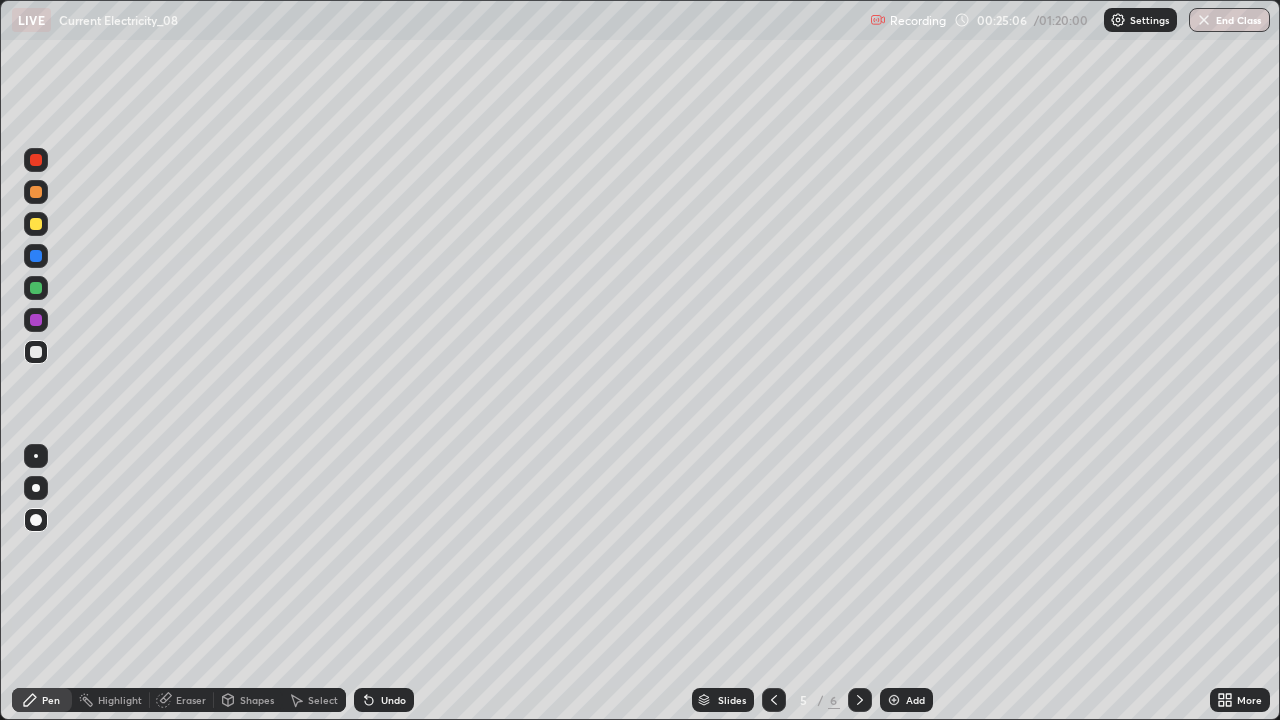 click at bounding box center (36, 352) 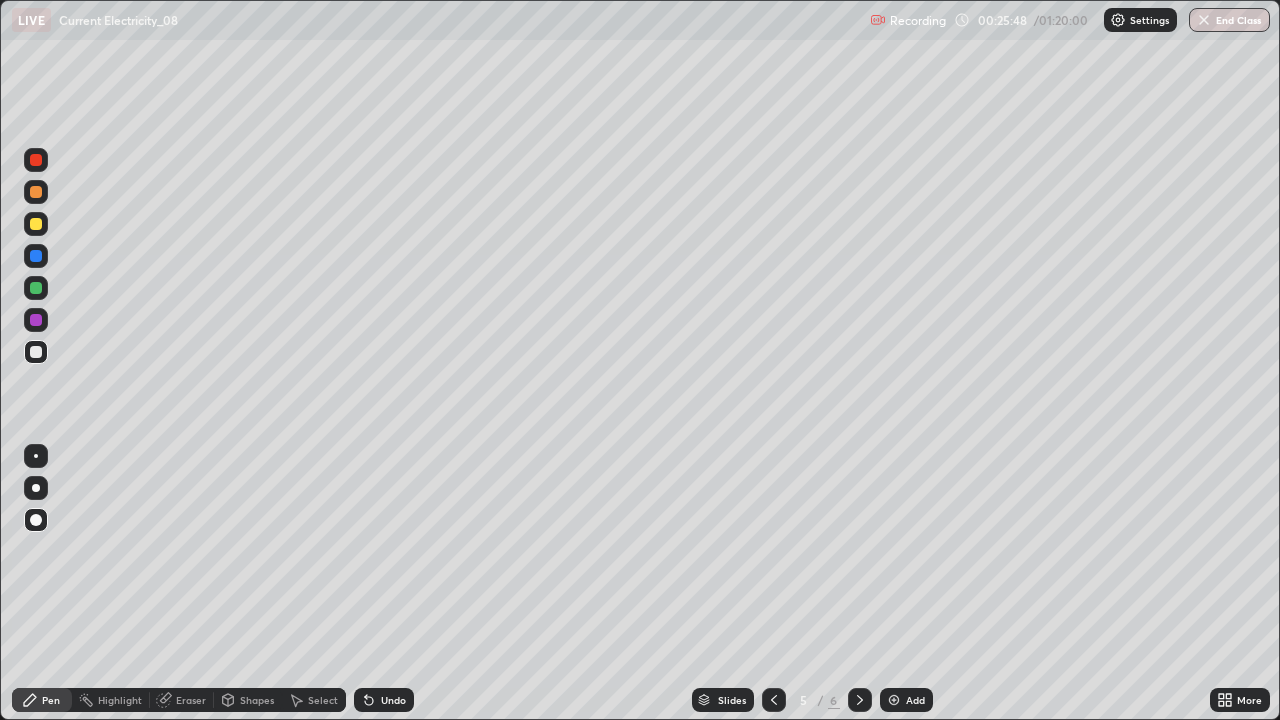 click at bounding box center [36, 224] 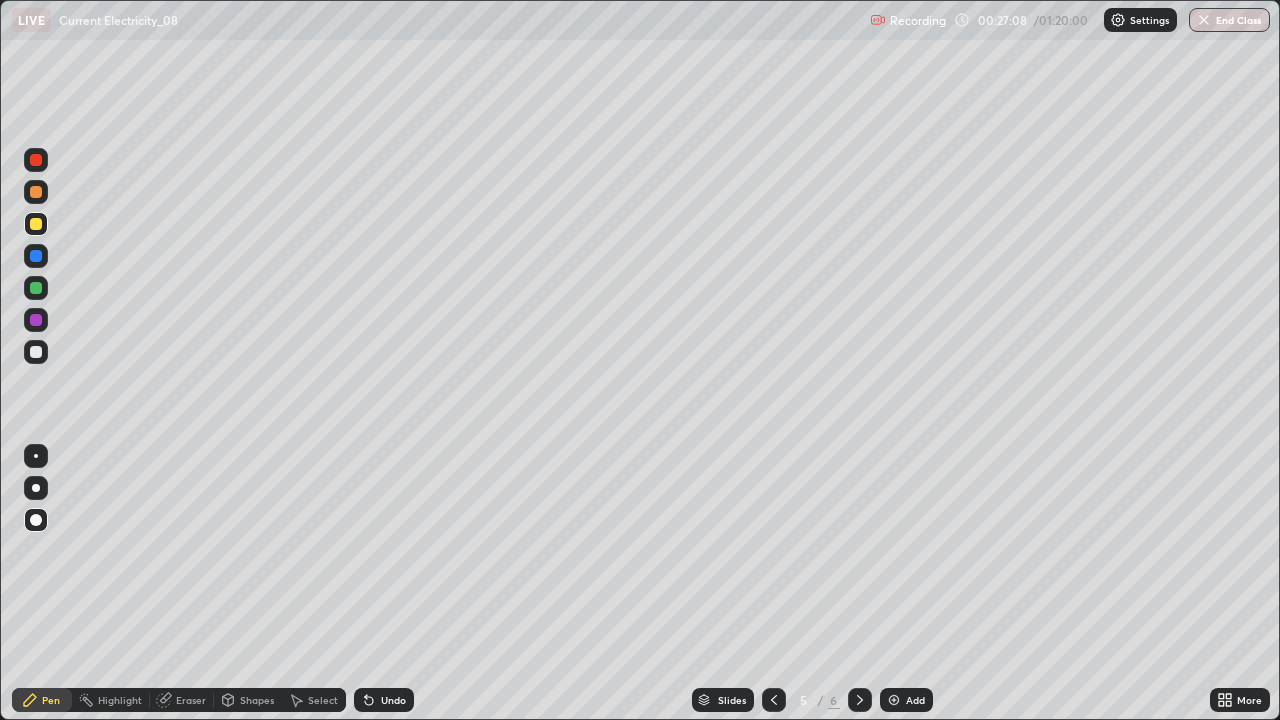 click at bounding box center [36, 352] 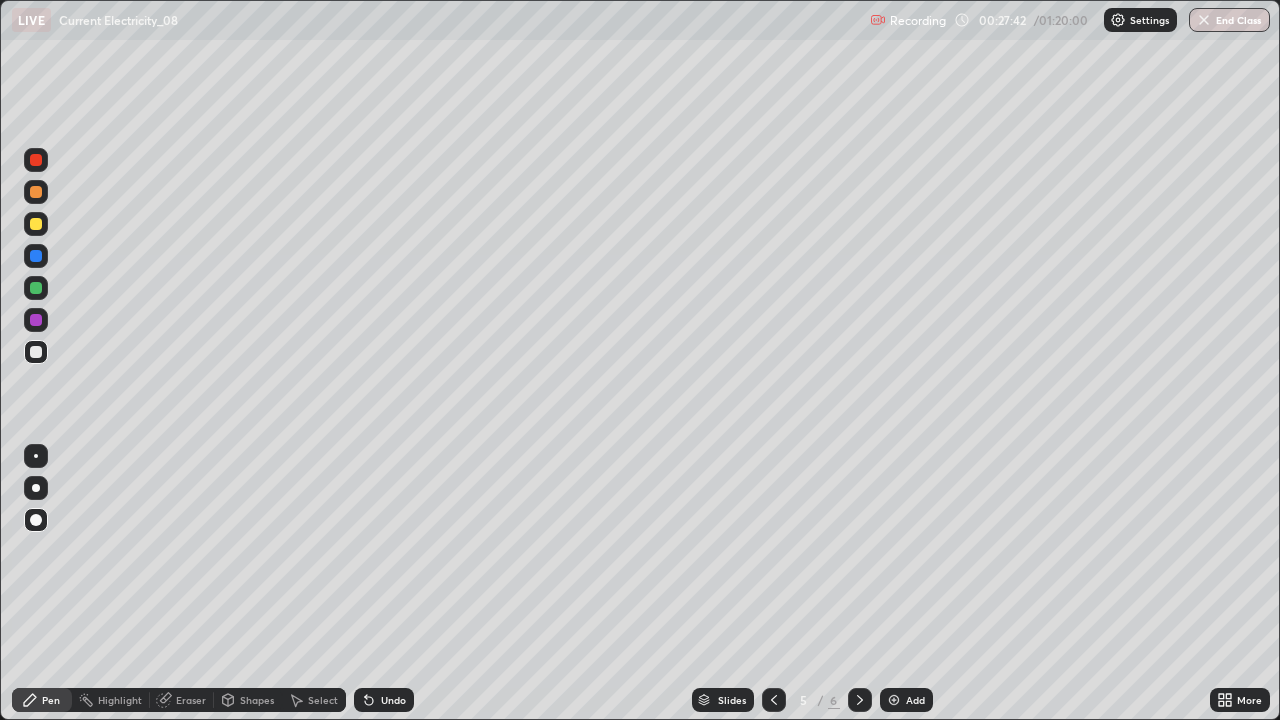 click on "Undo" at bounding box center (393, 700) 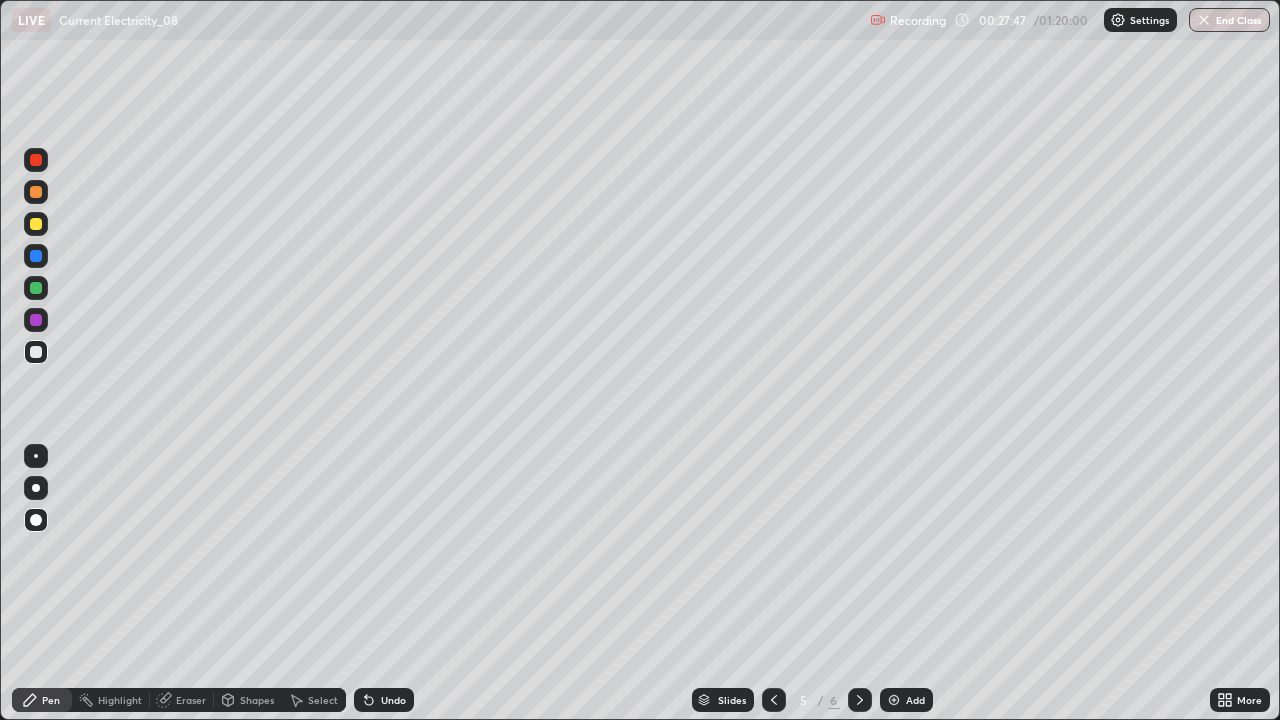 click on "Undo" at bounding box center (393, 700) 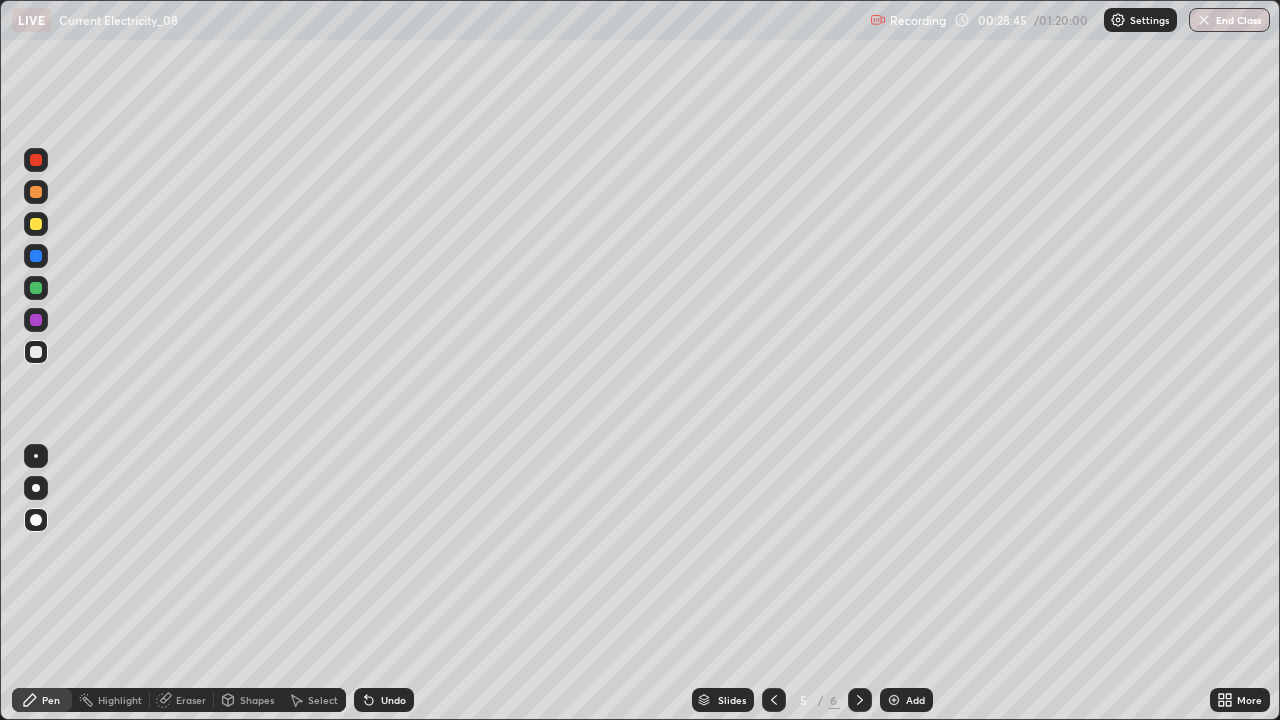 click on "Undo" at bounding box center (393, 700) 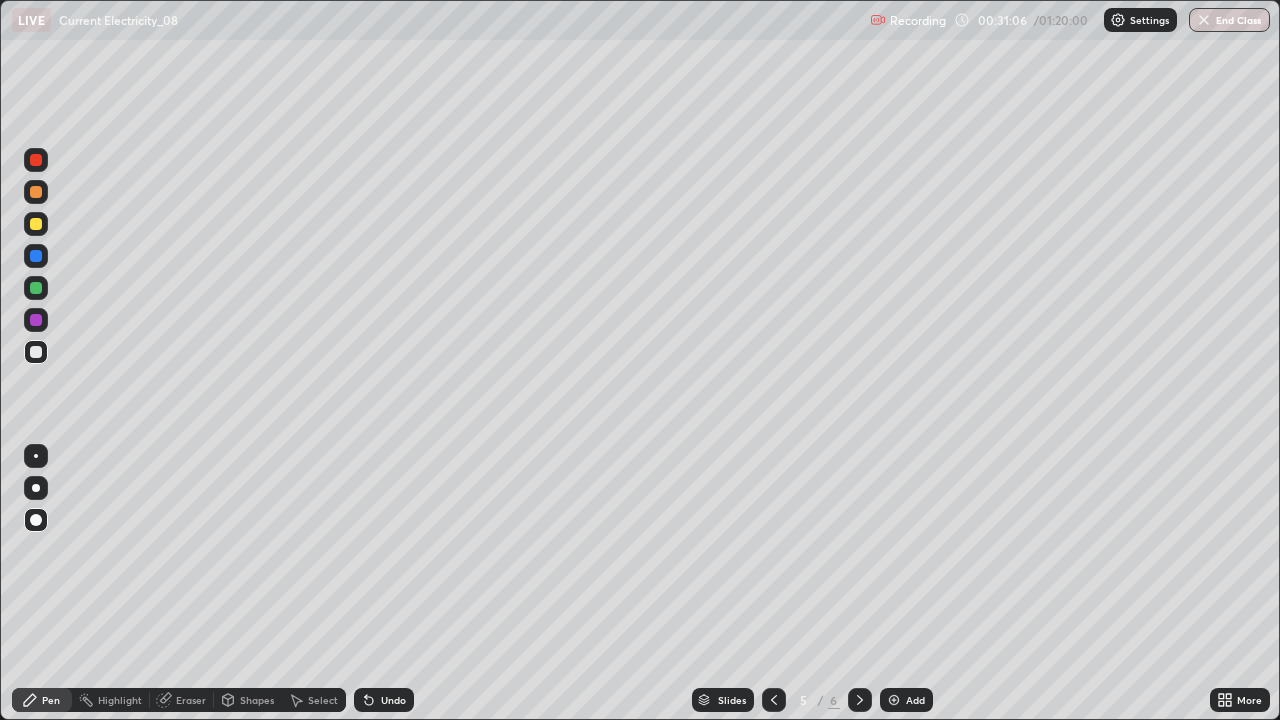 click at bounding box center [36, 288] 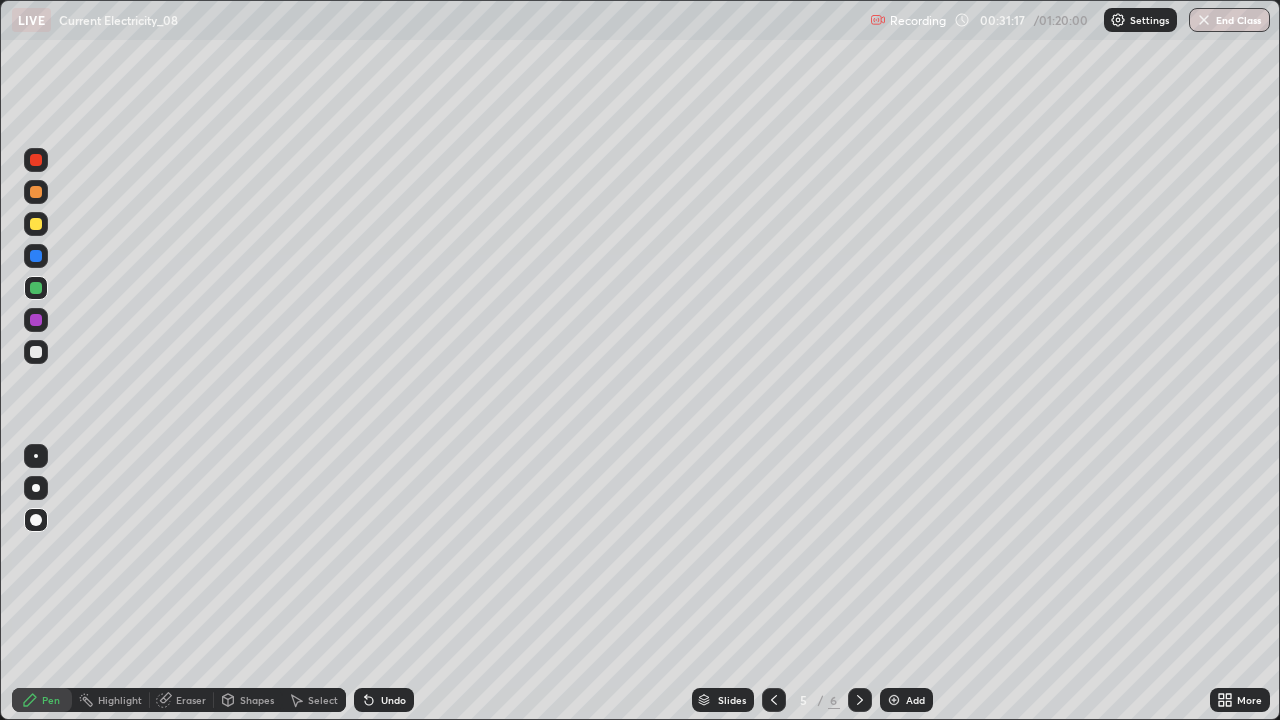 click on "Undo" at bounding box center [393, 700] 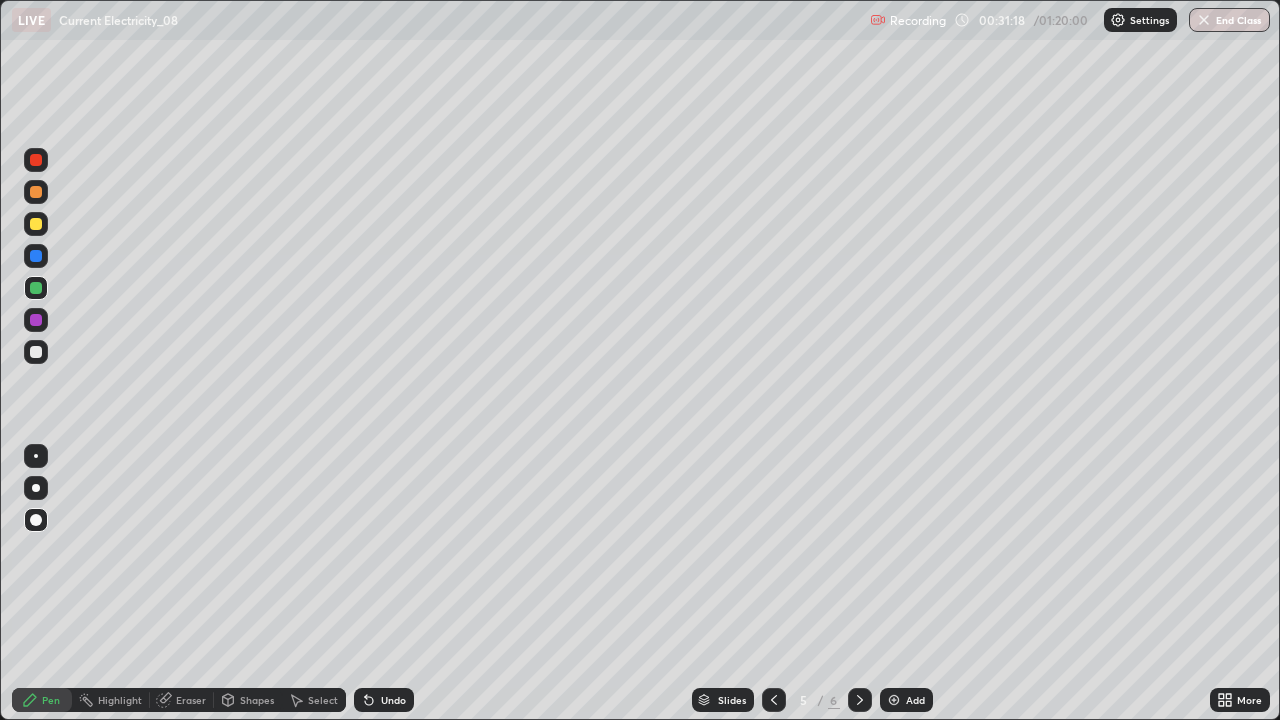 click on "Undo" at bounding box center (393, 700) 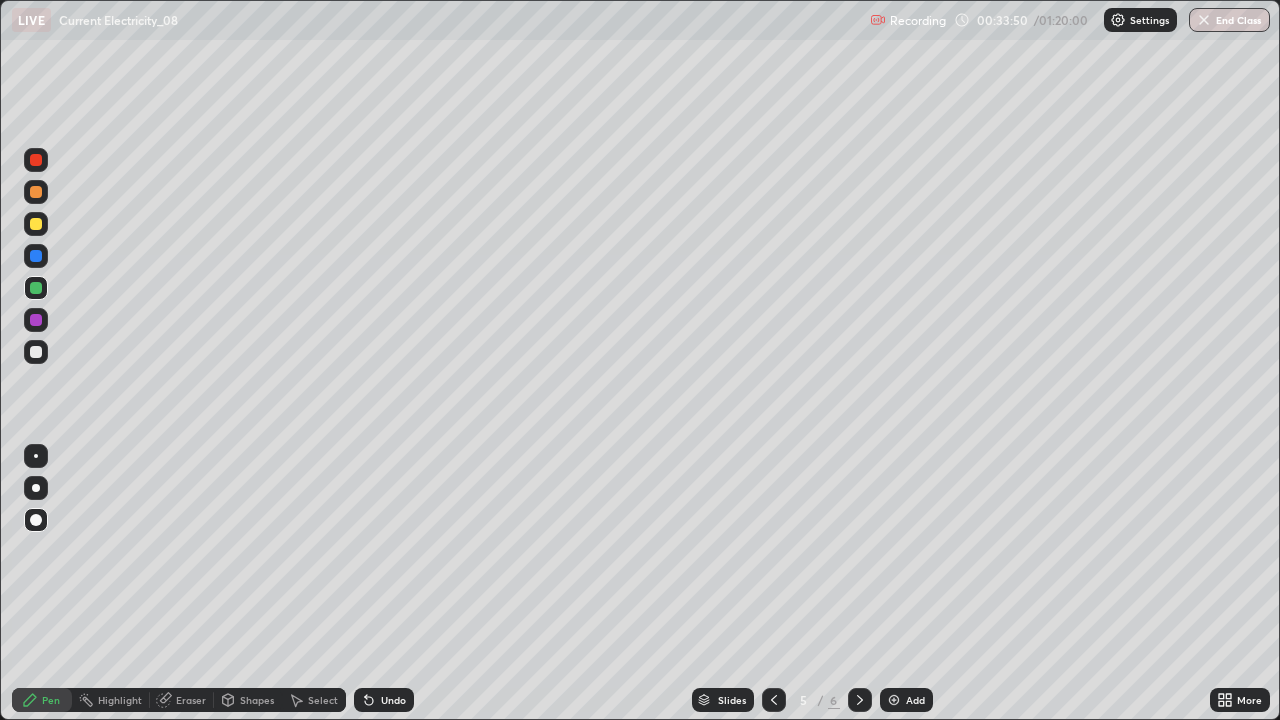 click on "LIVE Current Electricity_08 Recording 00:33:50 /  01:20:00 Settings End Class" at bounding box center (640, 20) 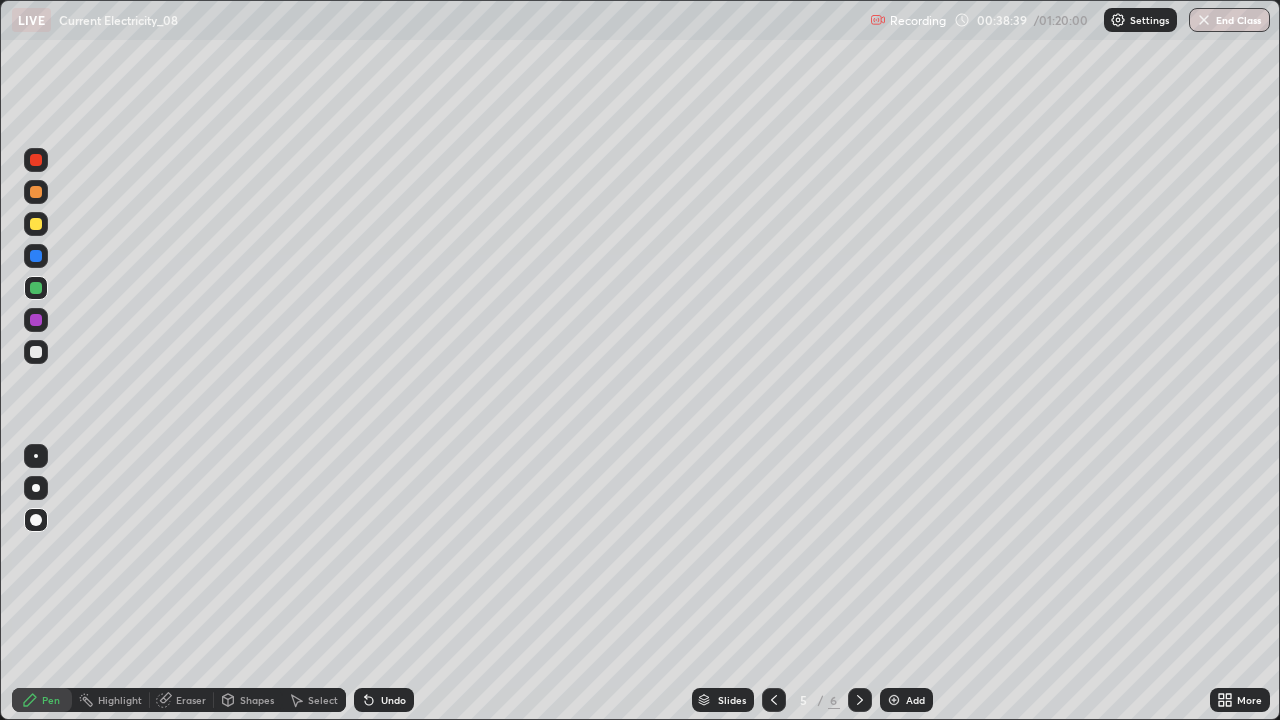 click on "Add" at bounding box center [915, 700] 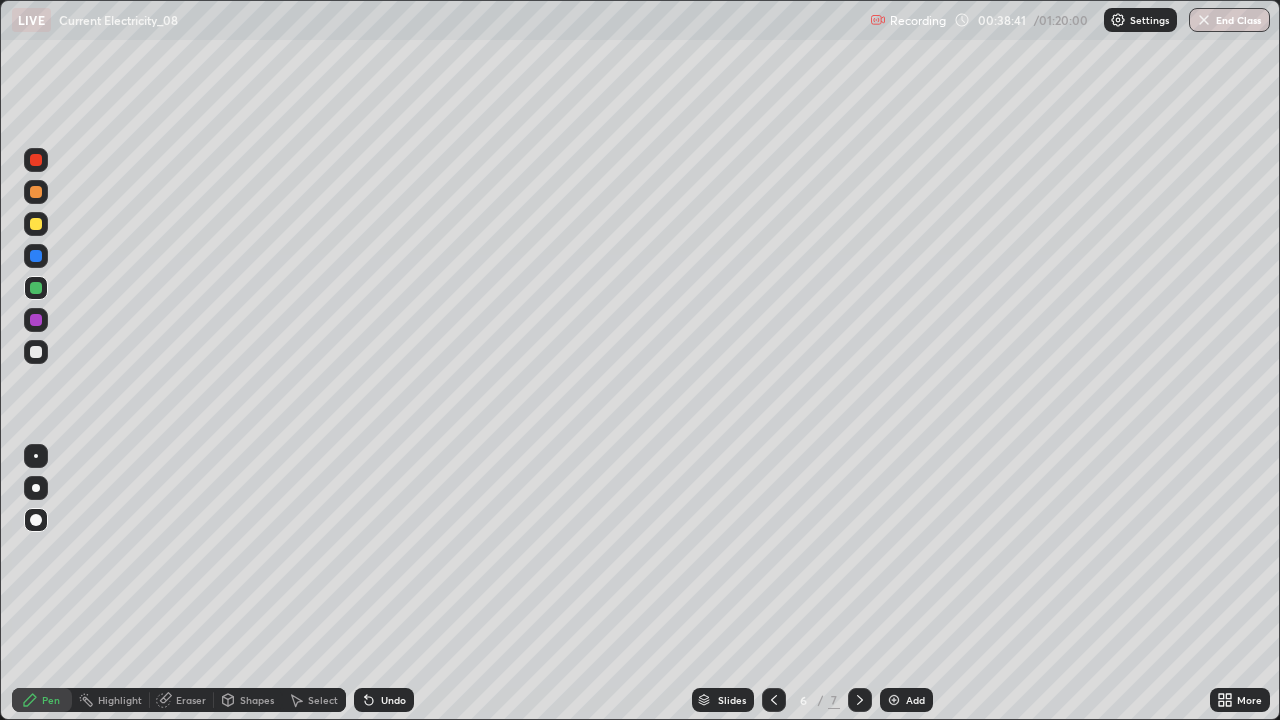 click at bounding box center [36, 352] 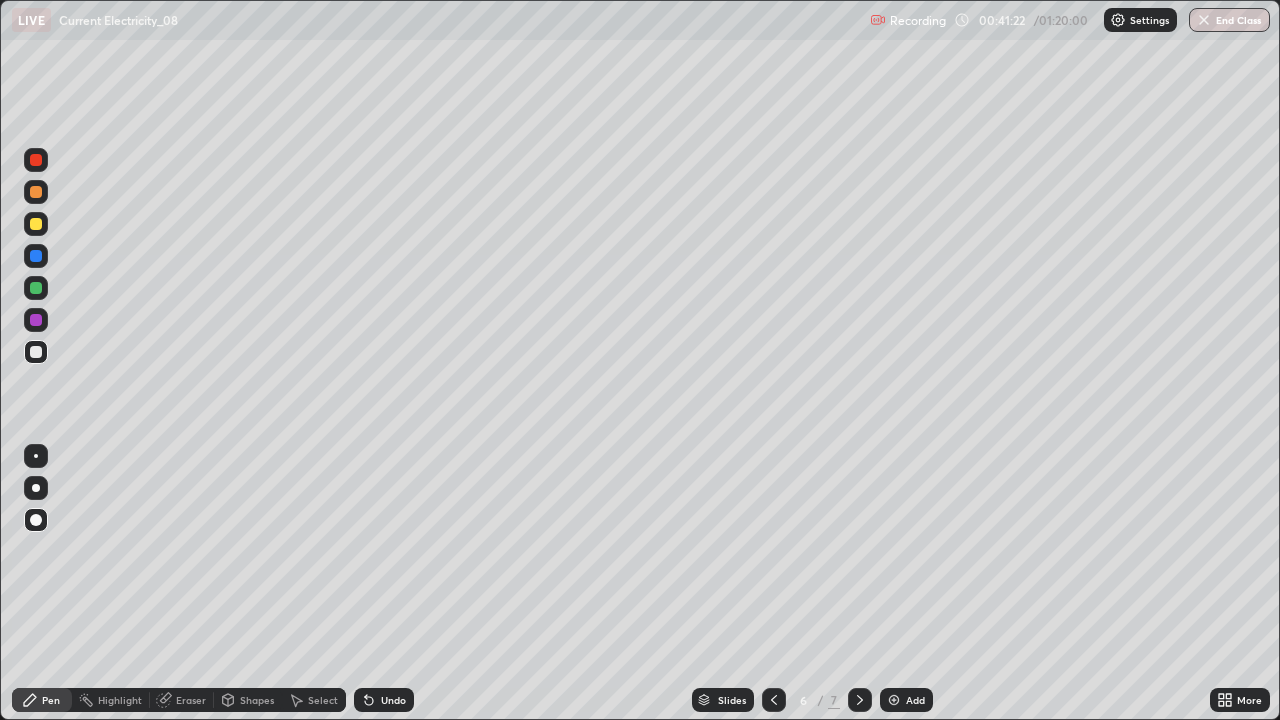 click at bounding box center (36, 224) 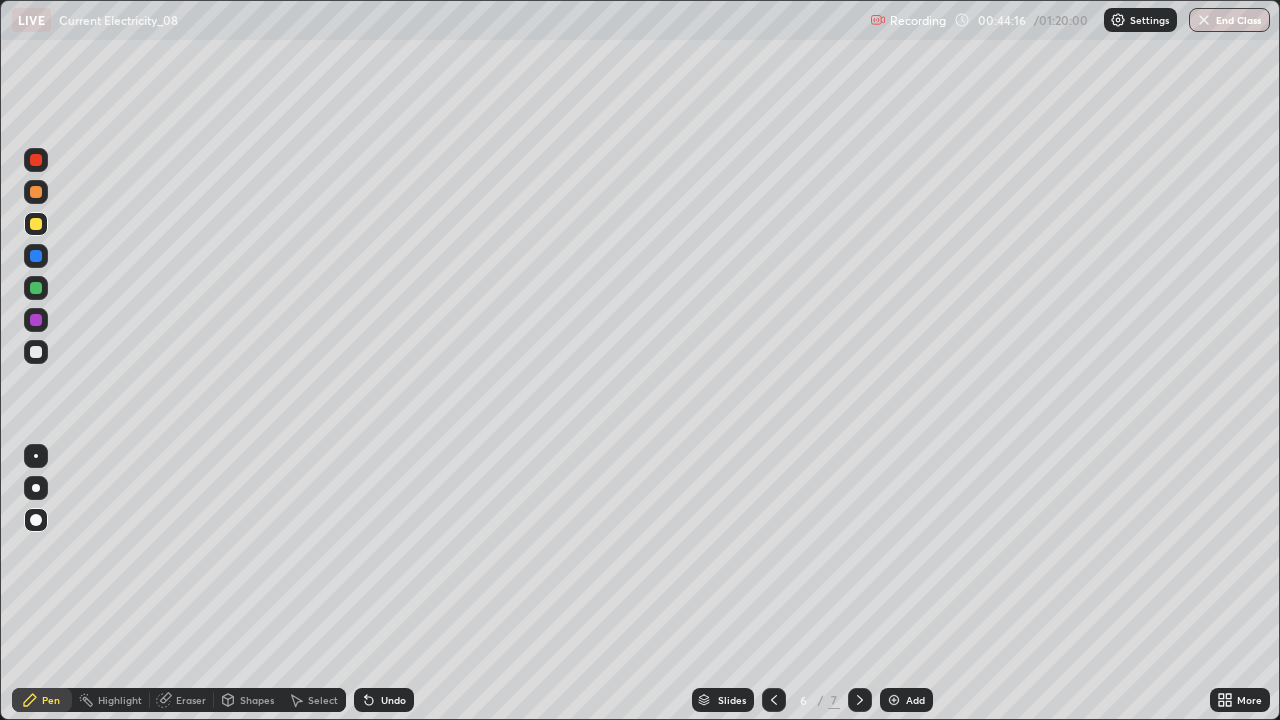 click at bounding box center (36, 352) 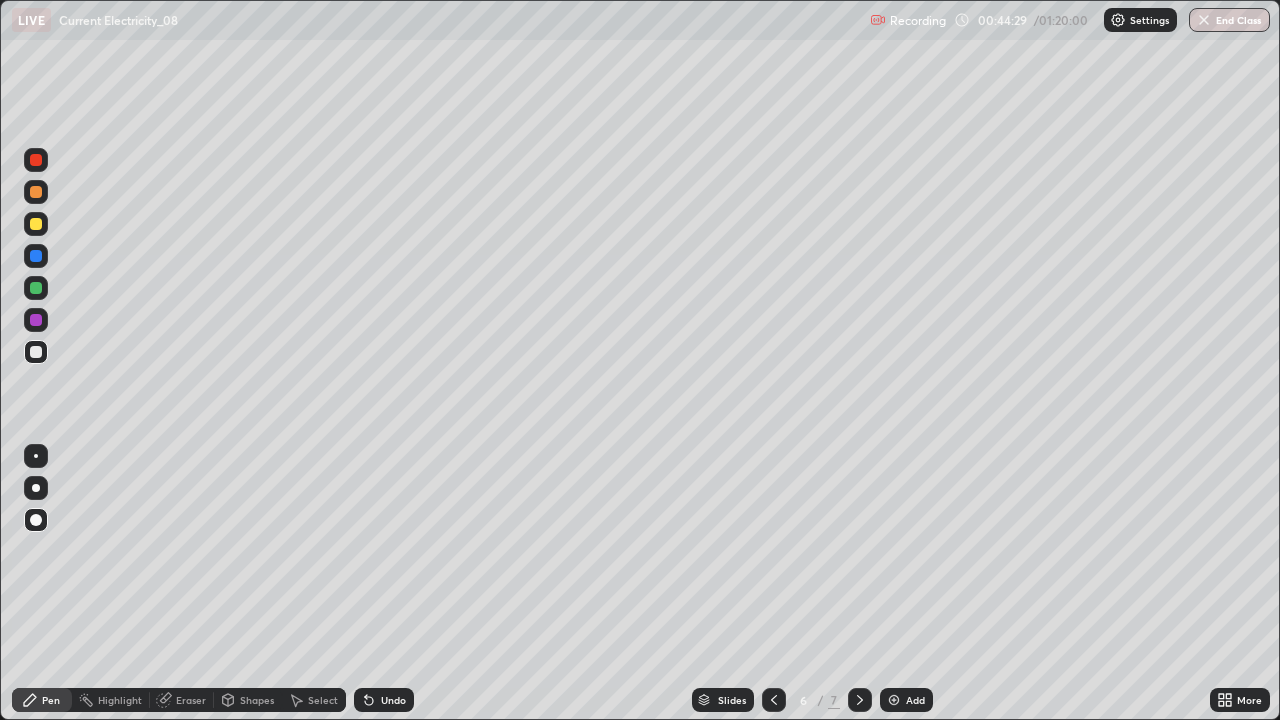 click on "Undo" at bounding box center (393, 700) 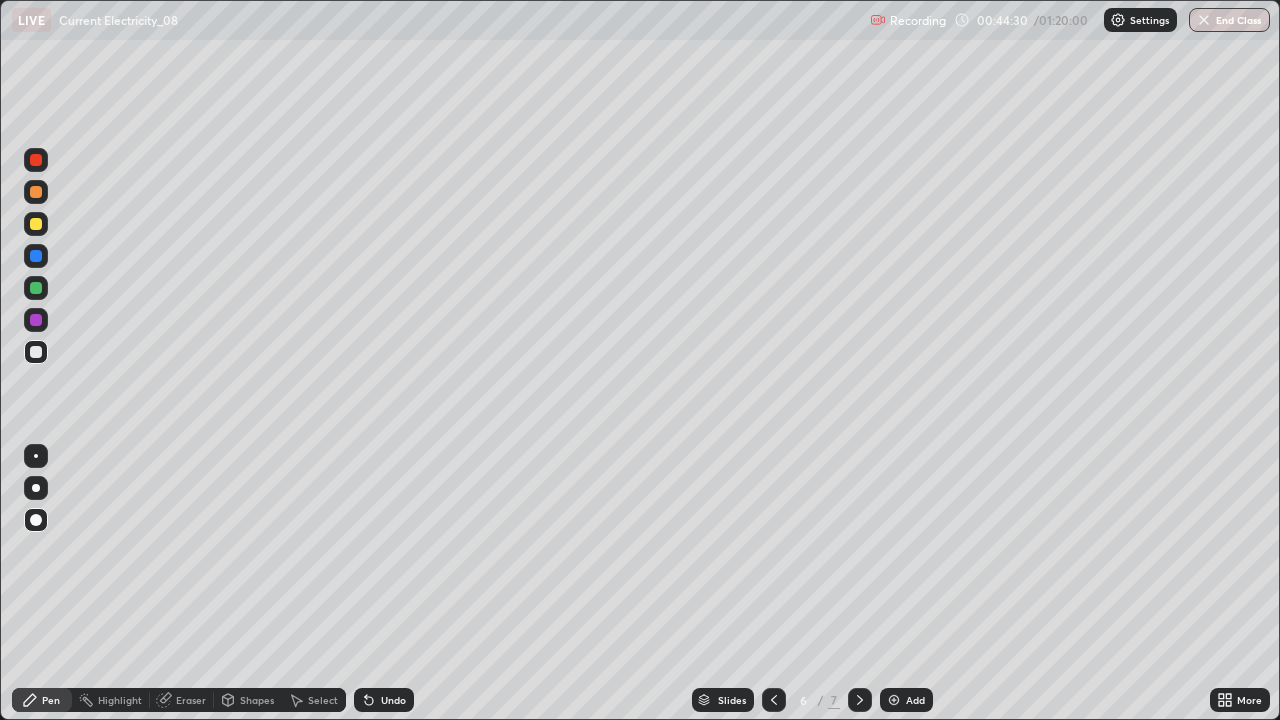 click on "Undo" at bounding box center [393, 700] 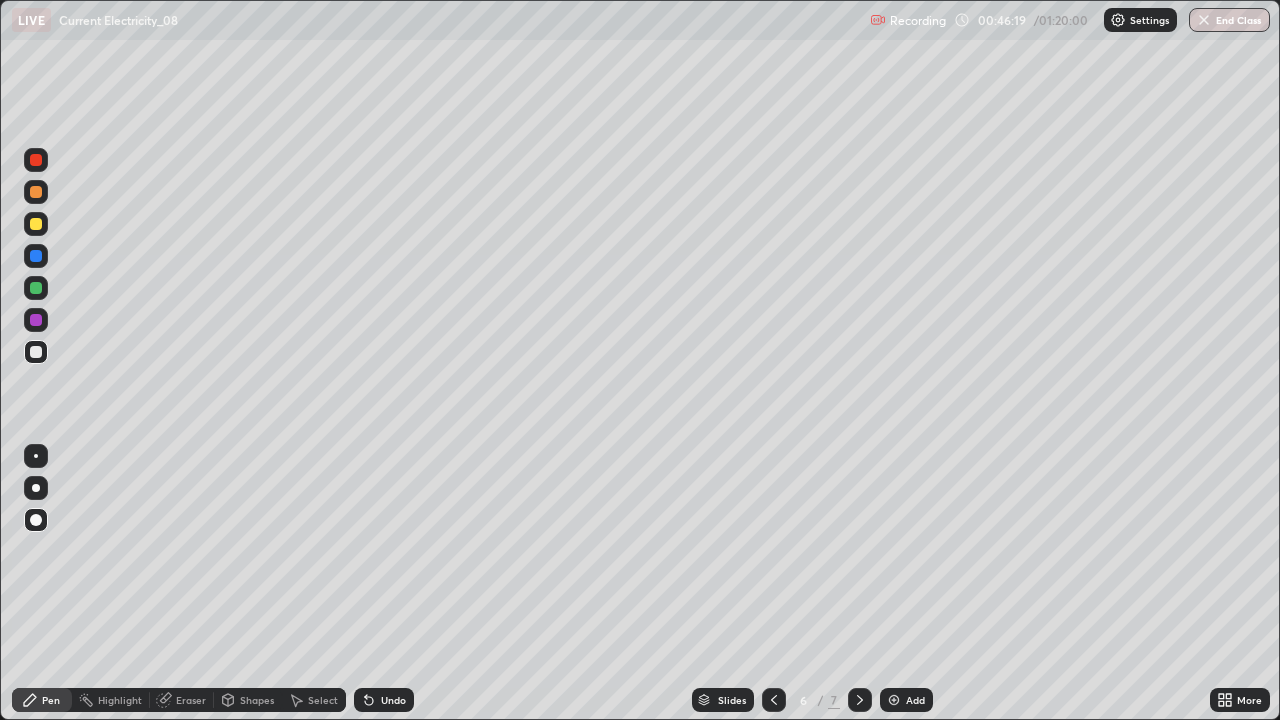 click at bounding box center [894, 700] 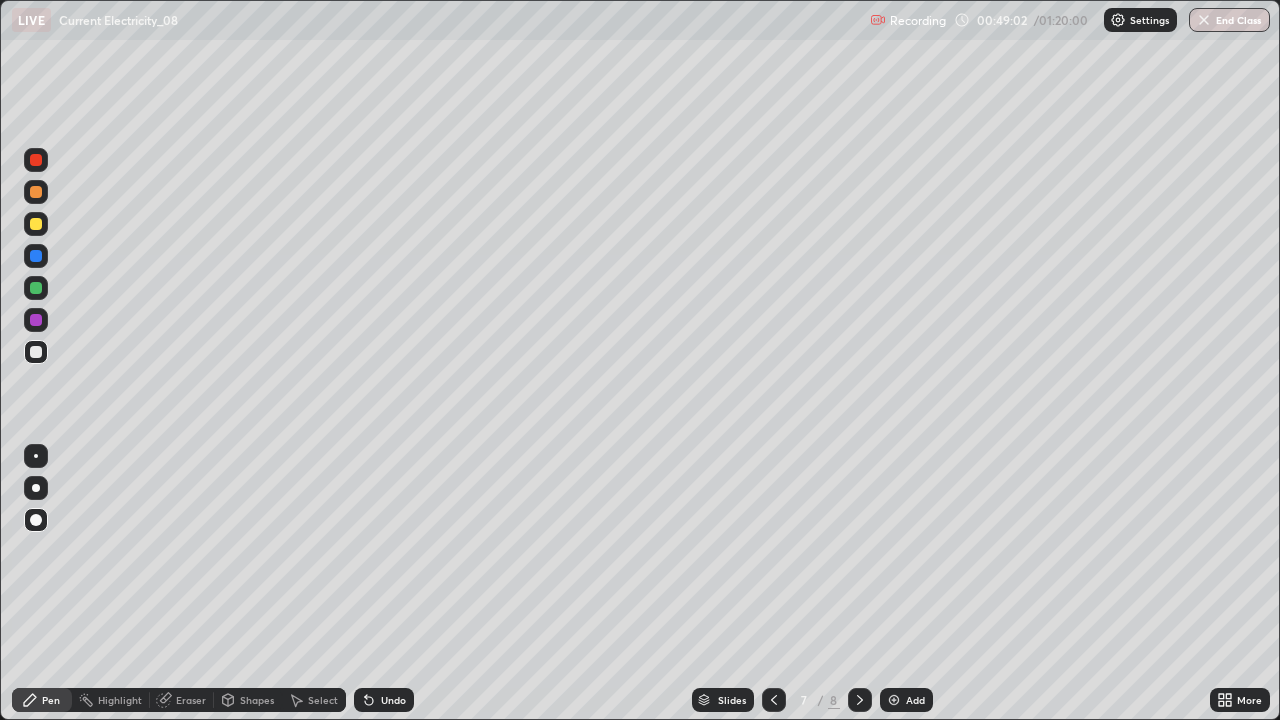 click on "Eraser" at bounding box center (191, 700) 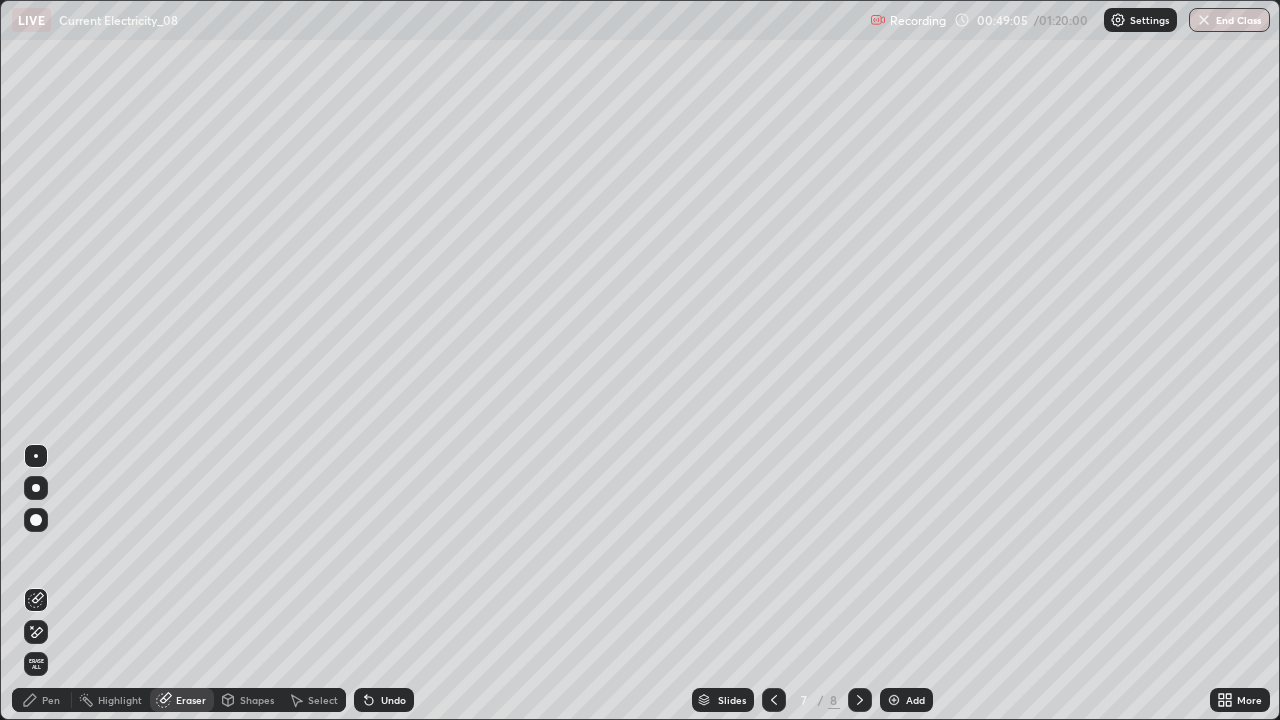click on "Pen" at bounding box center [51, 700] 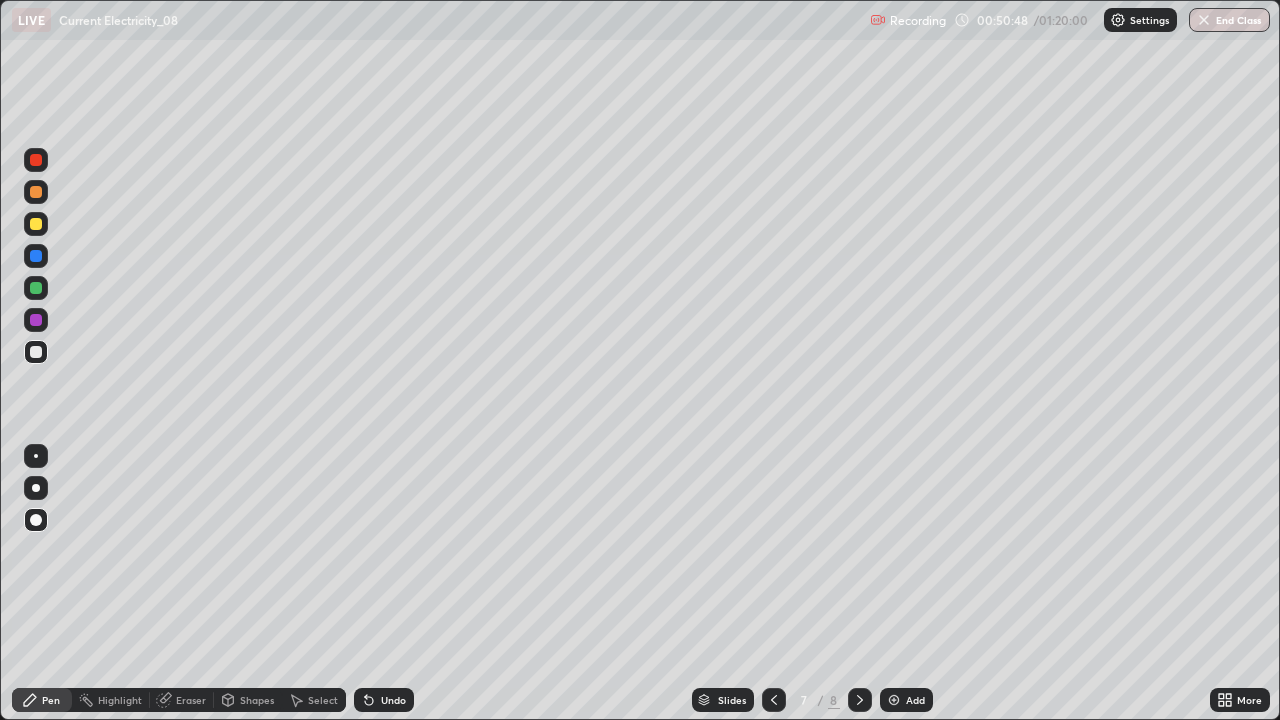 click at bounding box center (36, 224) 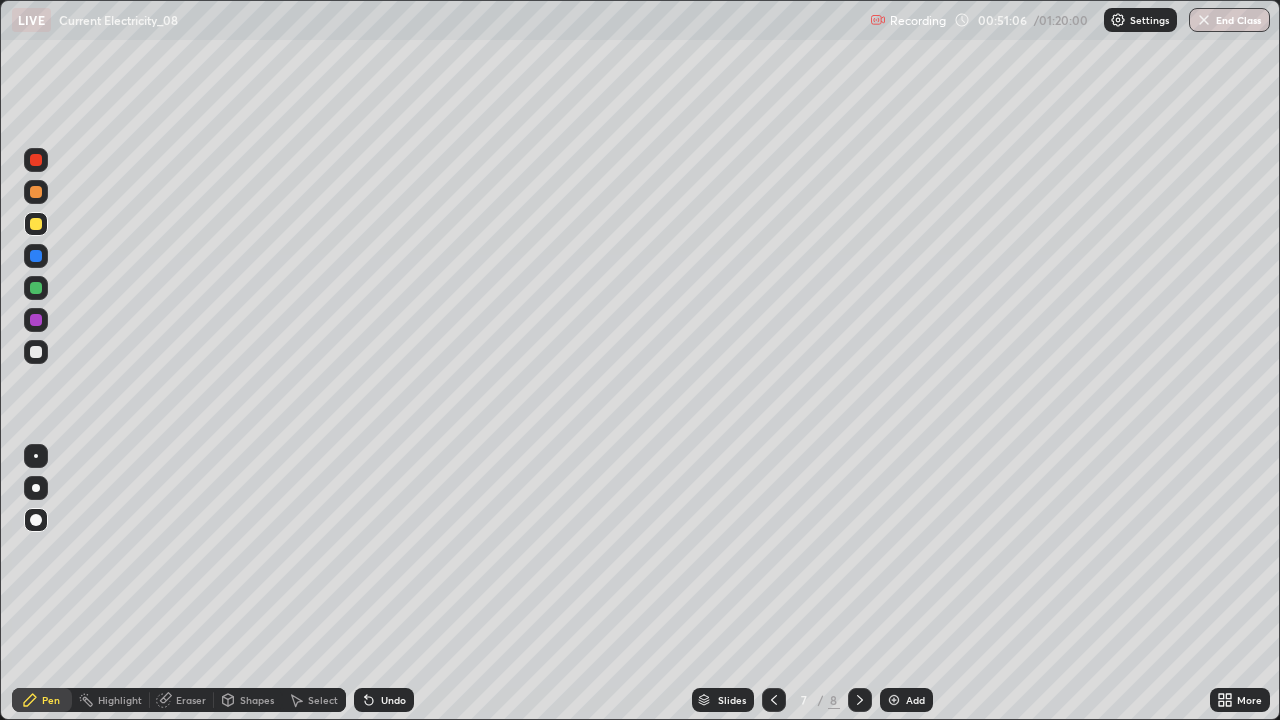 click at bounding box center [36, 352] 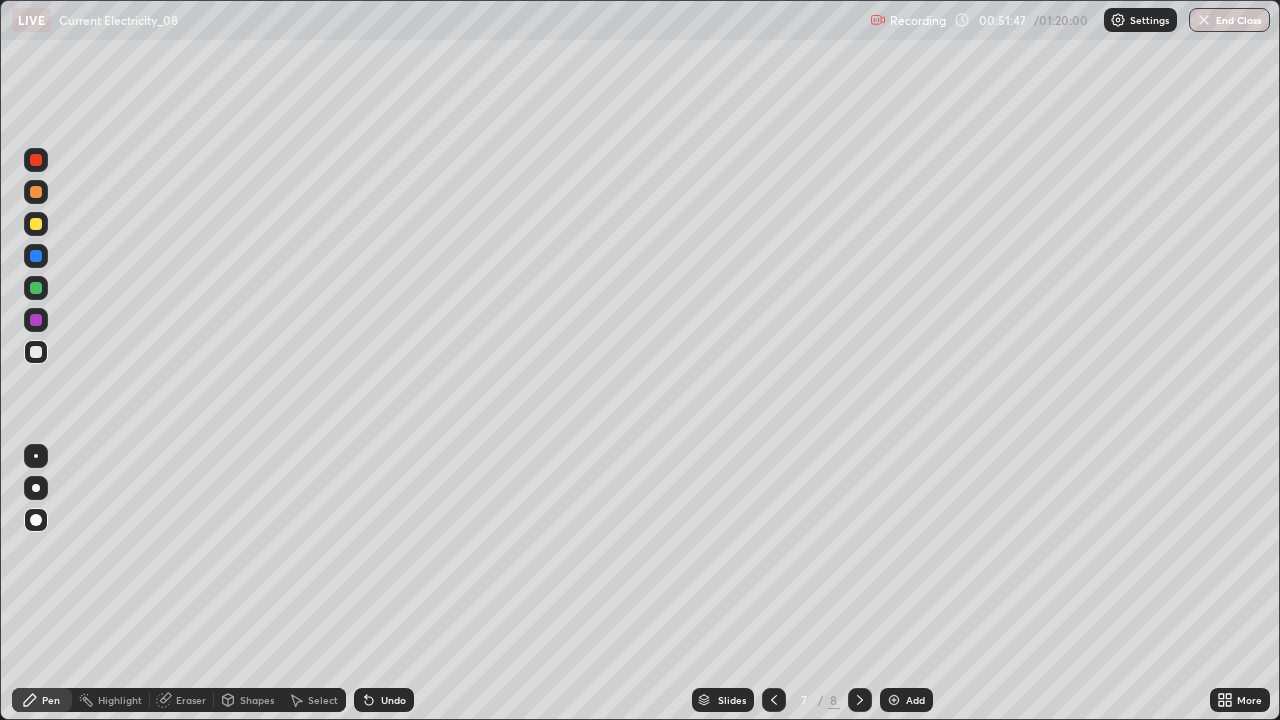 click at bounding box center (36, 288) 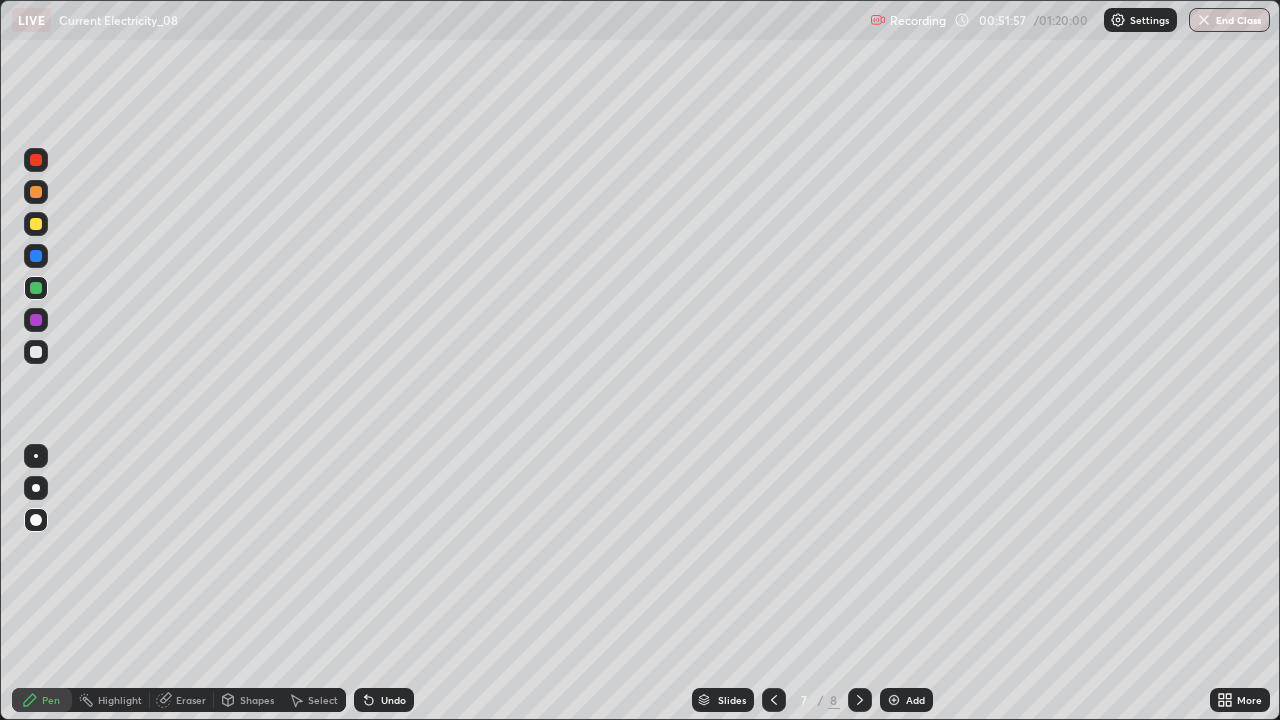 click at bounding box center [36, 352] 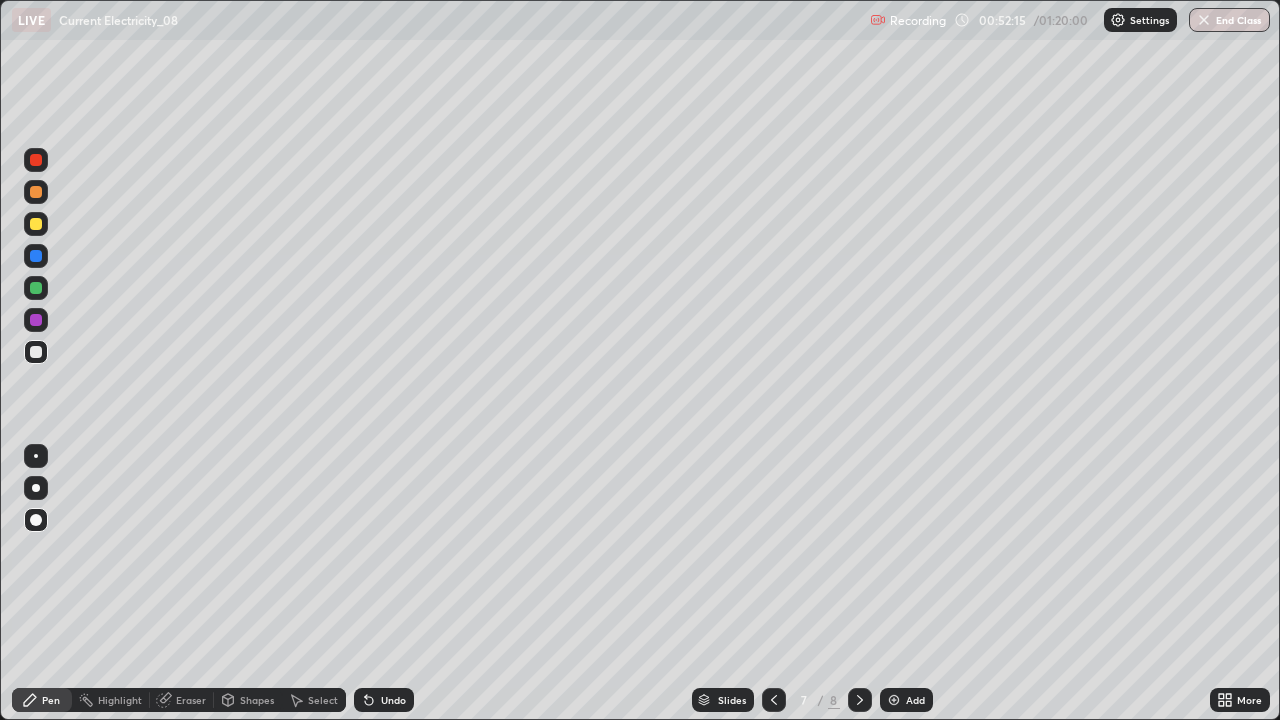 click at bounding box center [36, 352] 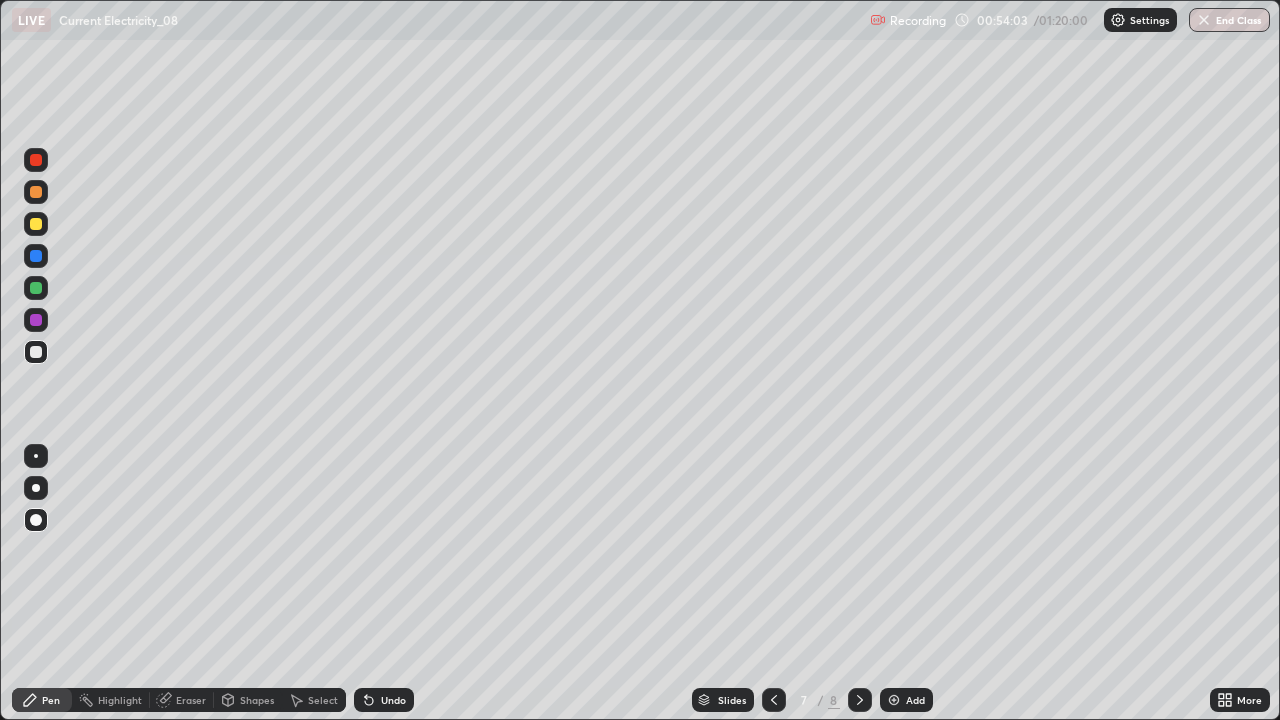 click on "Add" at bounding box center [915, 700] 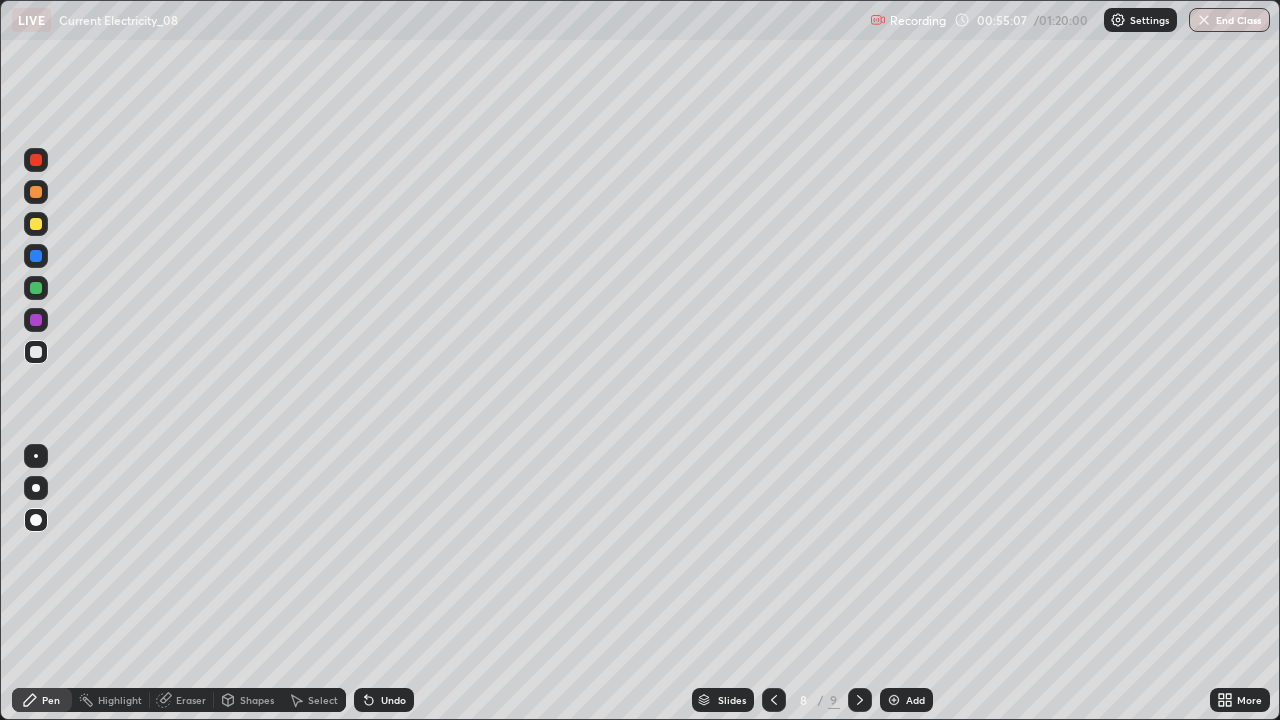 click at bounding box center [36, 224] 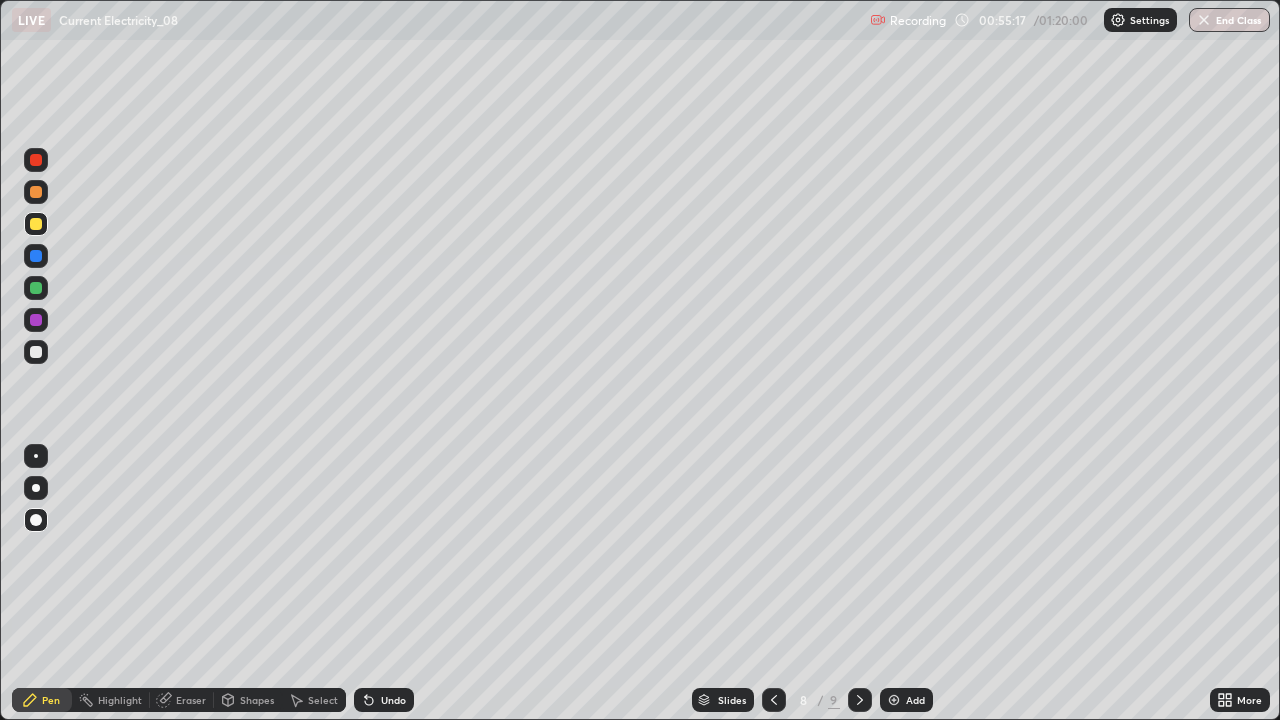 click at bounding box center (36, 352) 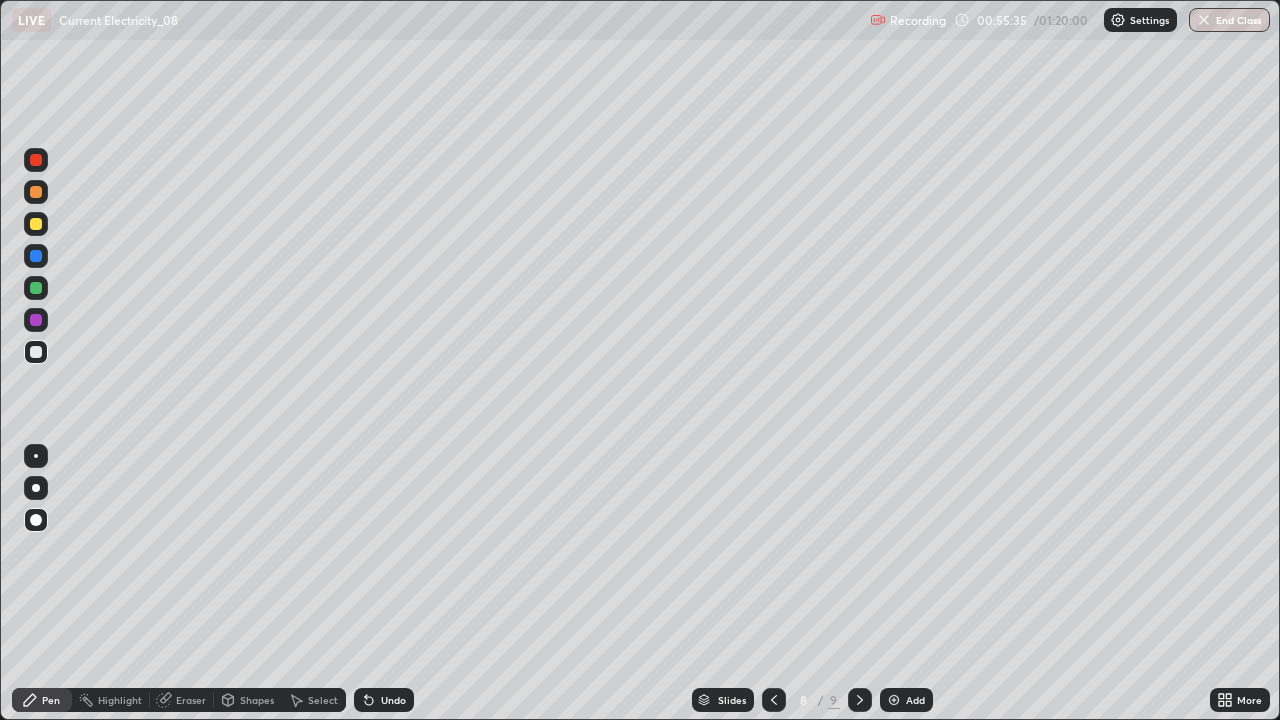 click at bounding box center [36, 352] 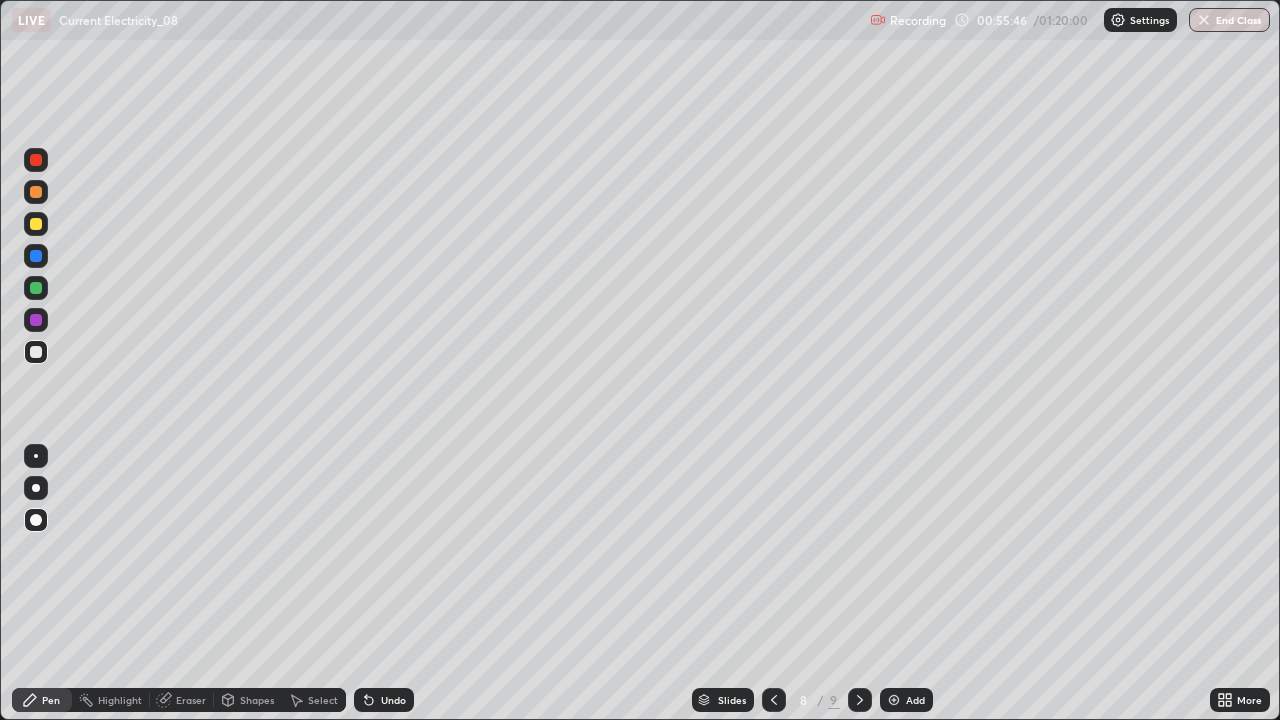 click 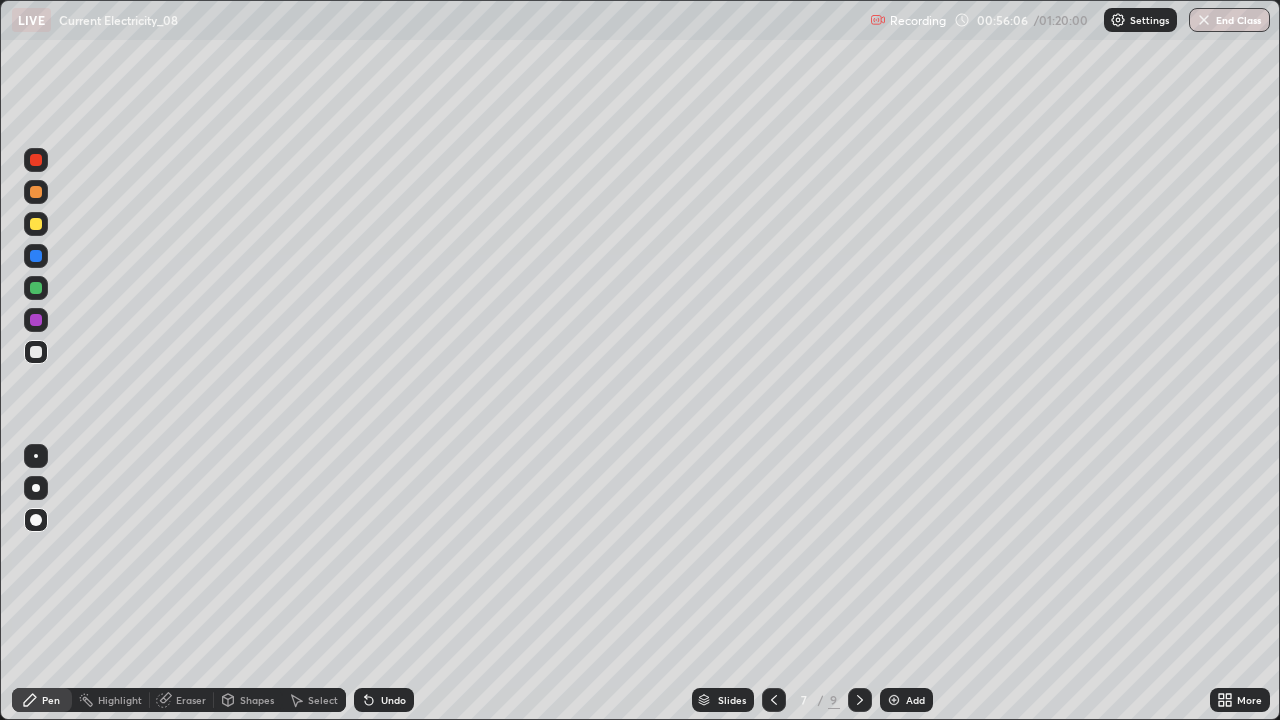 click 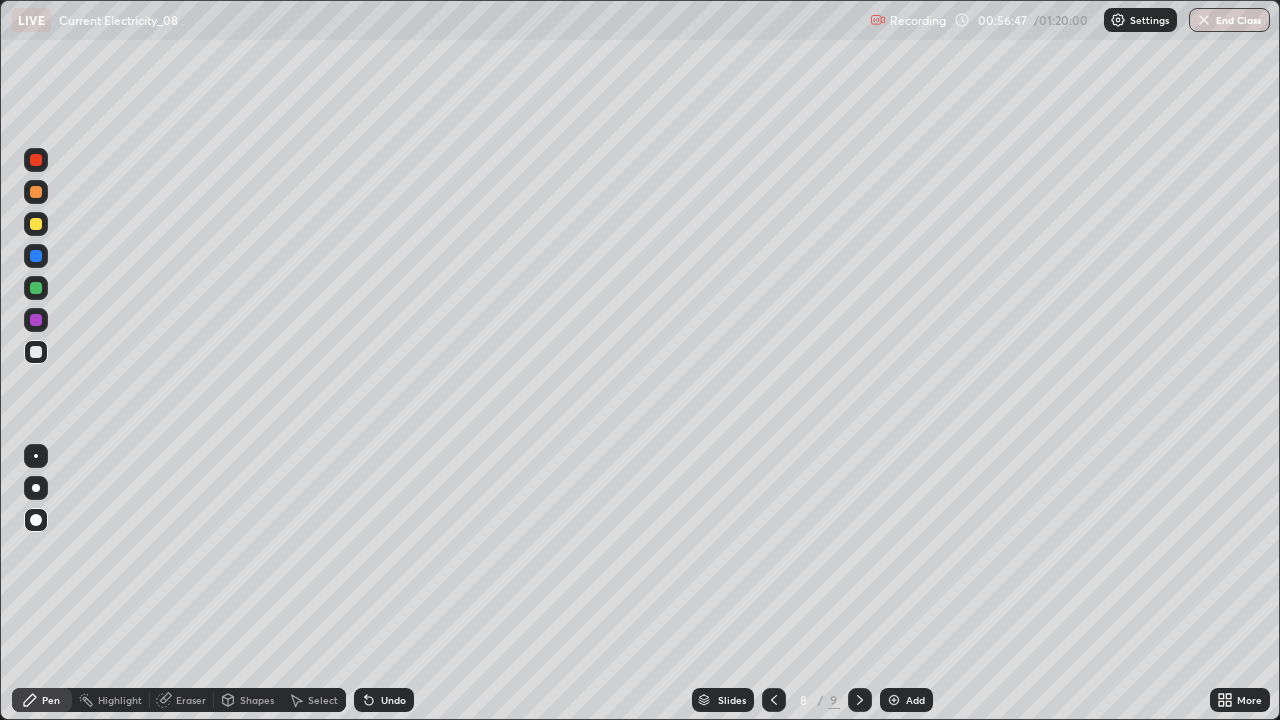 click at bounding box center (36, 224) 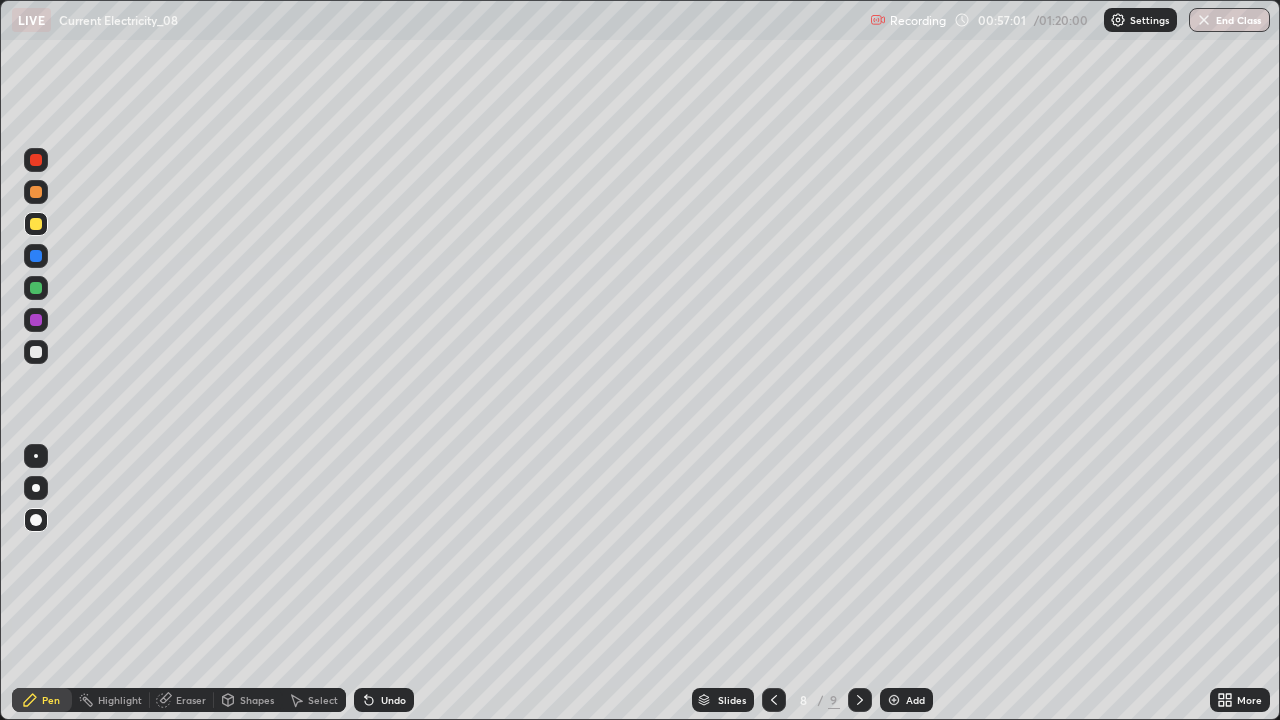 click at bounding box center [36, 352] 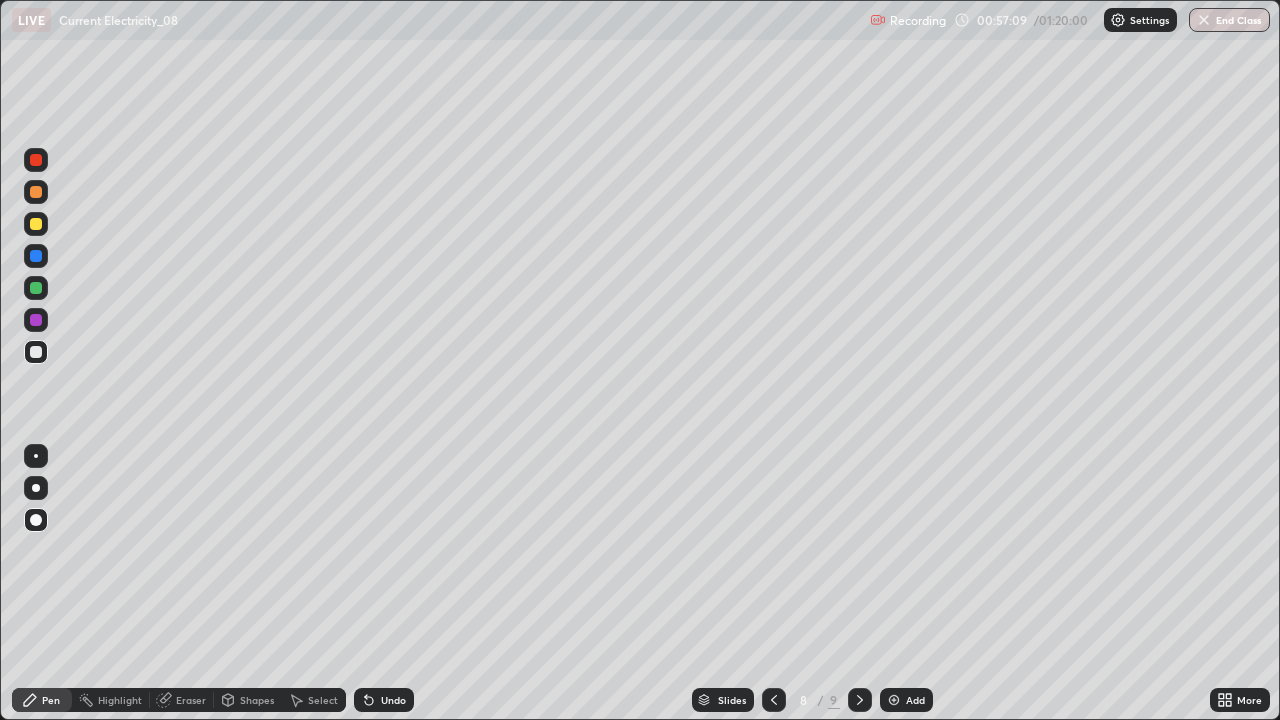 click at bounding box center (36, 256) 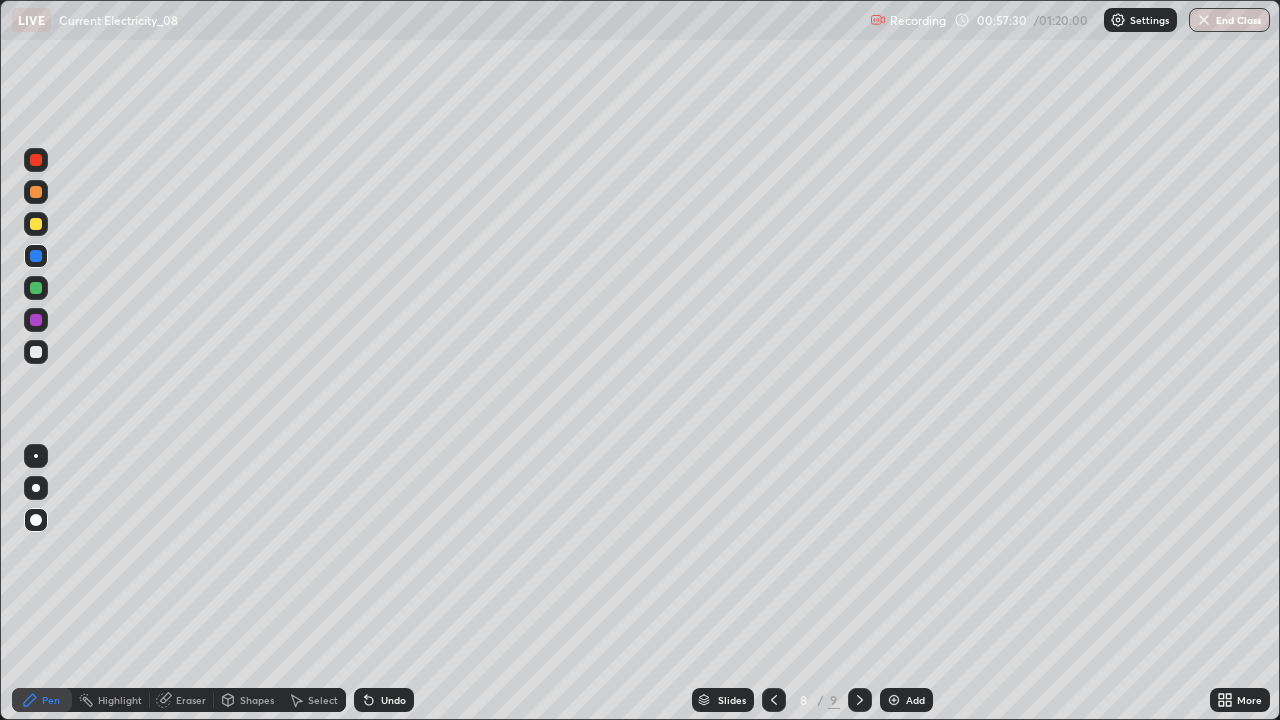 click at bounding box center [36, 352] 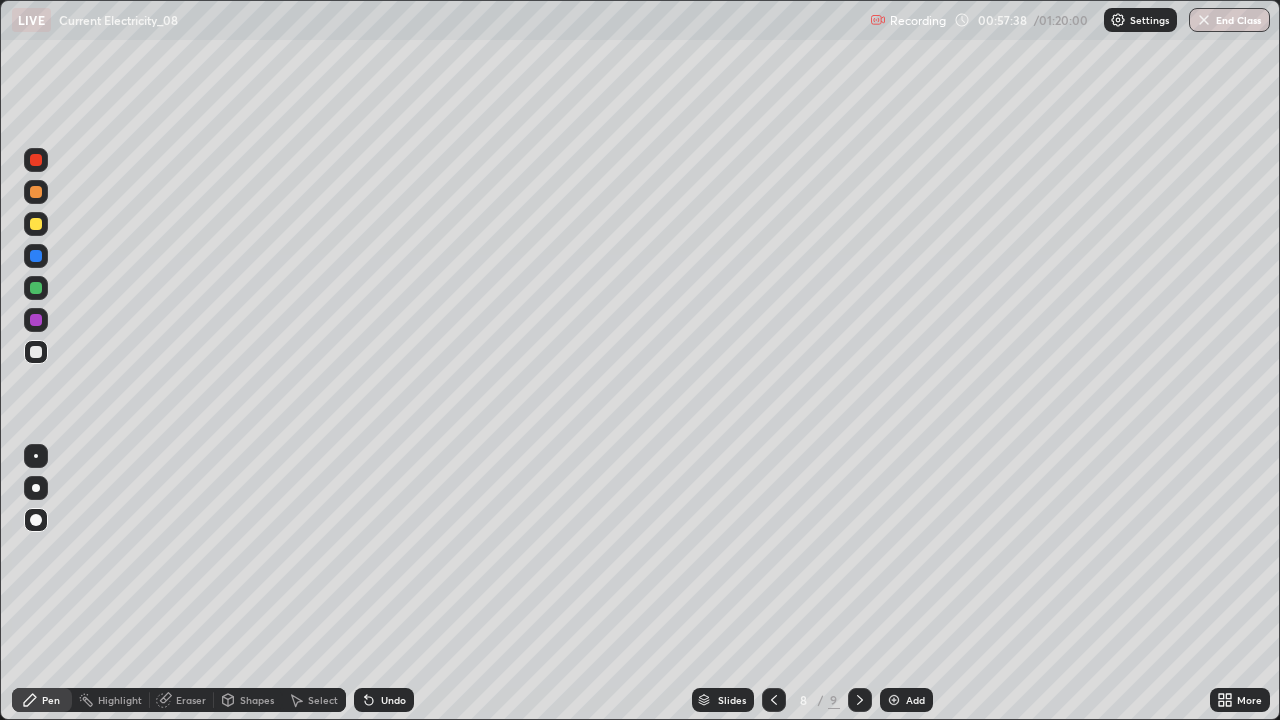 click on "Undo" at bounding box center [393, 700] 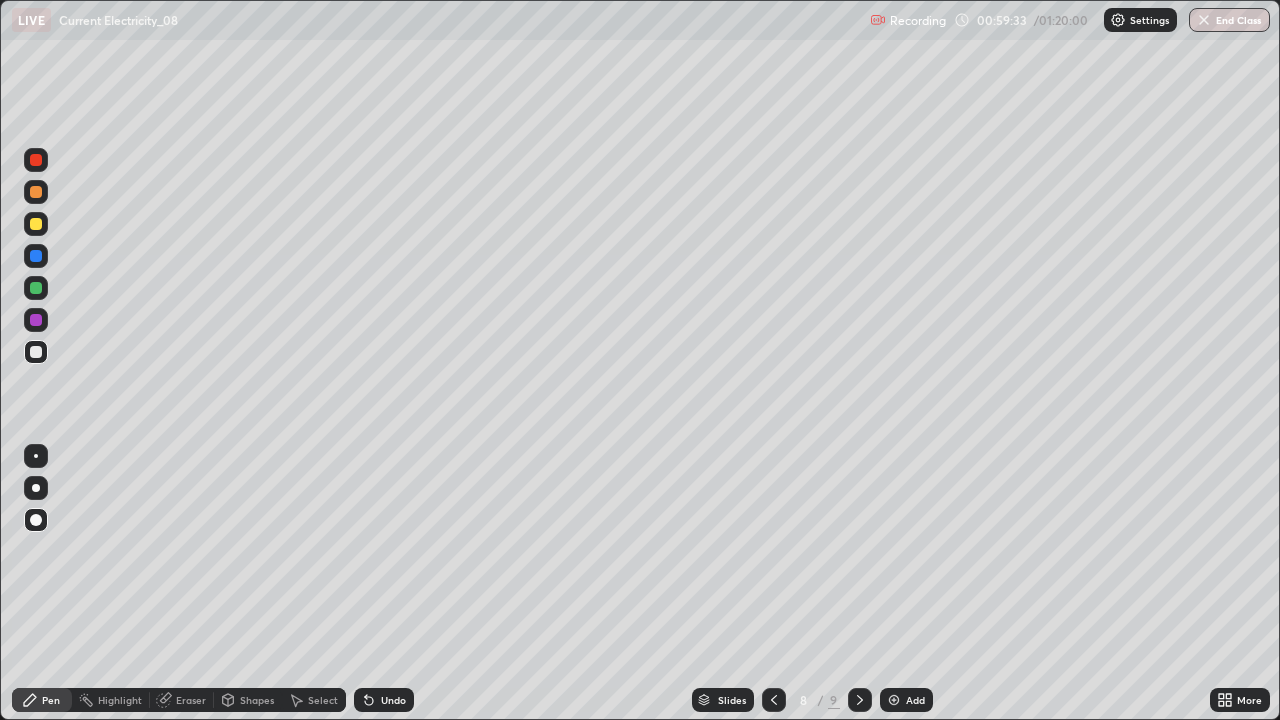 click on "Eraser" at bounding box center (191, 700) 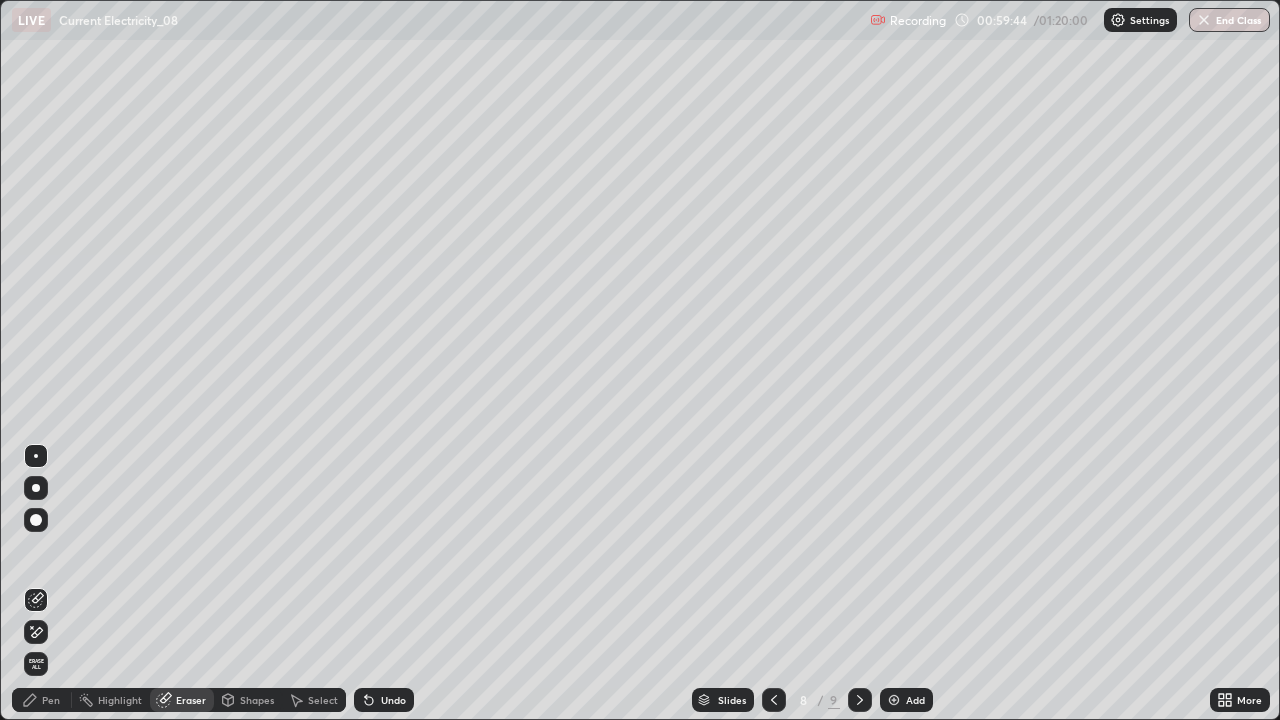 click on "Pen" at bounding box center (51, 700) 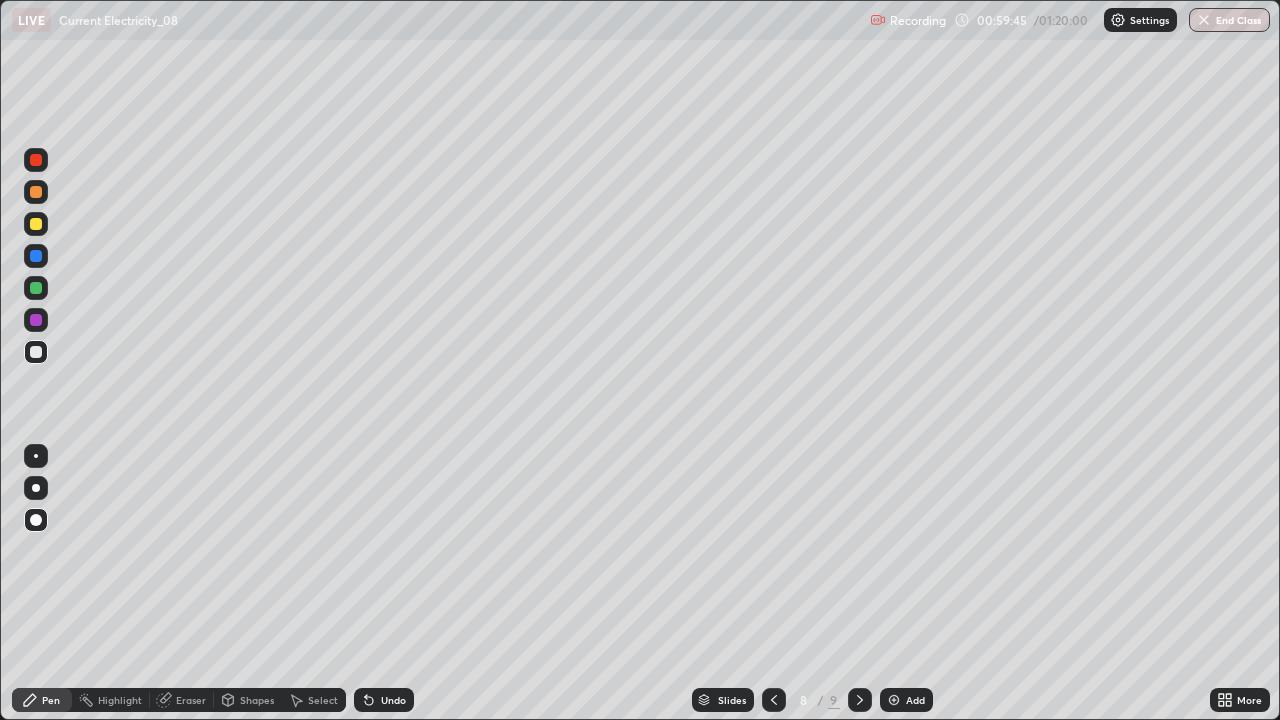 click at bounding box center [36, 352] 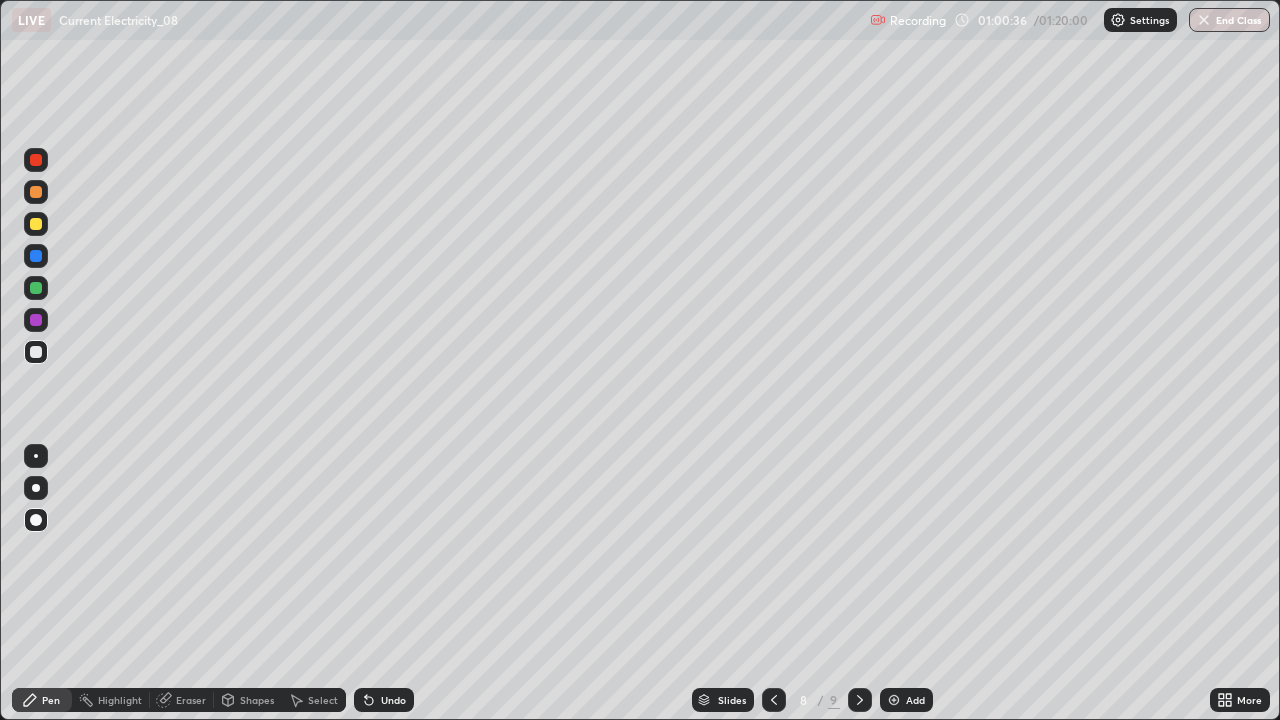 click on "Eraser" at bounding box center [191, 700] 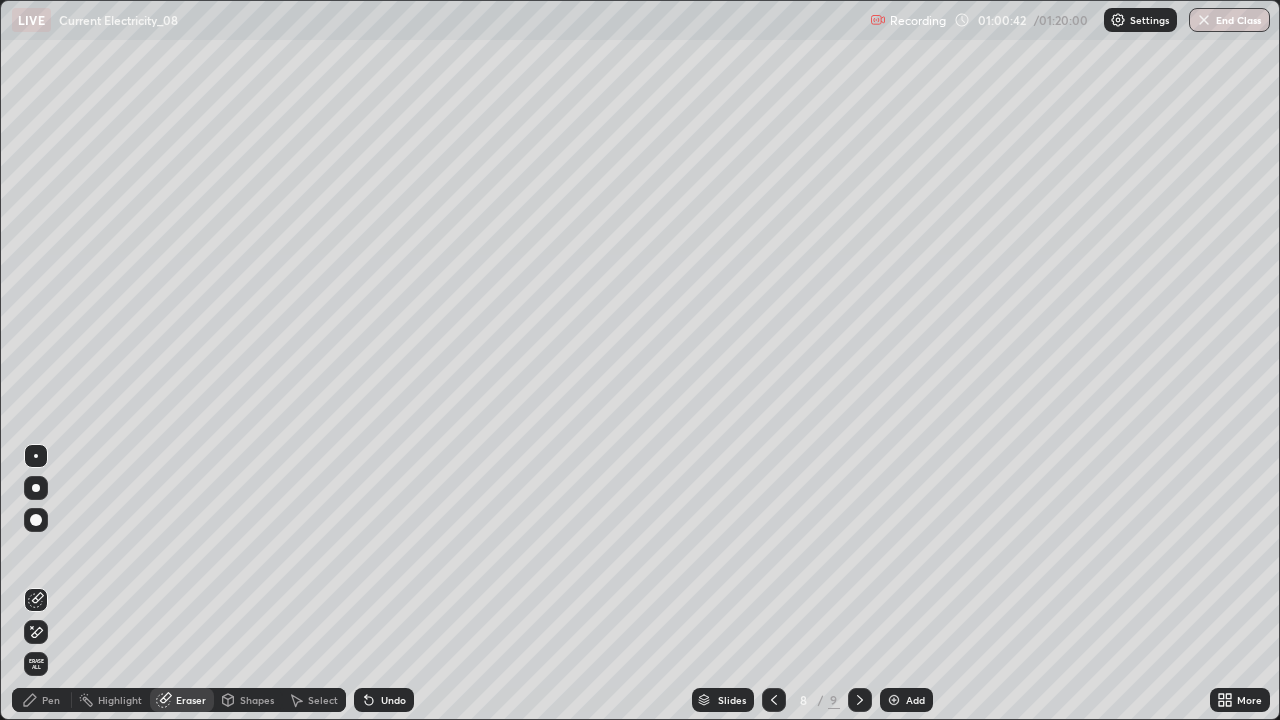 click 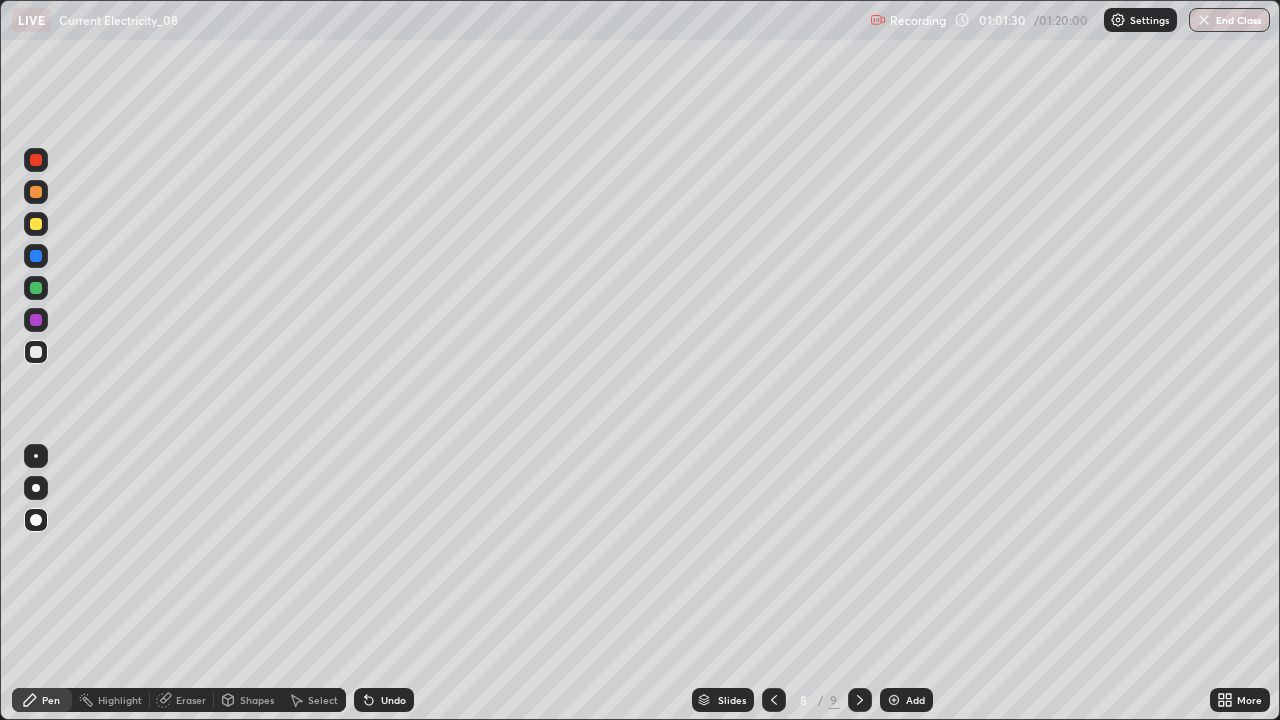 click at bounding box center [894, 700] 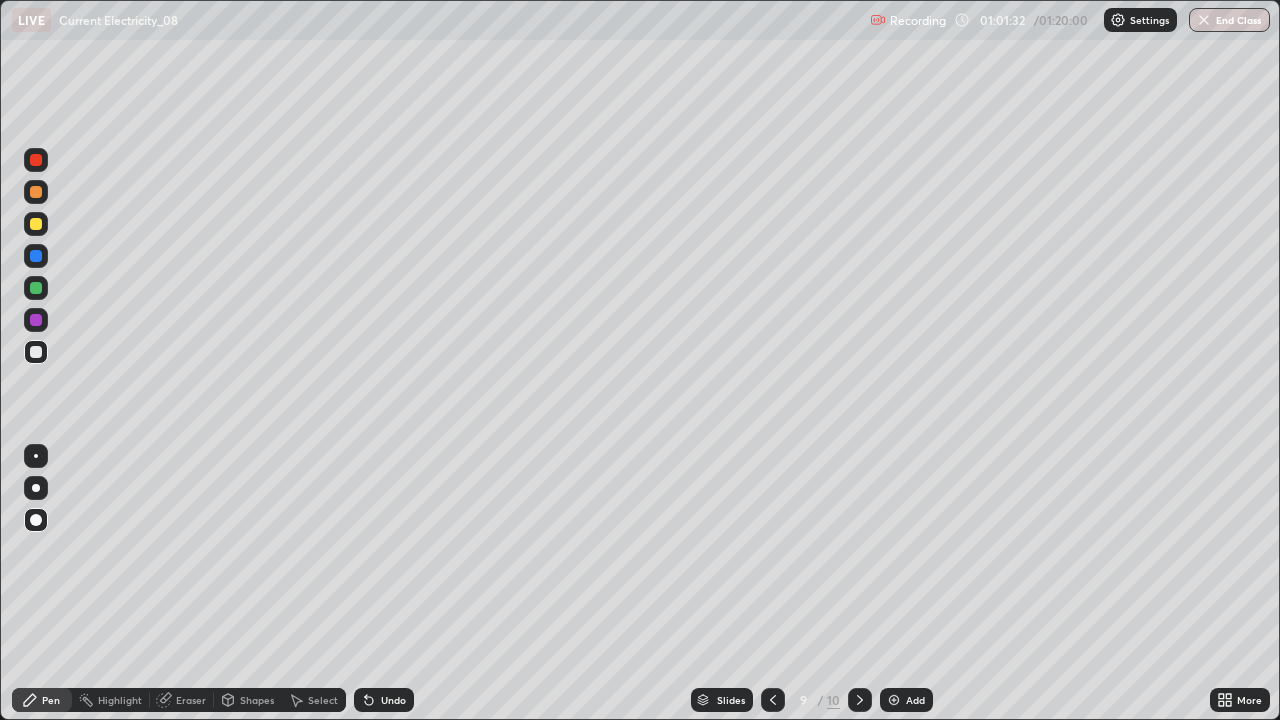 click at bounding box center (36, 288) 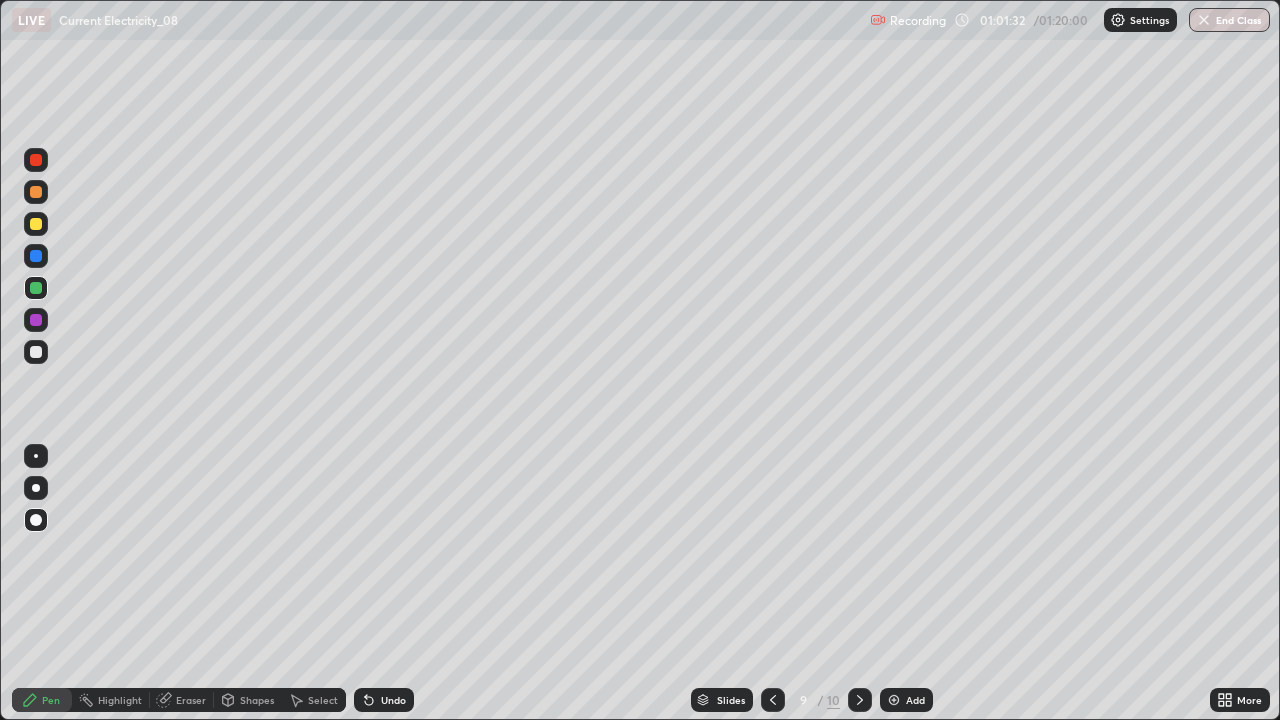 click at bounding box center [36, 224] 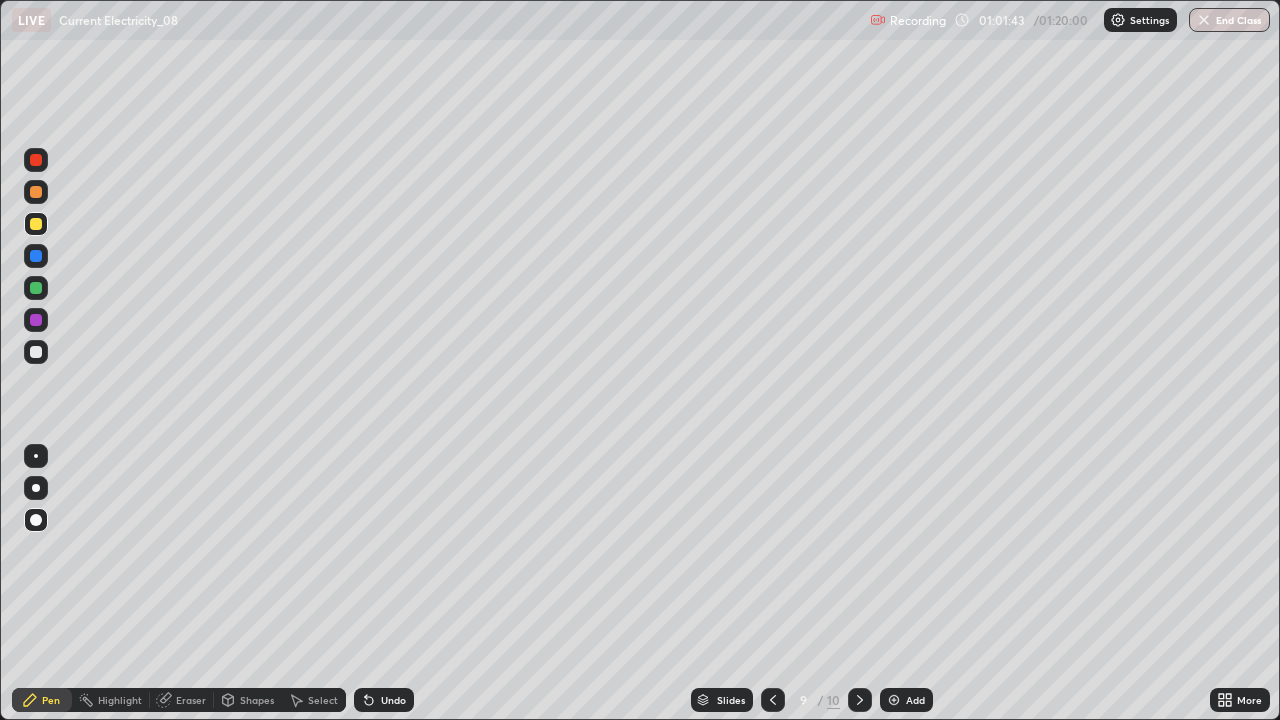 click at bounding box center [36, 352] 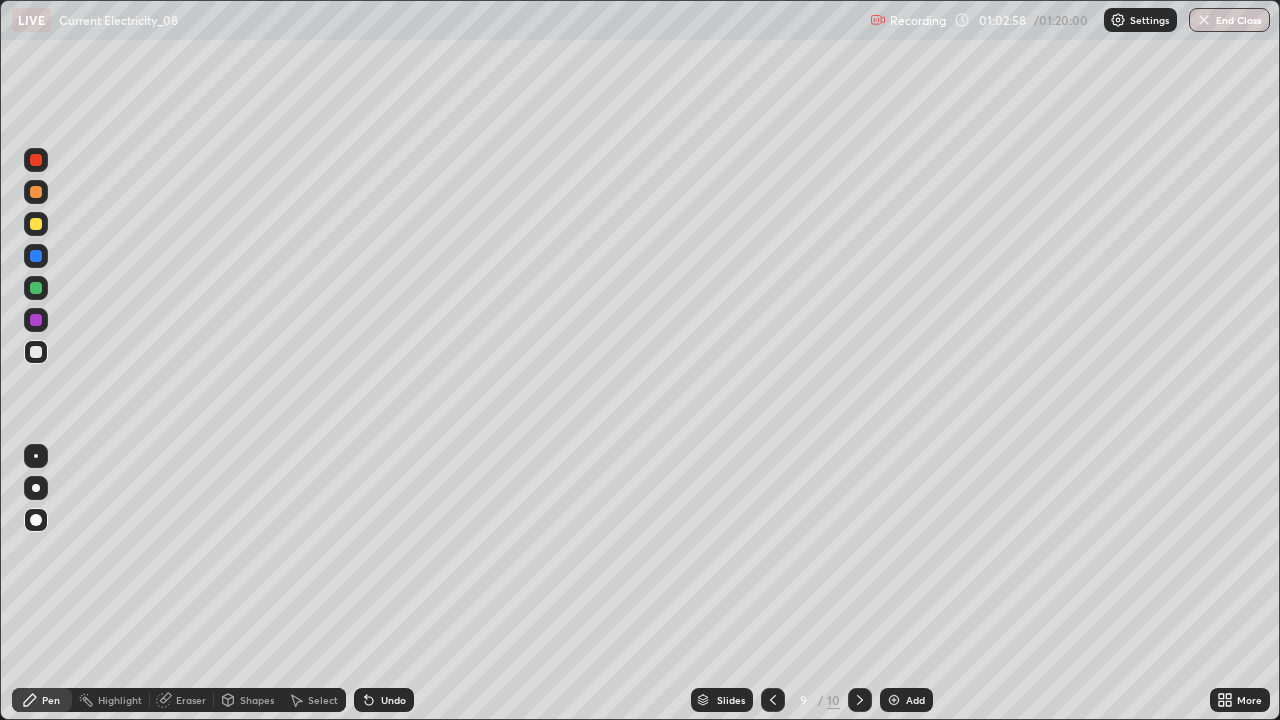 click on "Undo" at bounding box center [393, 700] 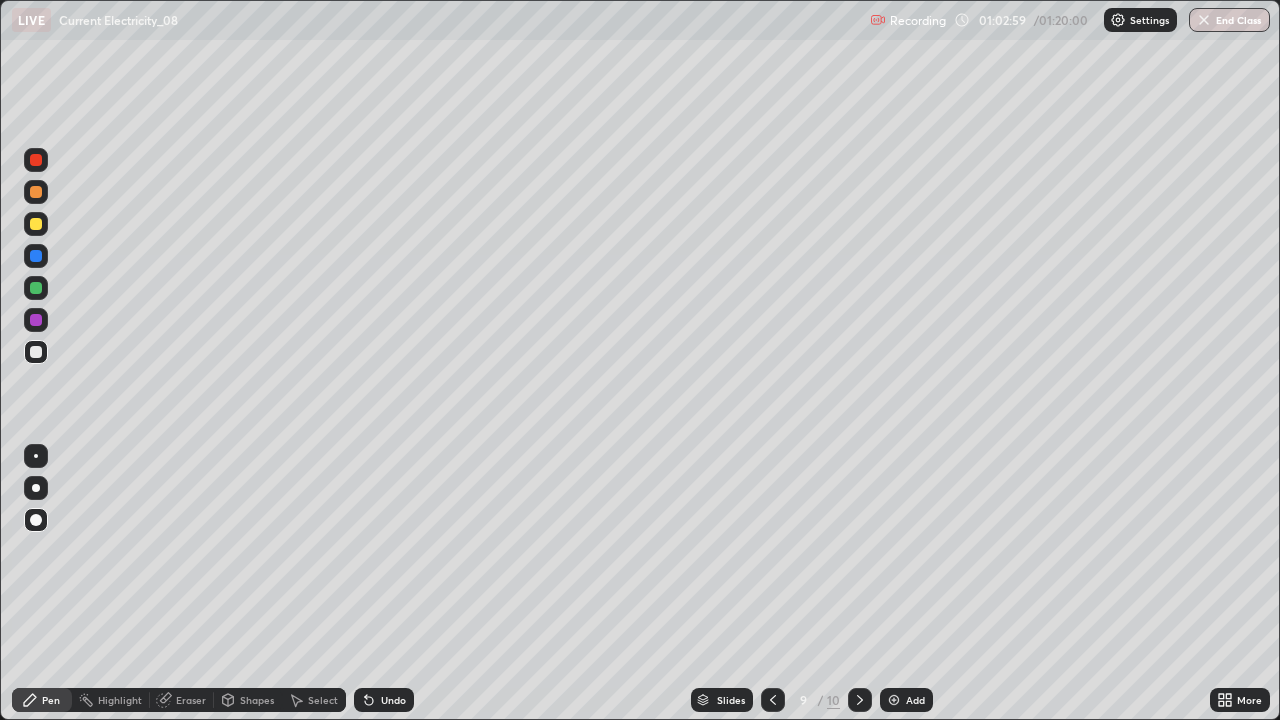 click on "Undo" at bounding box center [393, 700] 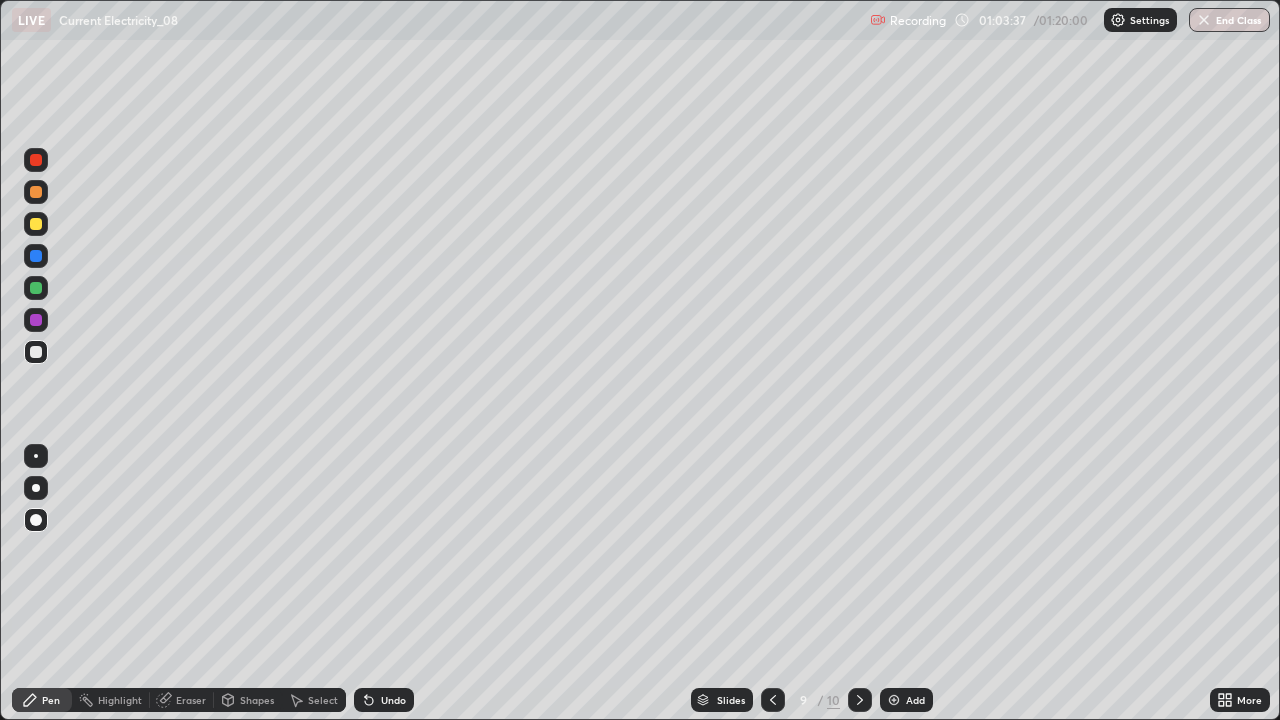 click on "Undo" at bounding box center [384, 700] 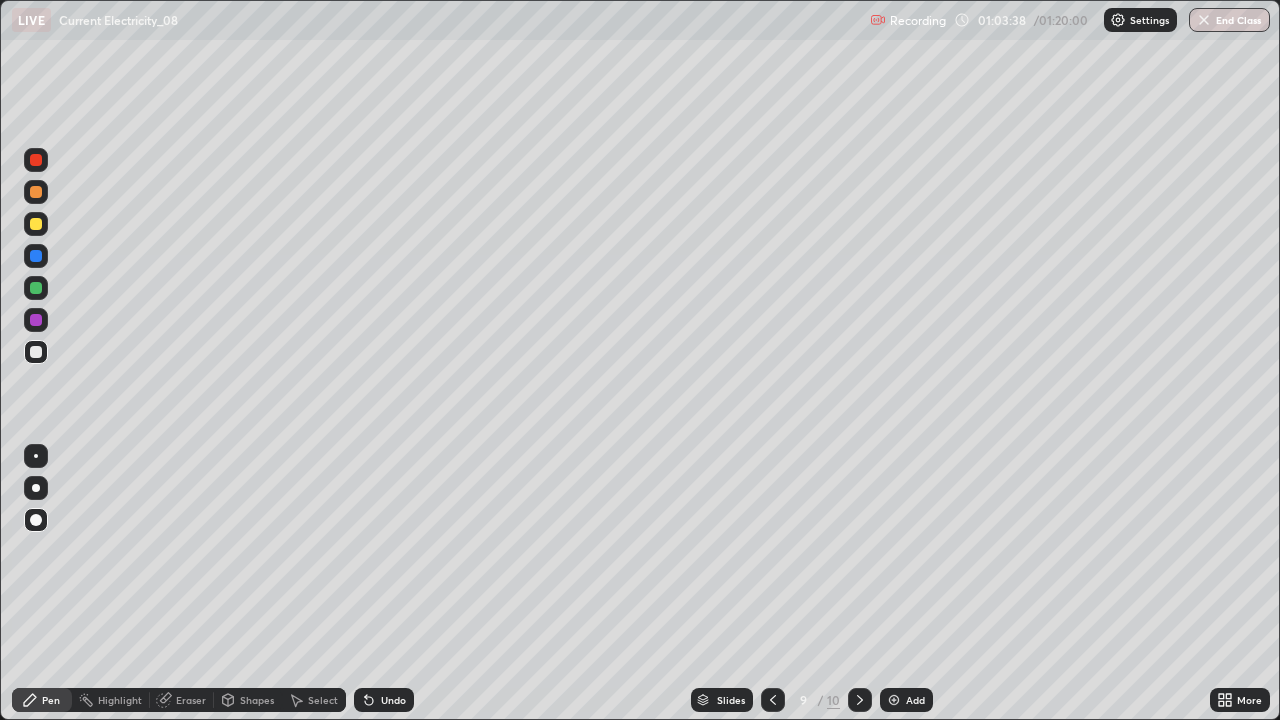 click on "Undo" at bounding box center (393, 700) 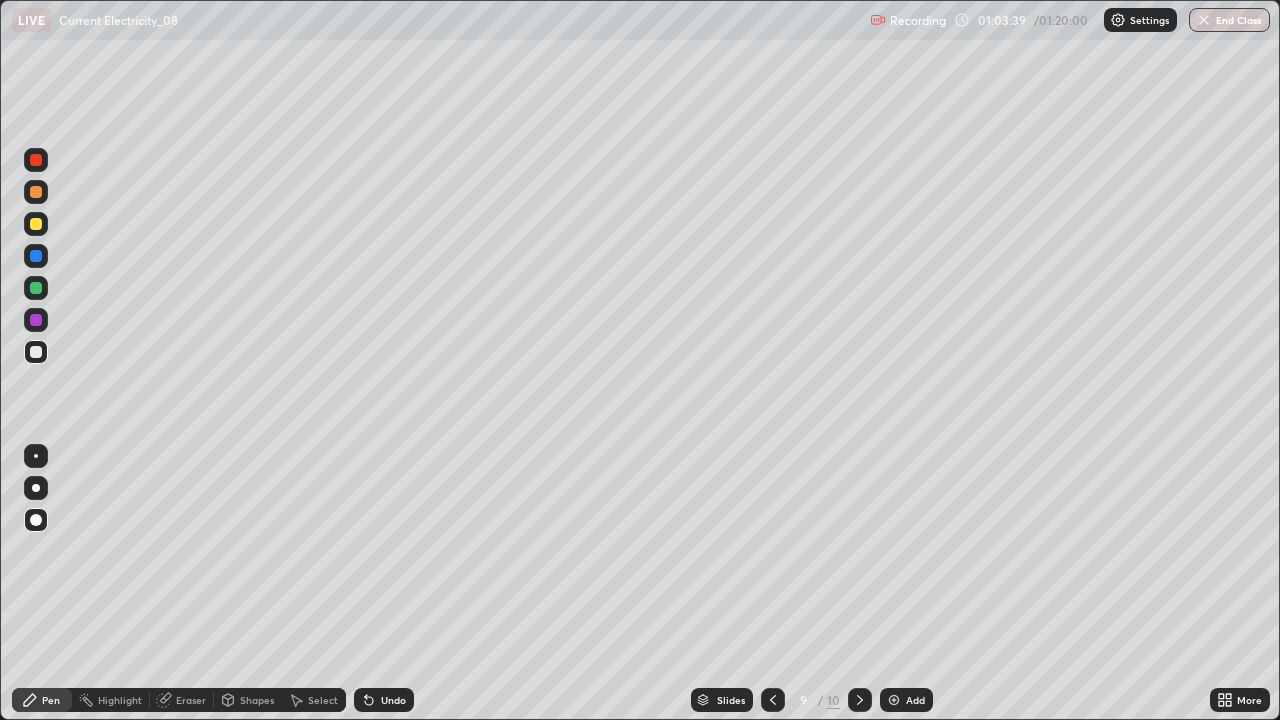 click on "Undo" at bounding box center (393, 700) 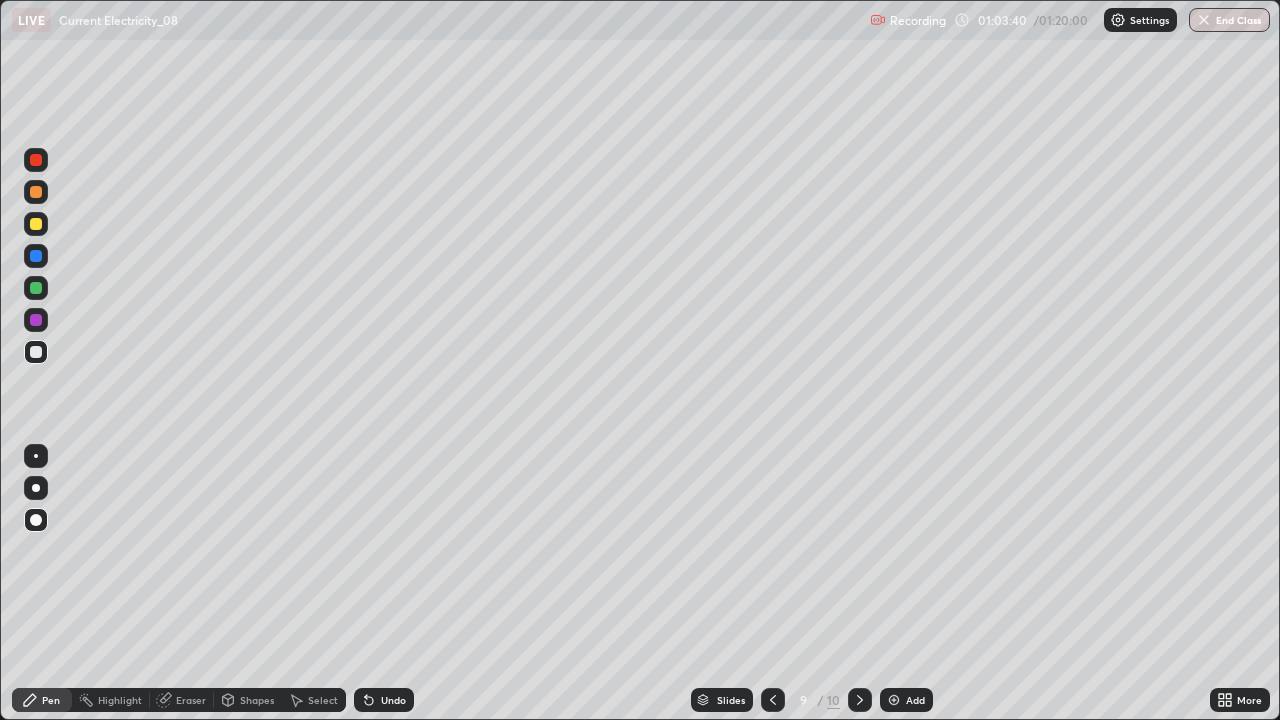 click on "Undo" at bounding box center (393, 700) 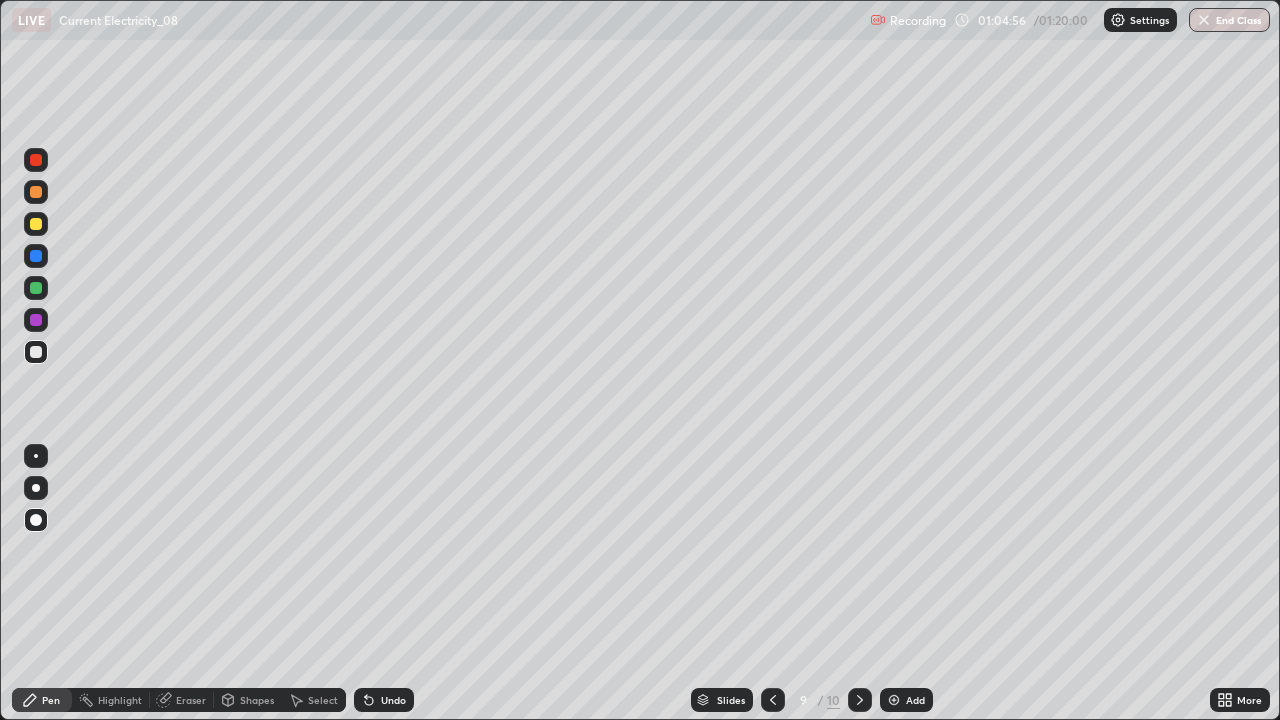 click on "Add" at bounding box center [915, 700] 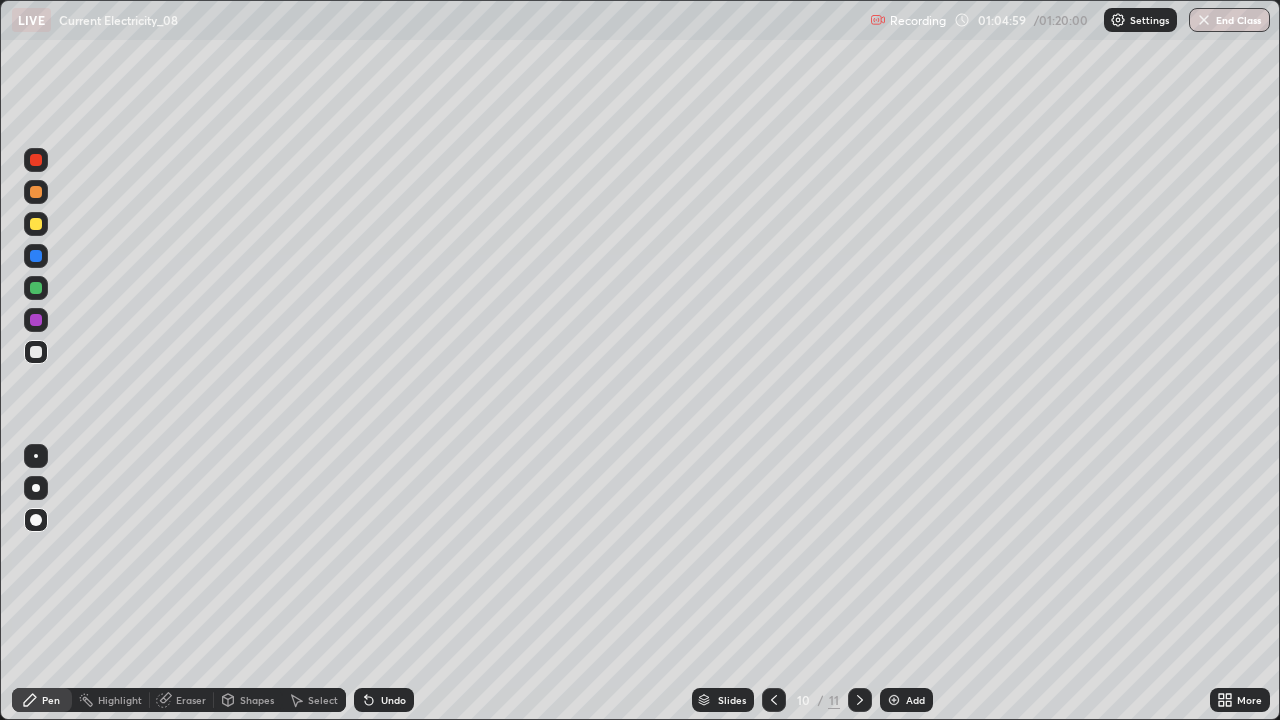click at bounding box center [36, 224] 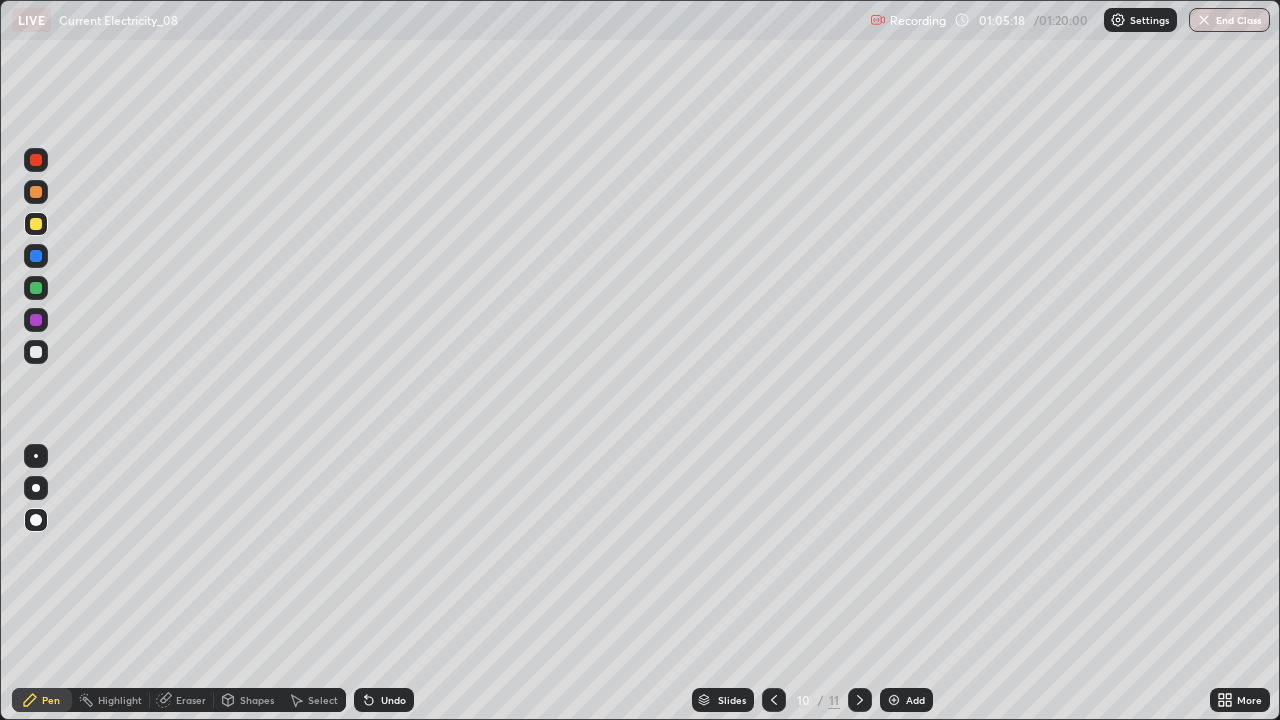 click at bounding box center (36, 352) 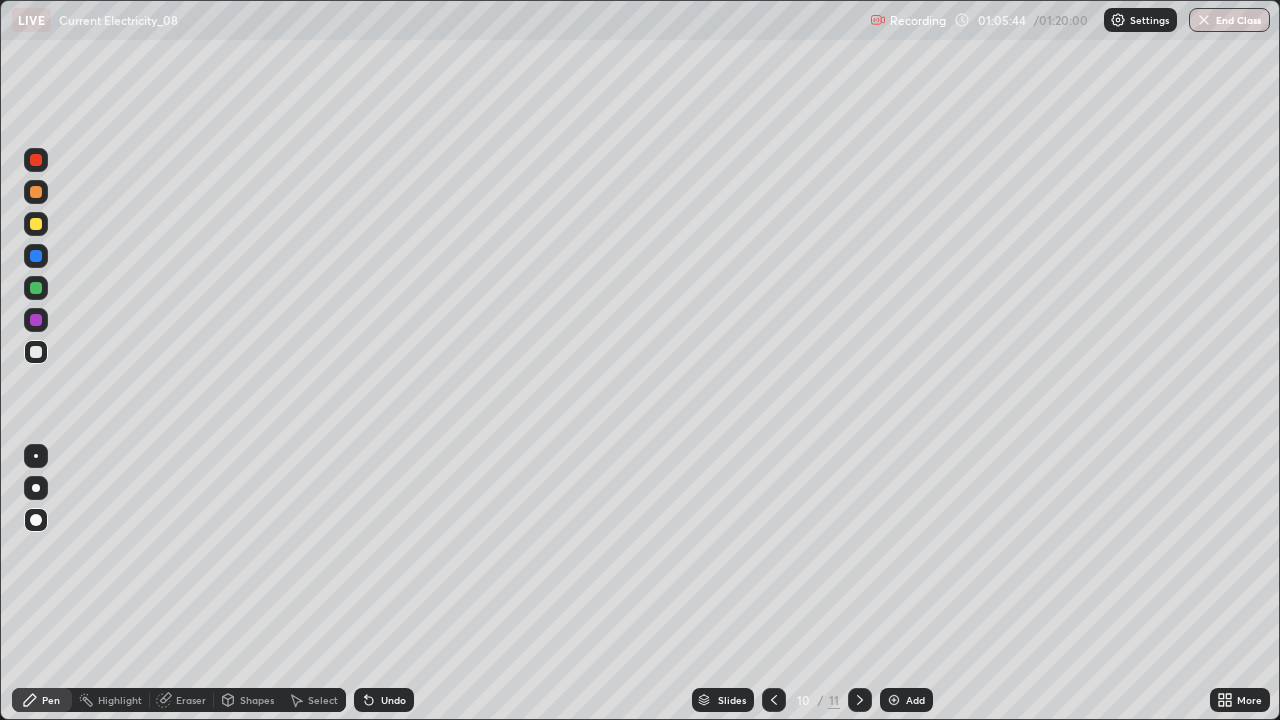 click on "Undo" at bounding box center (393, 700) 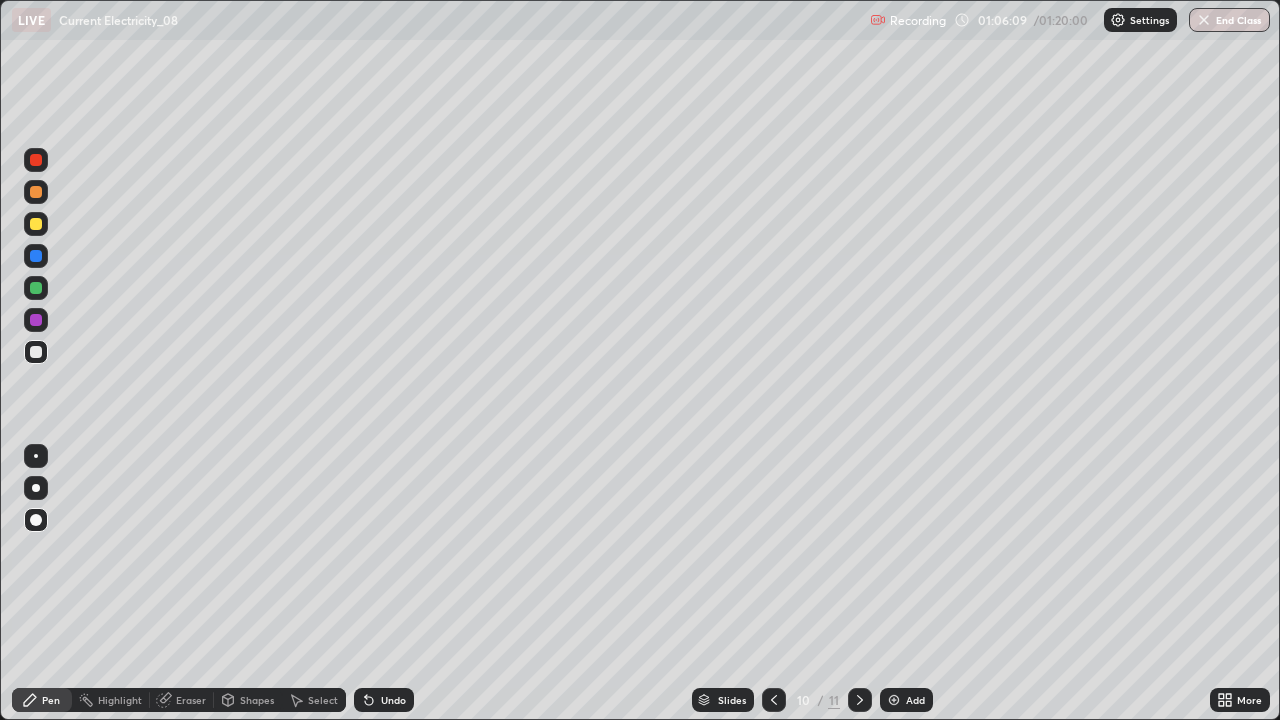 click on "Undo" at bounding box center [384, 700] 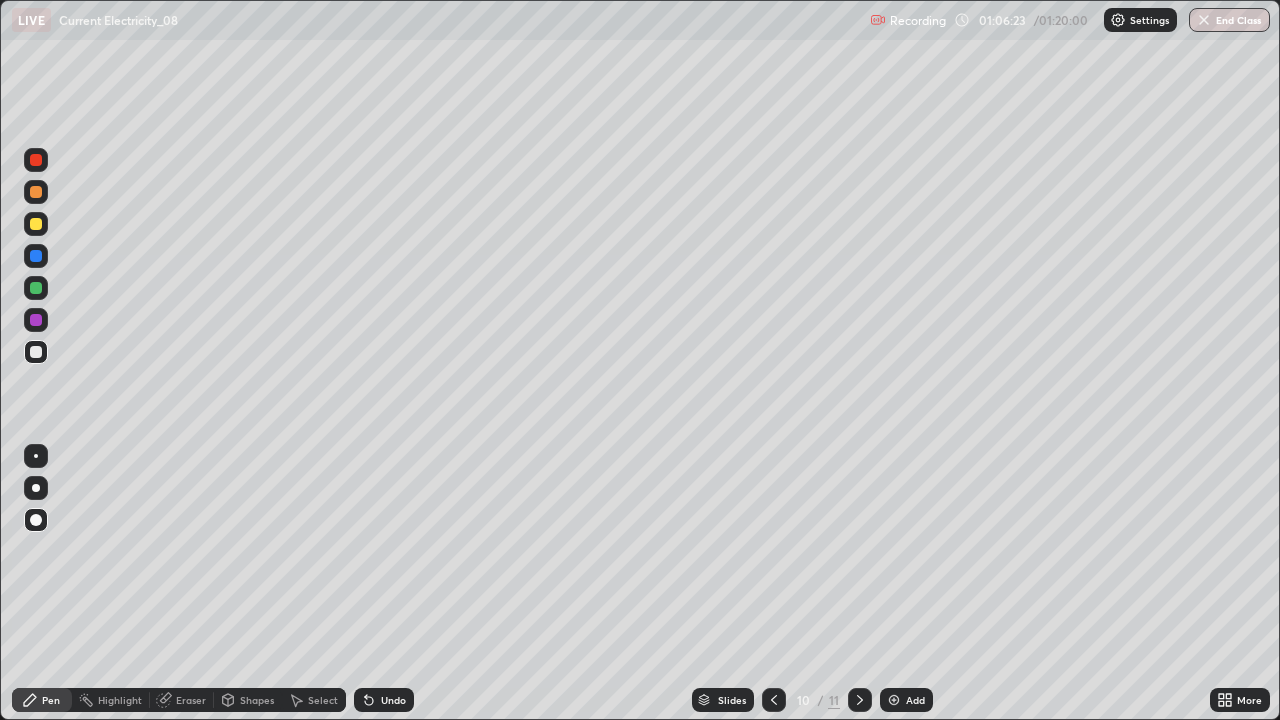click at bounding box center [36, 488] 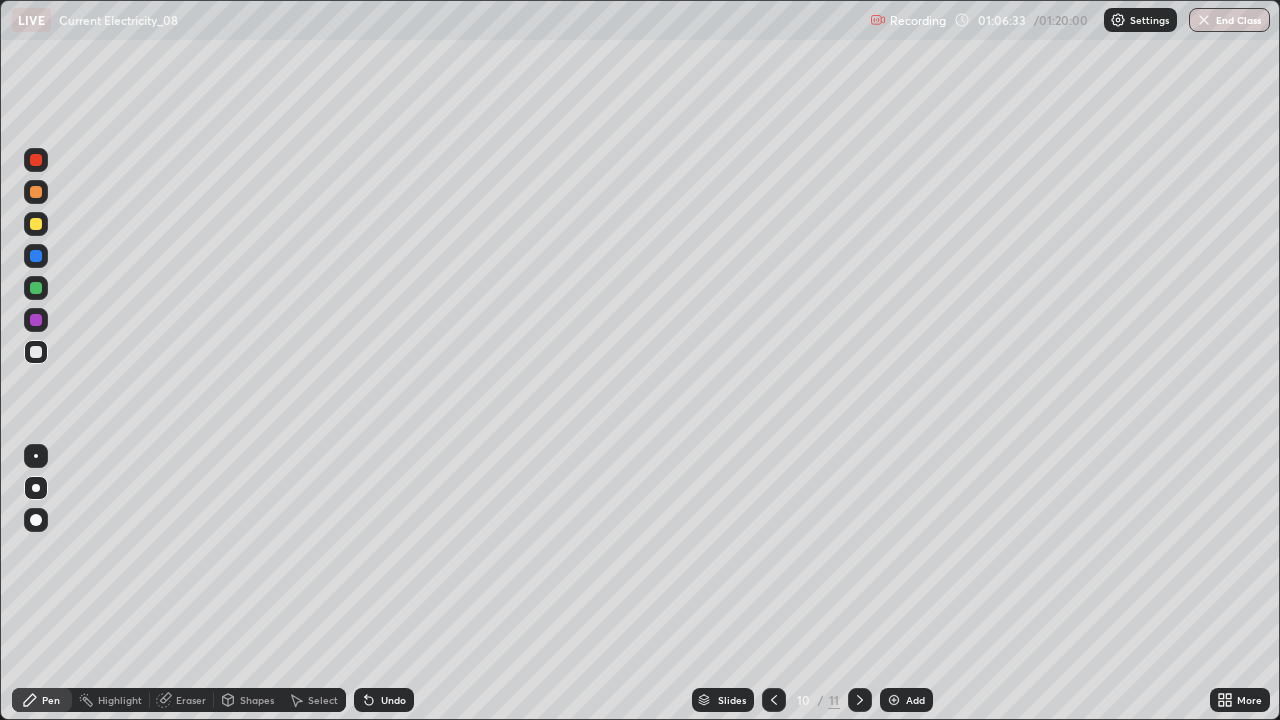 click at bounding box center [36, 488] 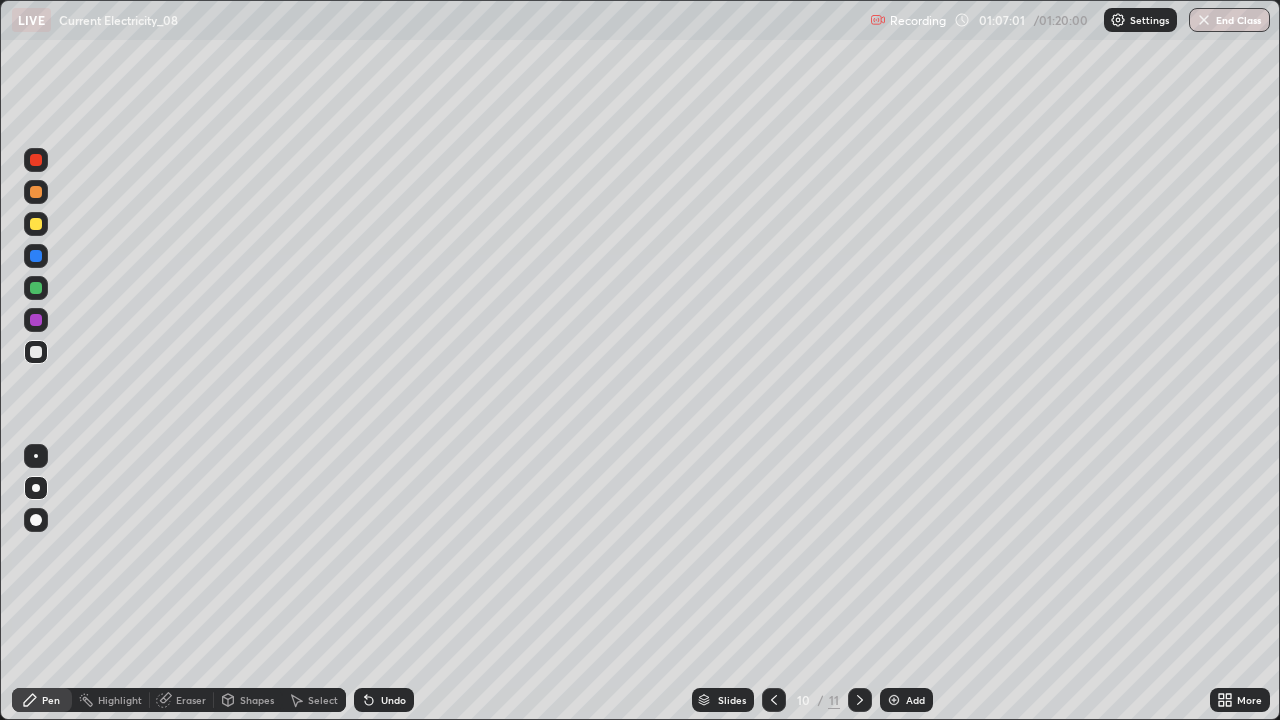 click on "Eraser" at bounding box center (191, 700) 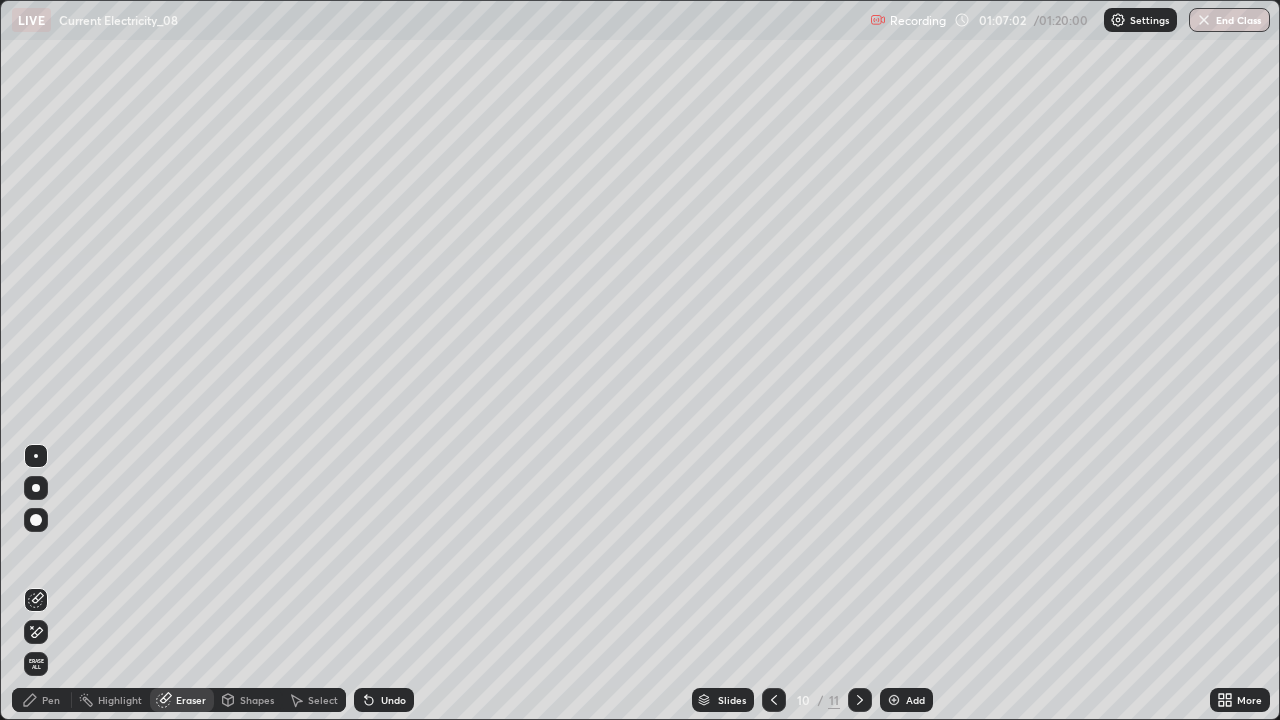 click on "Pen" at bounding box center [51, 700] 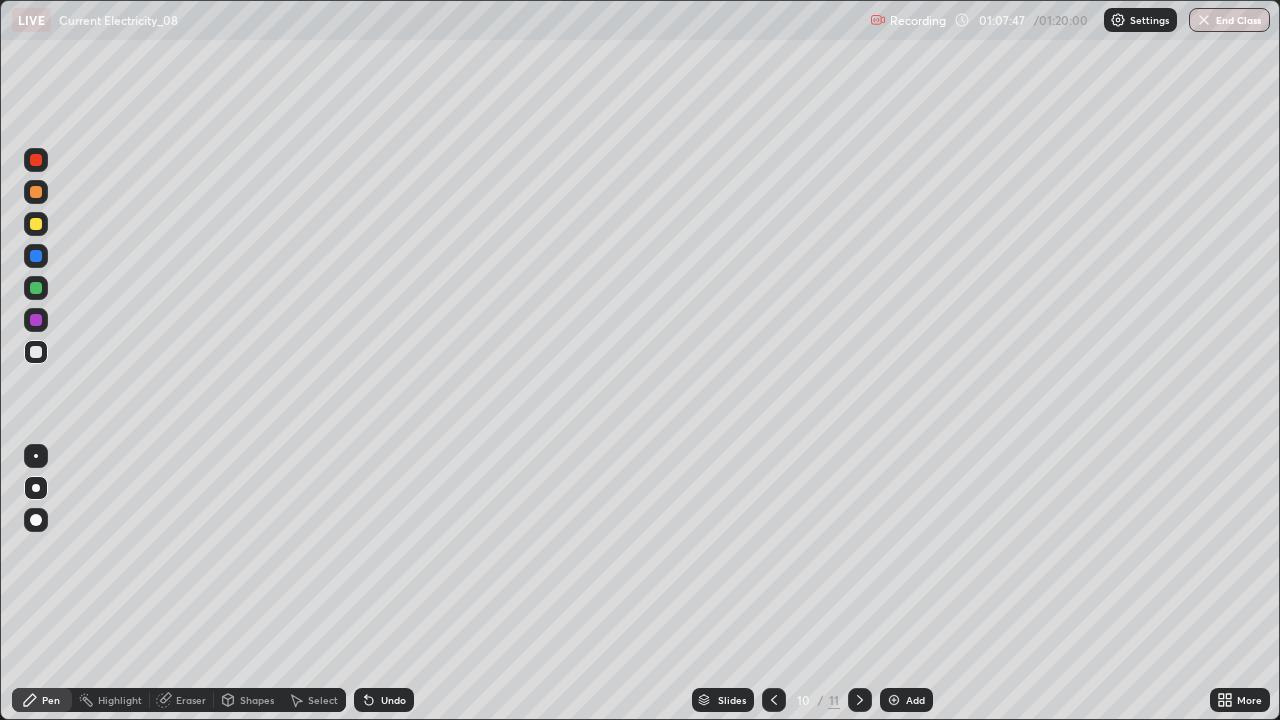 click at bounding box center (36, 224) 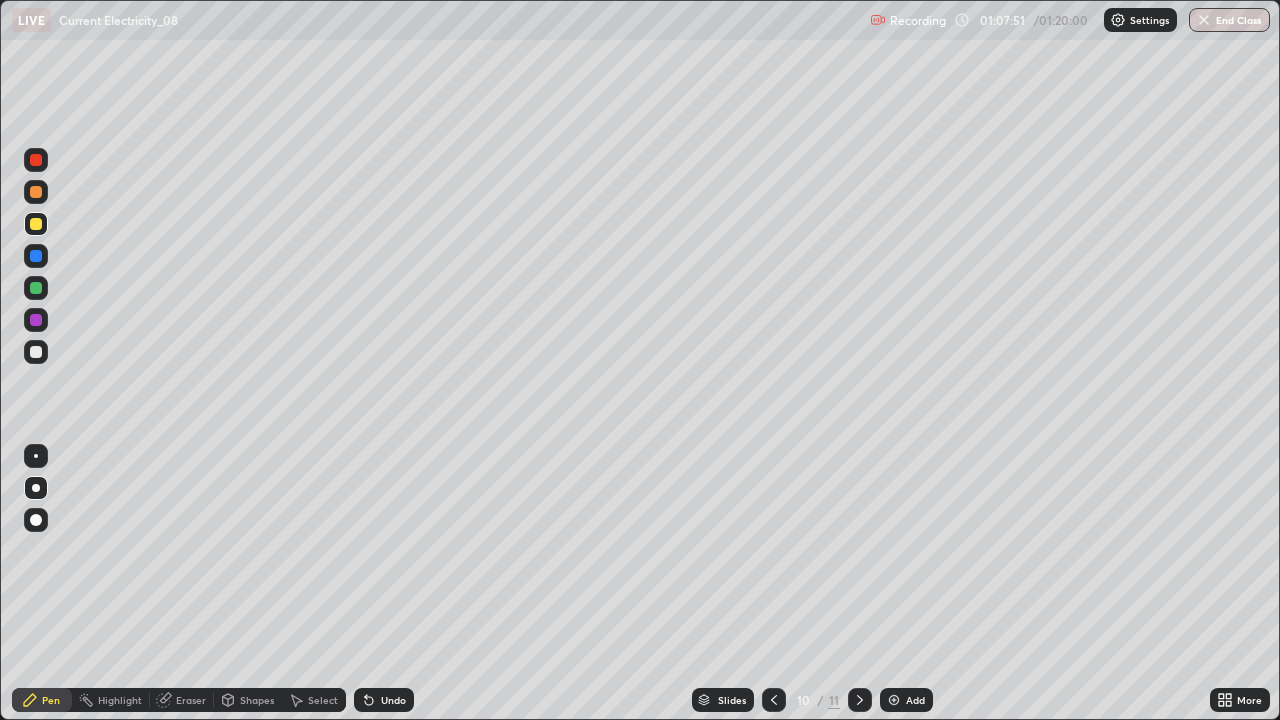 click on "Undo" at bounding box center [384, 700] 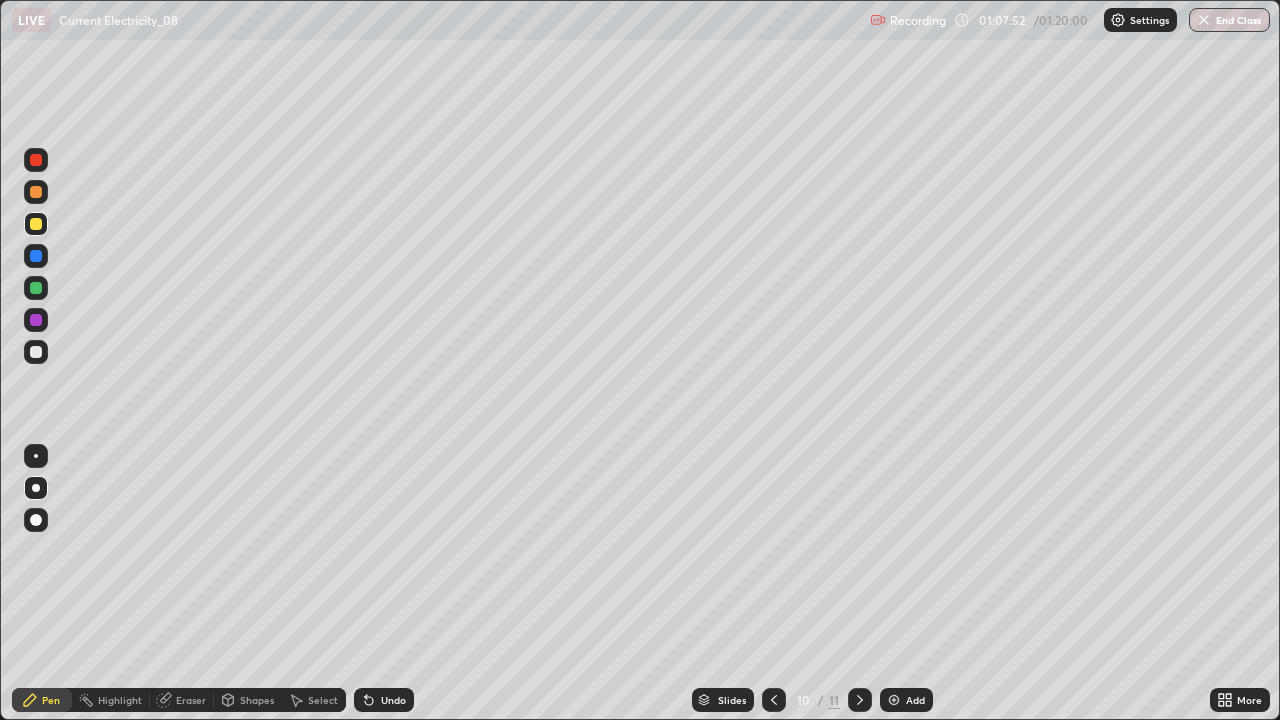 click on "Undo" at bounding box center [393, 700] 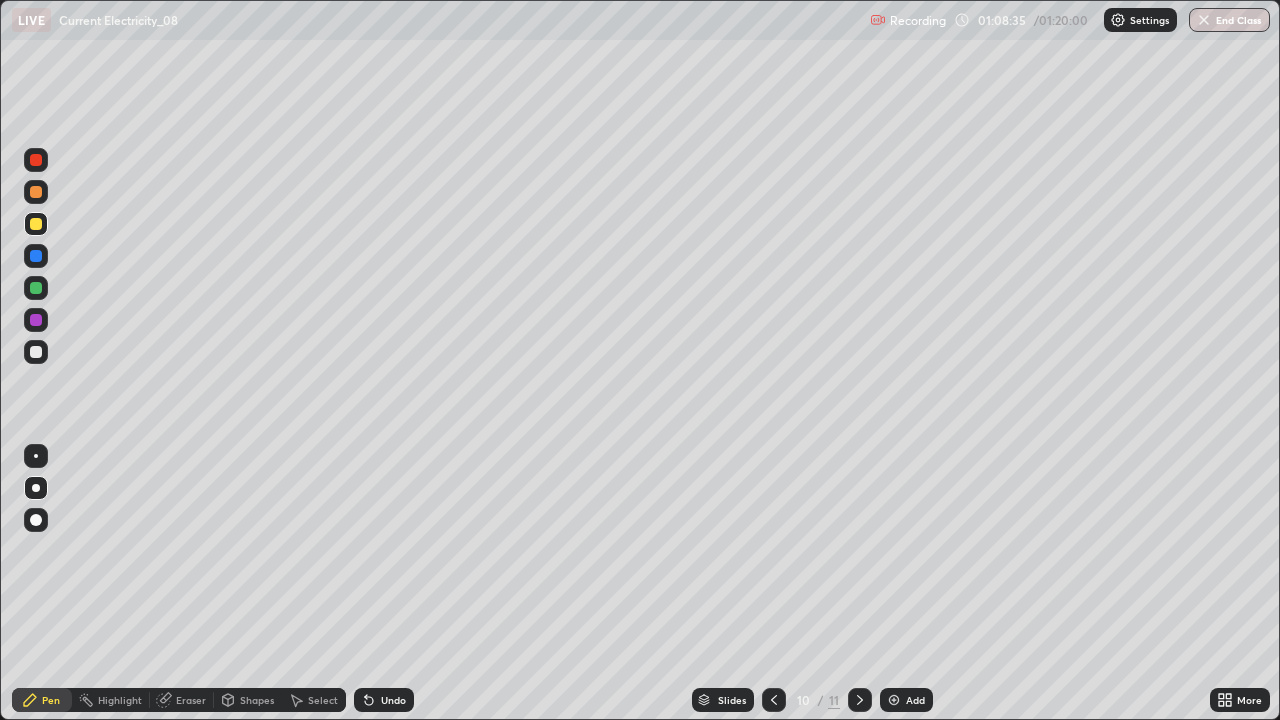 click at bounding box center [36, 520] 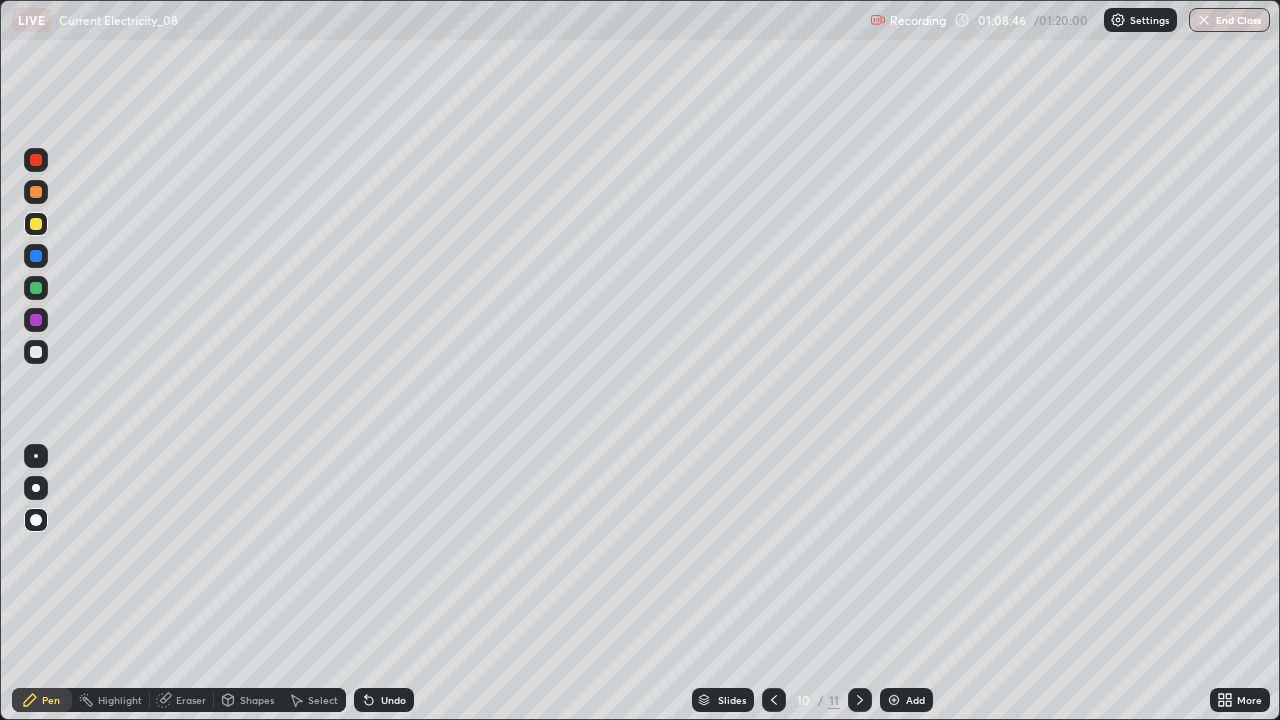 click on "Eraser" at bounding box center (191, 700) 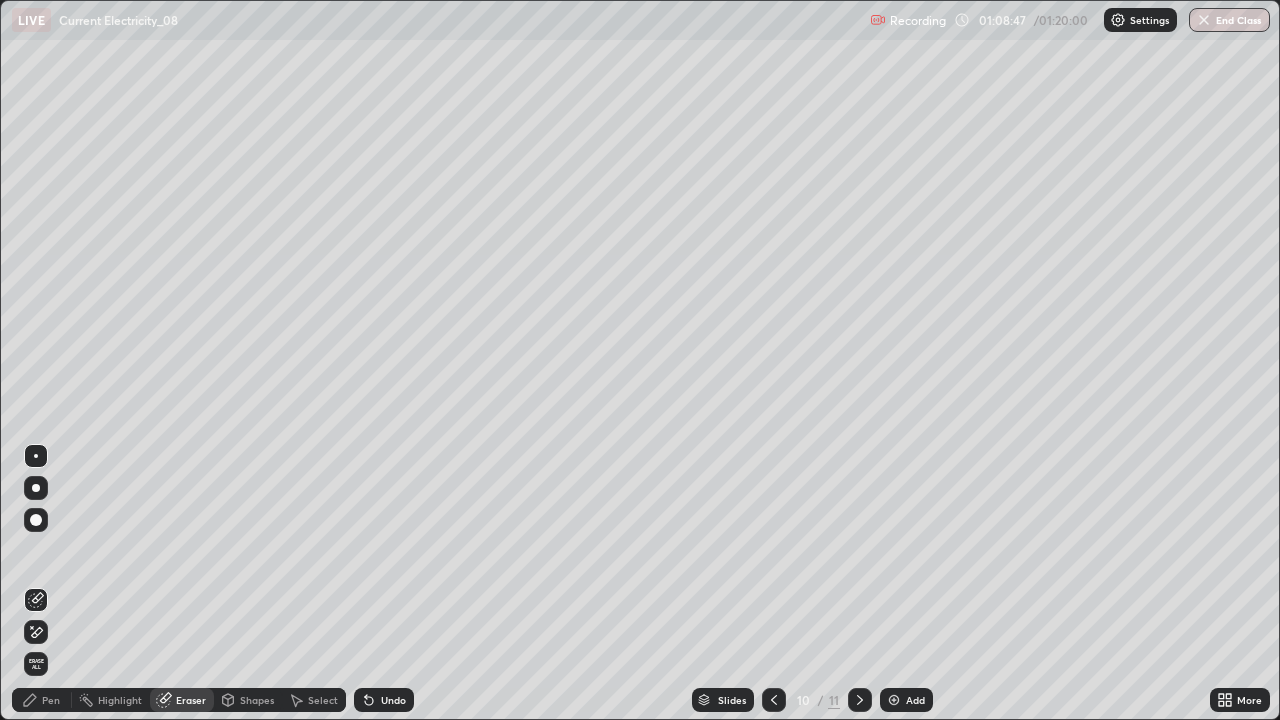 click at bounding box center (36, 488) 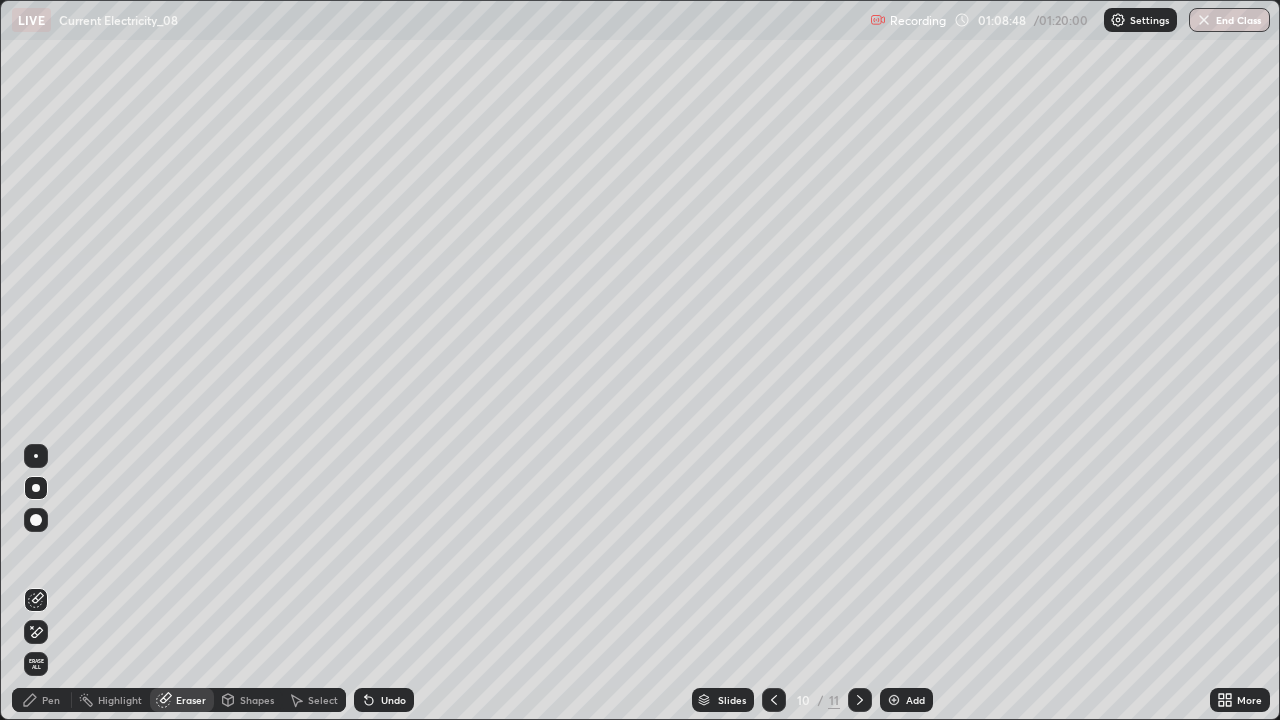 click on "Pen" at bounding box center [51, 700] 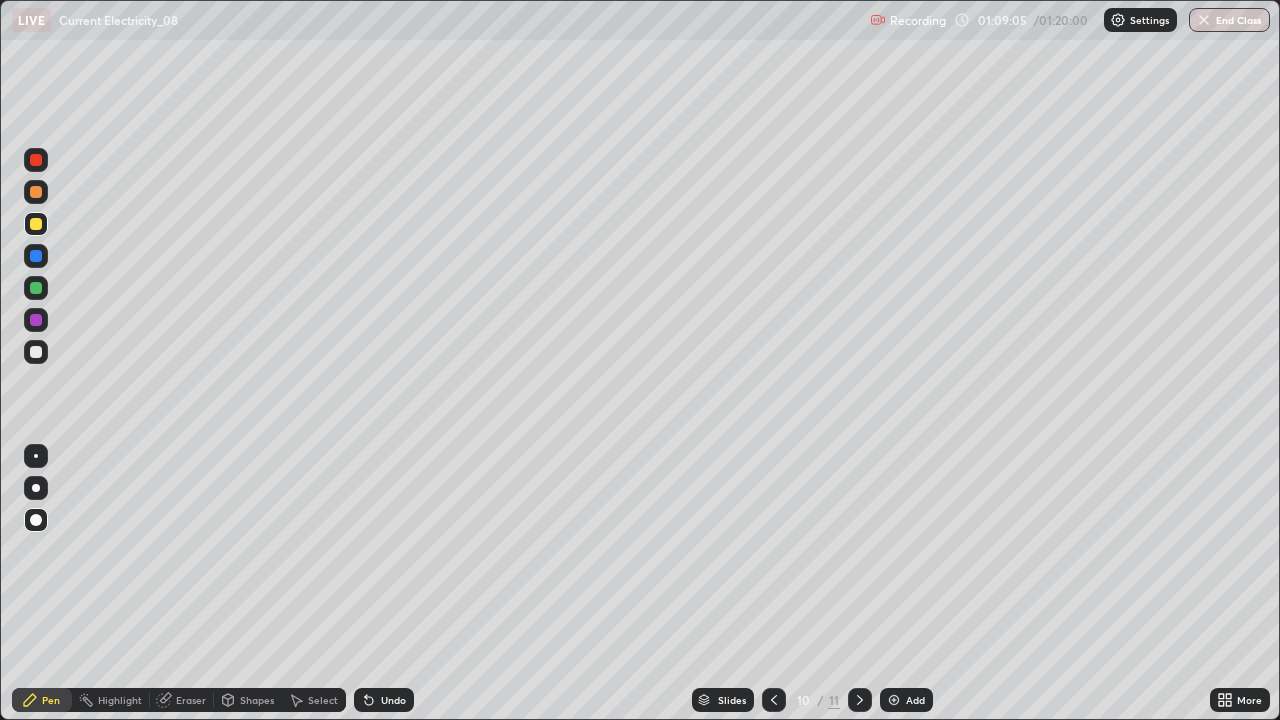 click on "Undo" at bounding box center [393, 700] 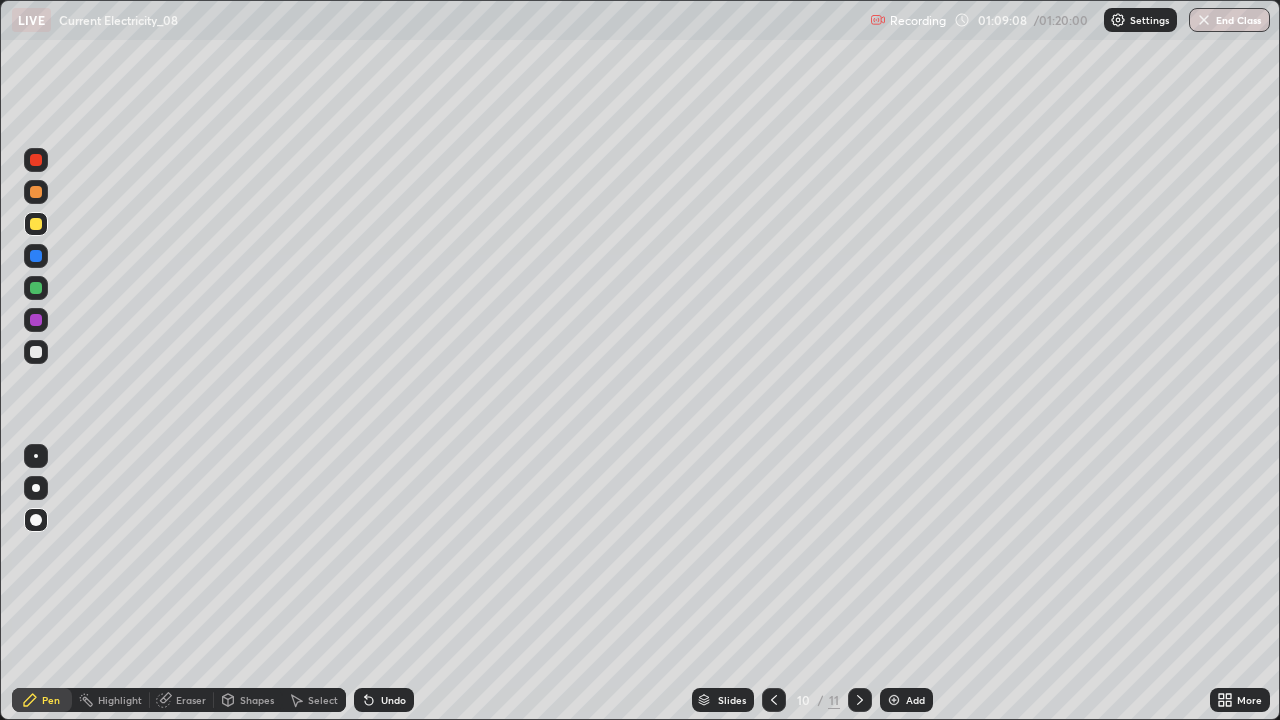 click at bounding box center [36, 352] 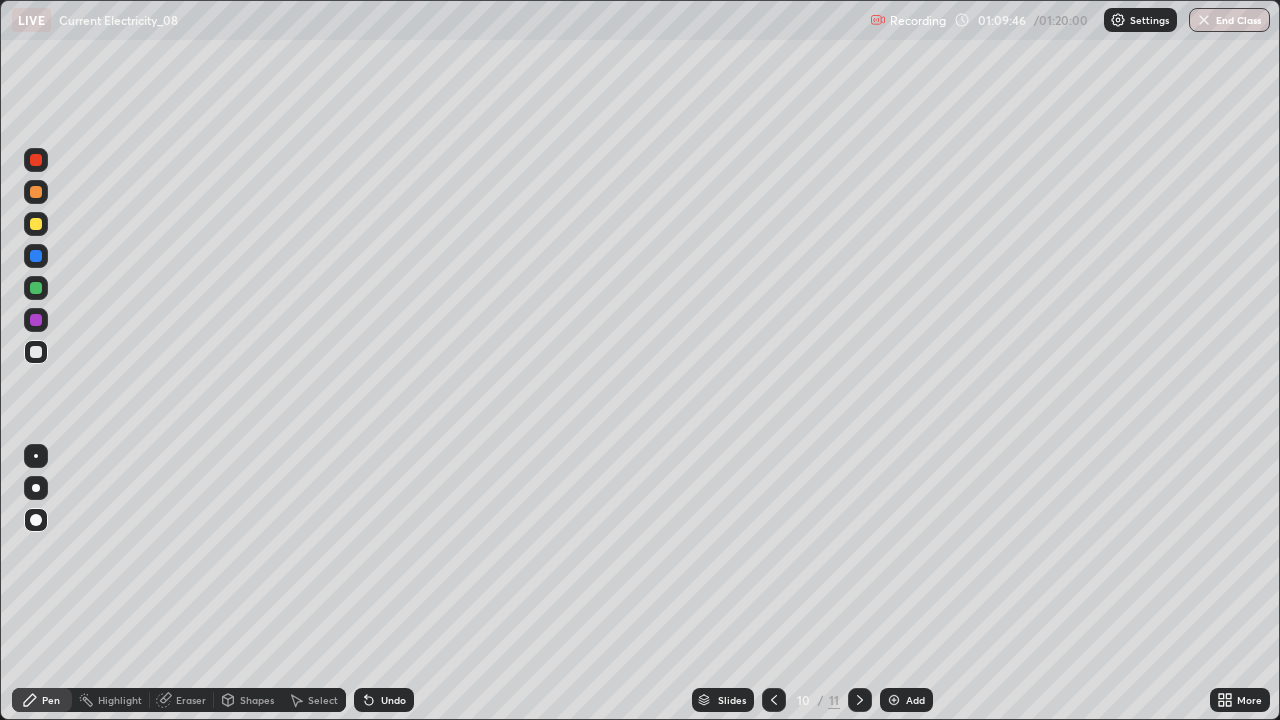 click on "Undo" at bounding box center [393, 700] 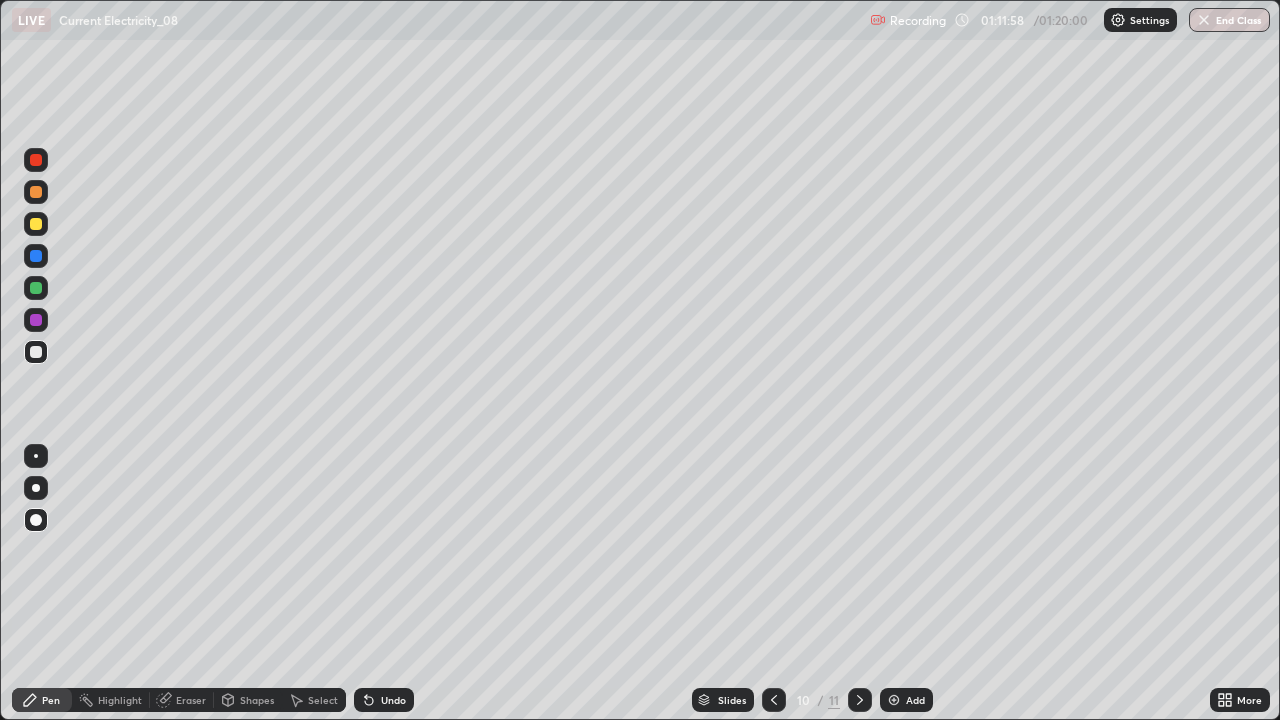 click on "Eraser" at bounding box center [191, 700] 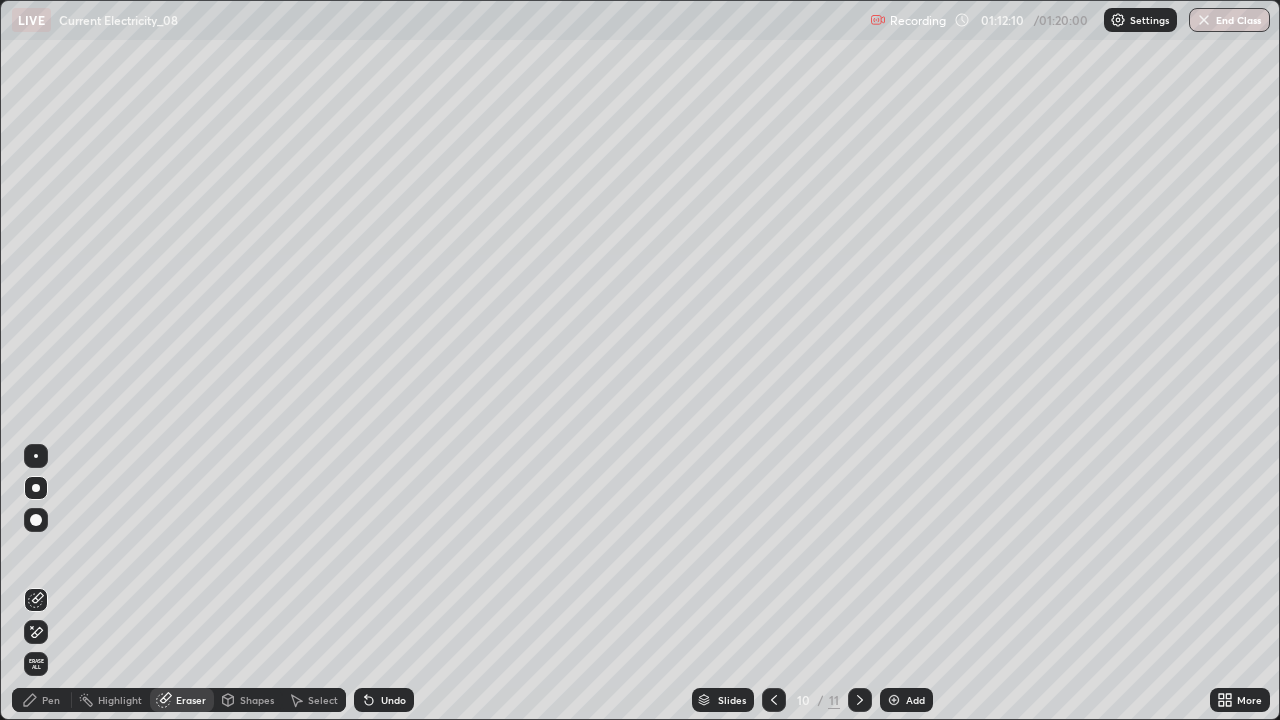 click on "Pen" at bounding box center [42, 700] 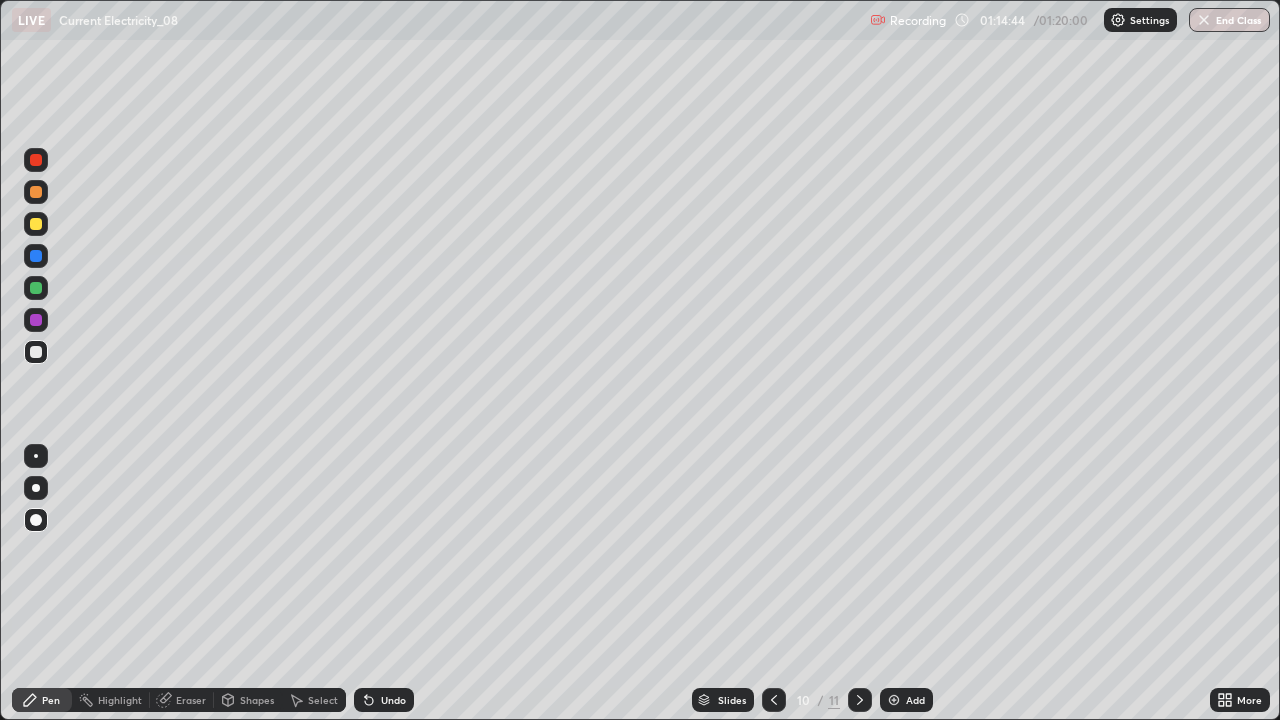 click on "Setting up your live class" at bounding box center [640, 360] 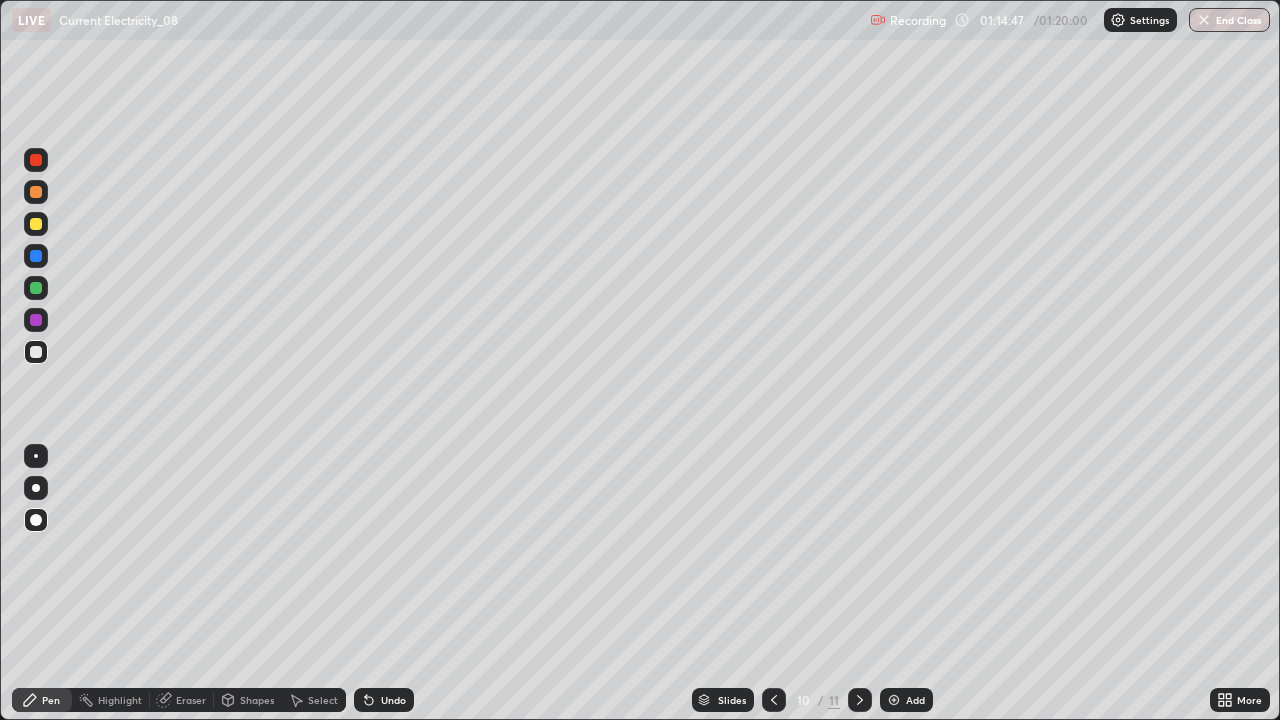click on "Erase all" at bounding box center (36, 360) 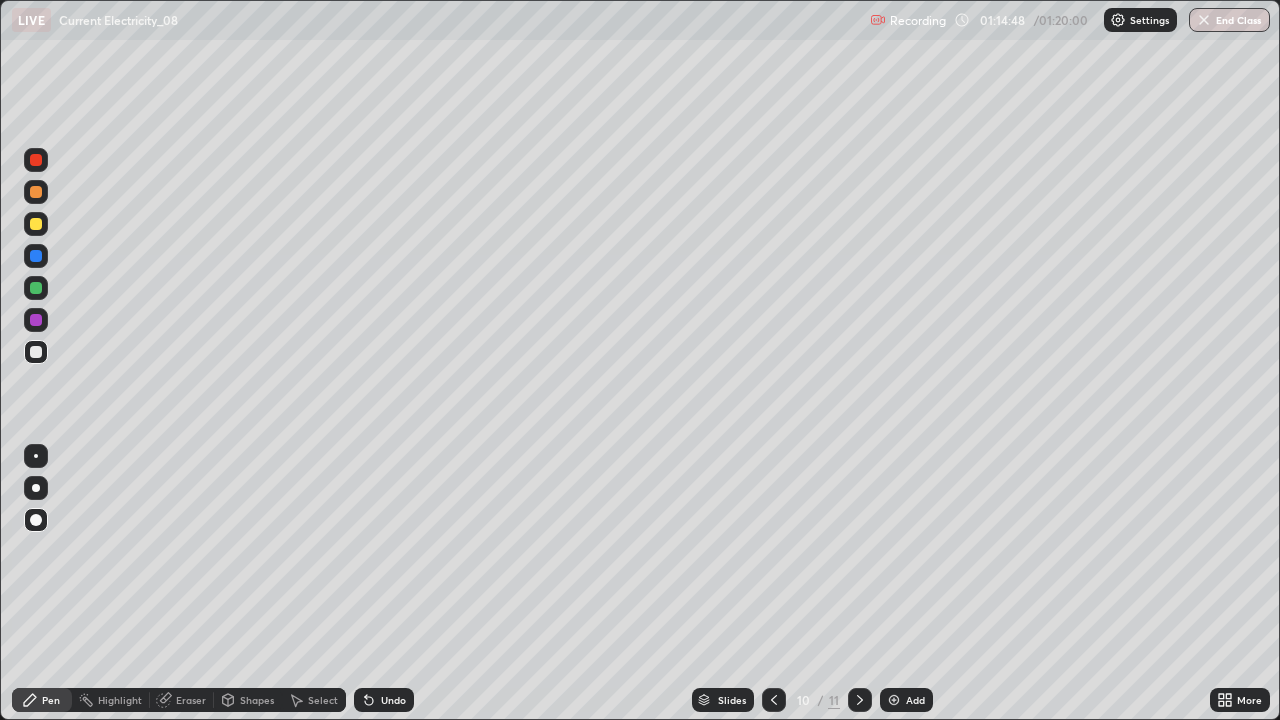 click at bounding box center [36, 160] 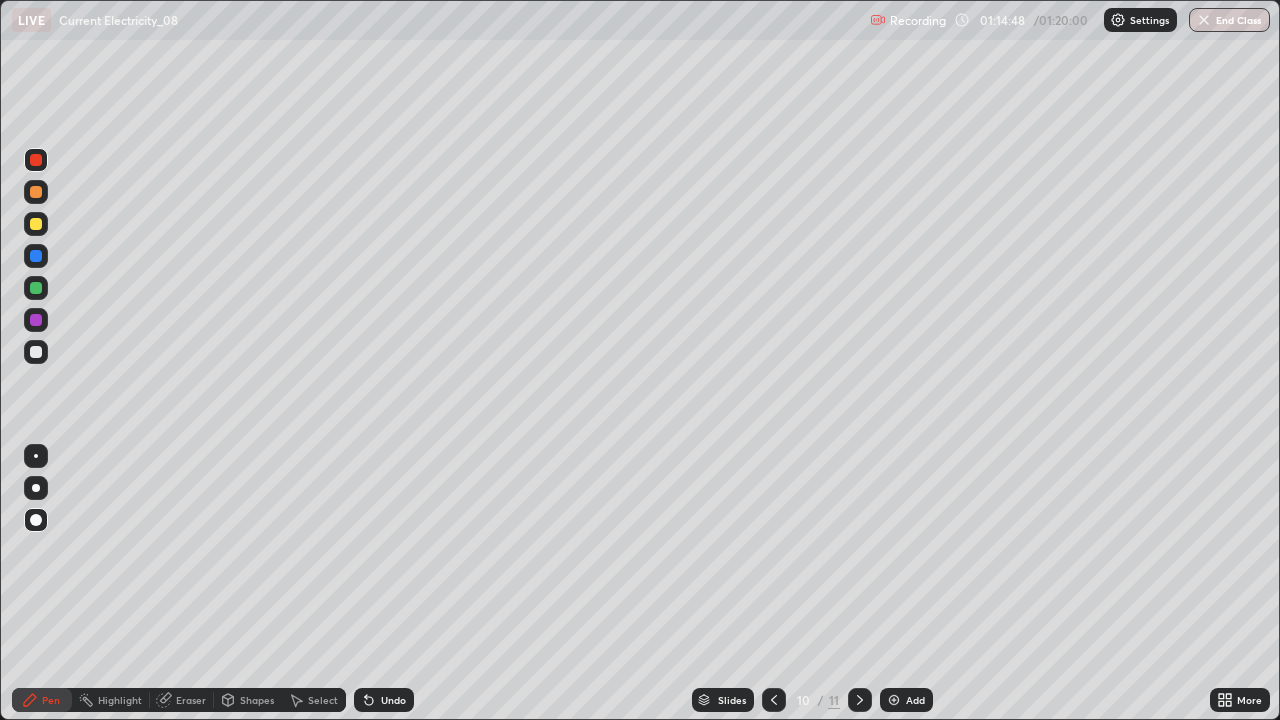 click at bounding box center (36, 224) 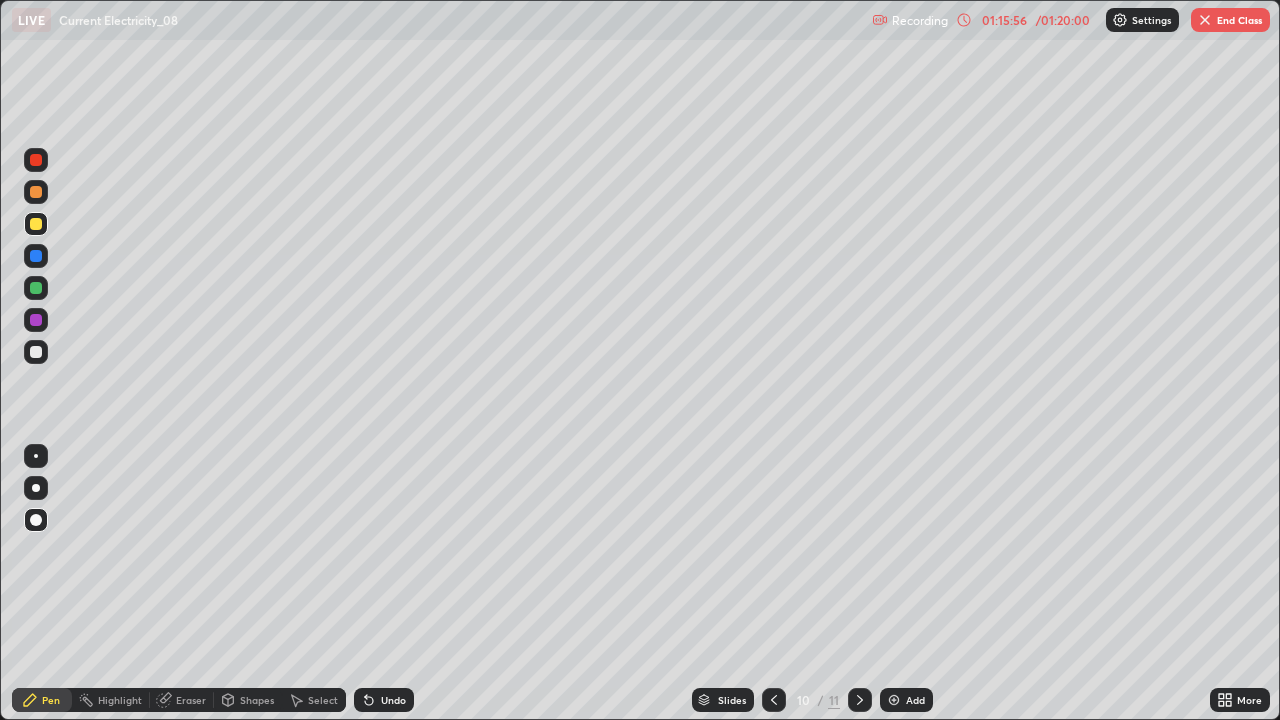 click at bounding box center (1205, 20) 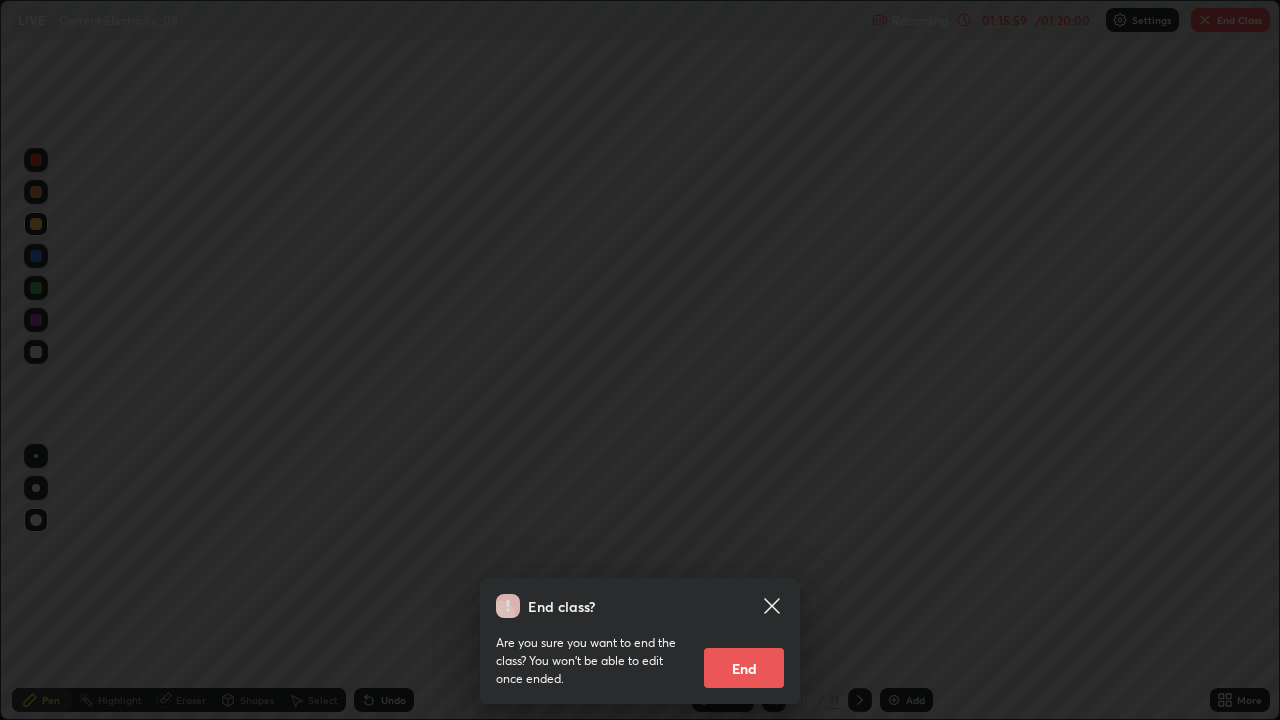 click on "End" at bounding box center (744, 668) 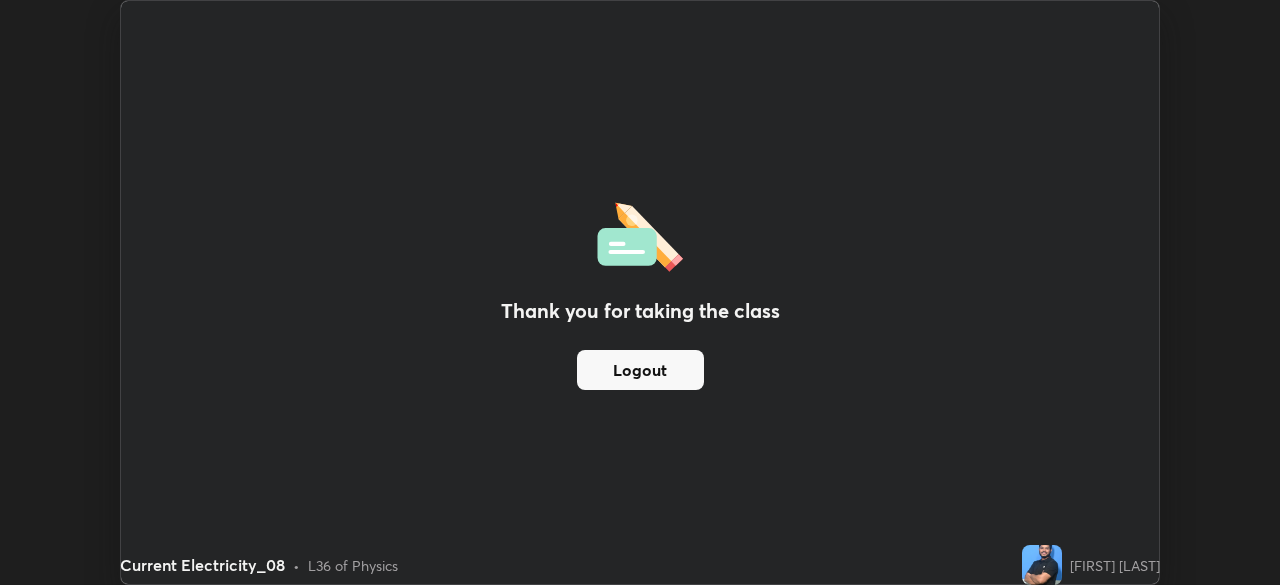 scroll, scrollTop: 585, scrollLeft: 1280, axis: both 